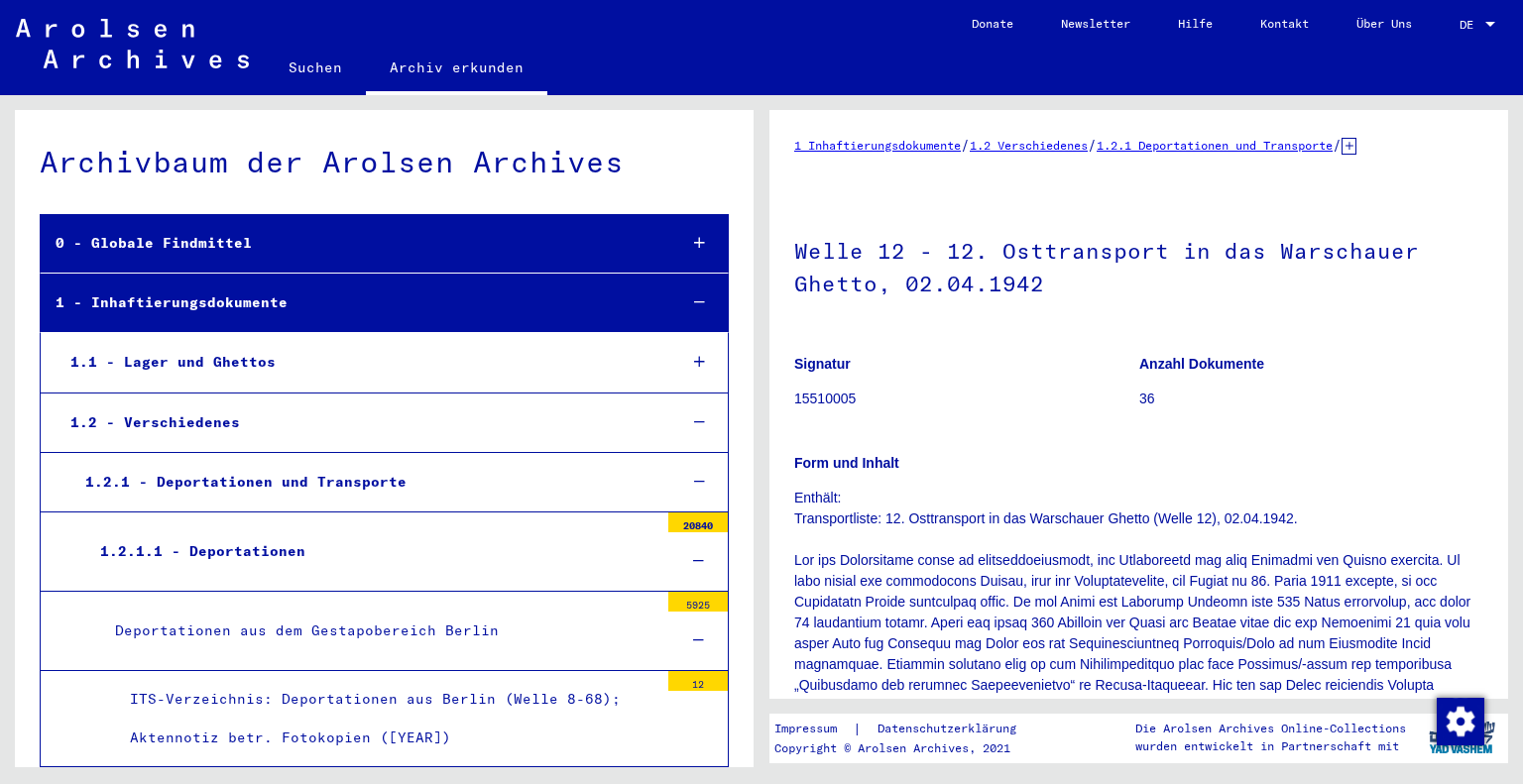 scroll, scrollTop: 0, scrollLeft: 0, axis: both 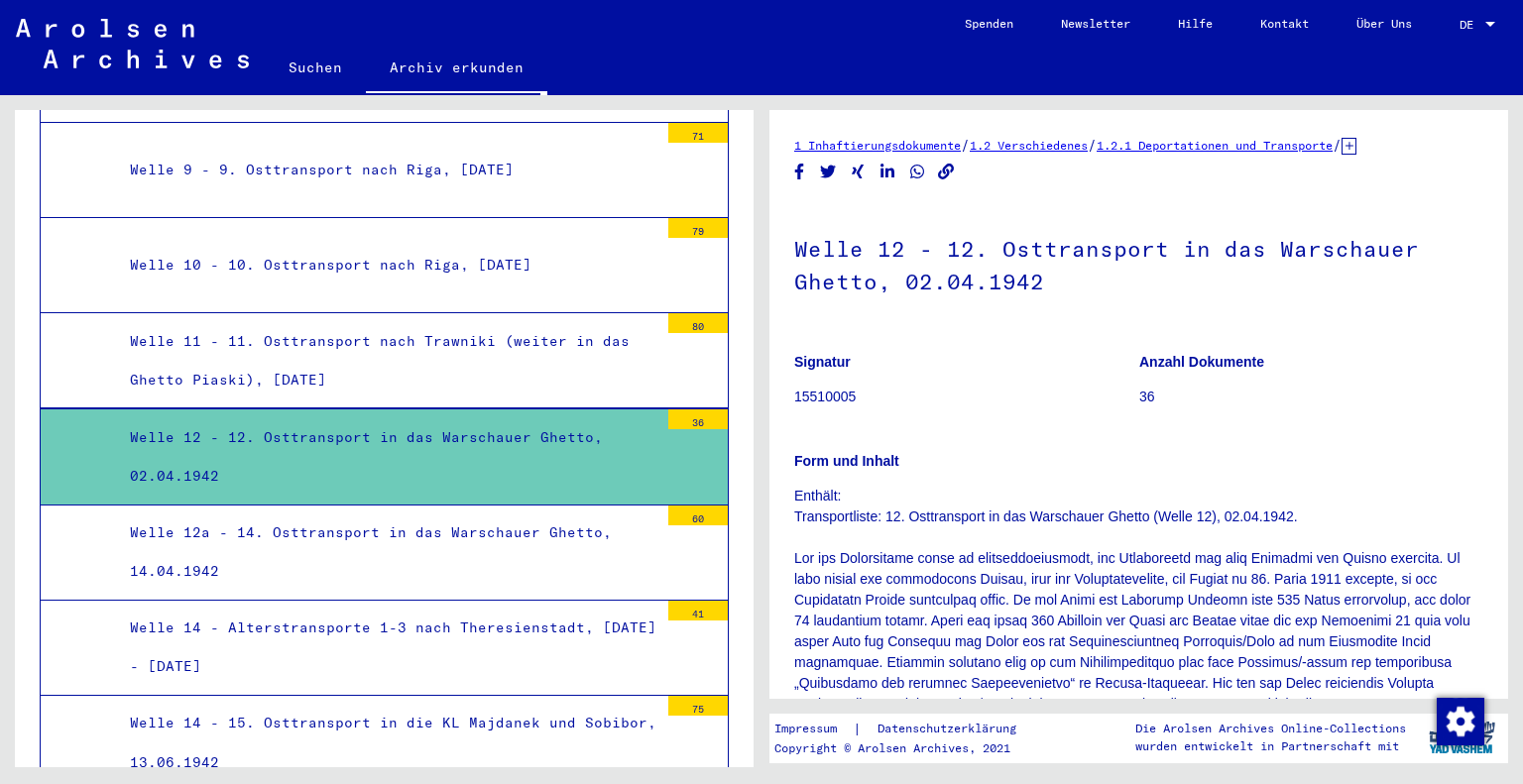click on "Welle 12a - 14. Osttransport in das Warschauer Ghetto, 14.04.1942" at bounding box center (387, 552) 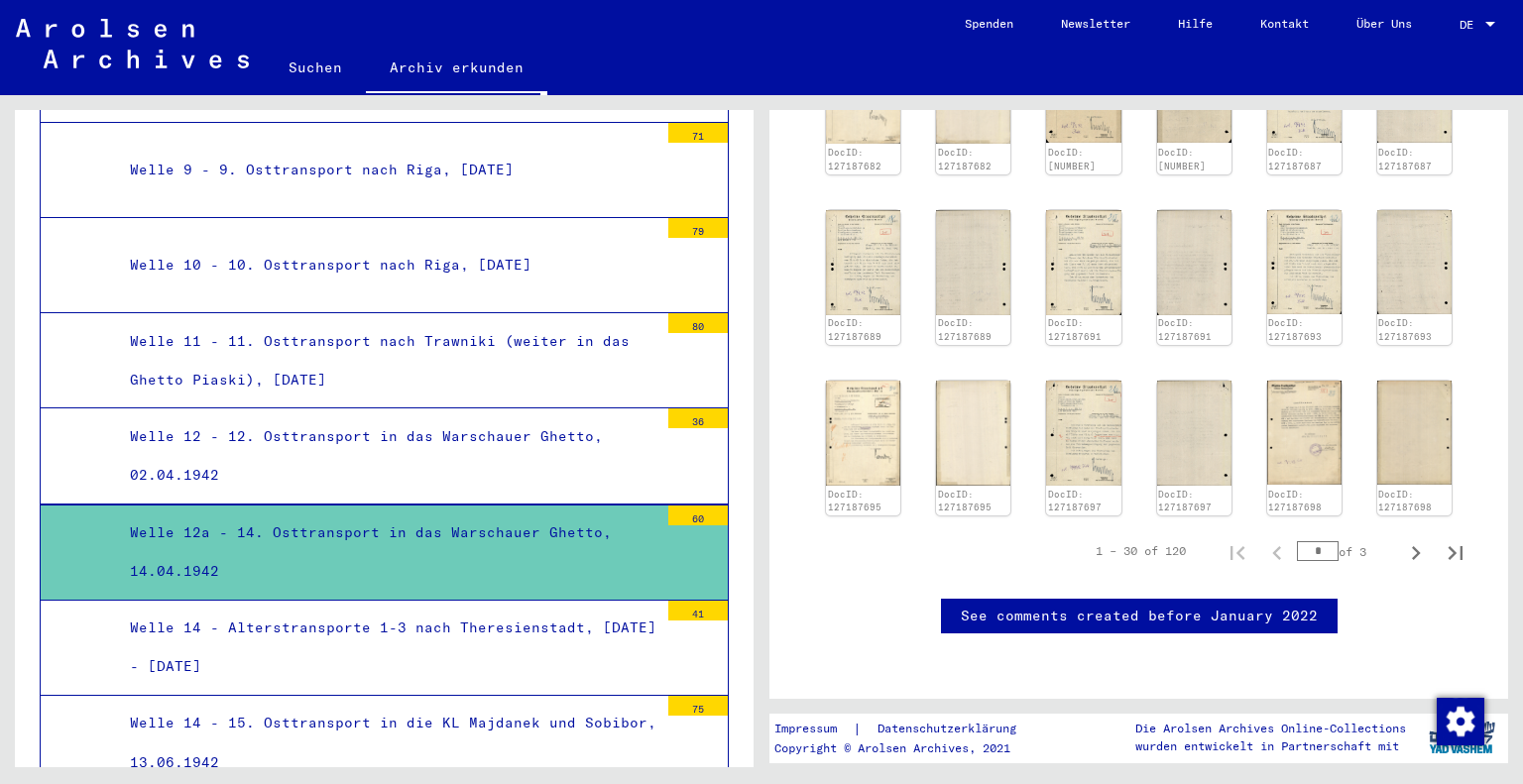 scroll, scrollTop: 1434, scrollLeft: 0, axis: vertical 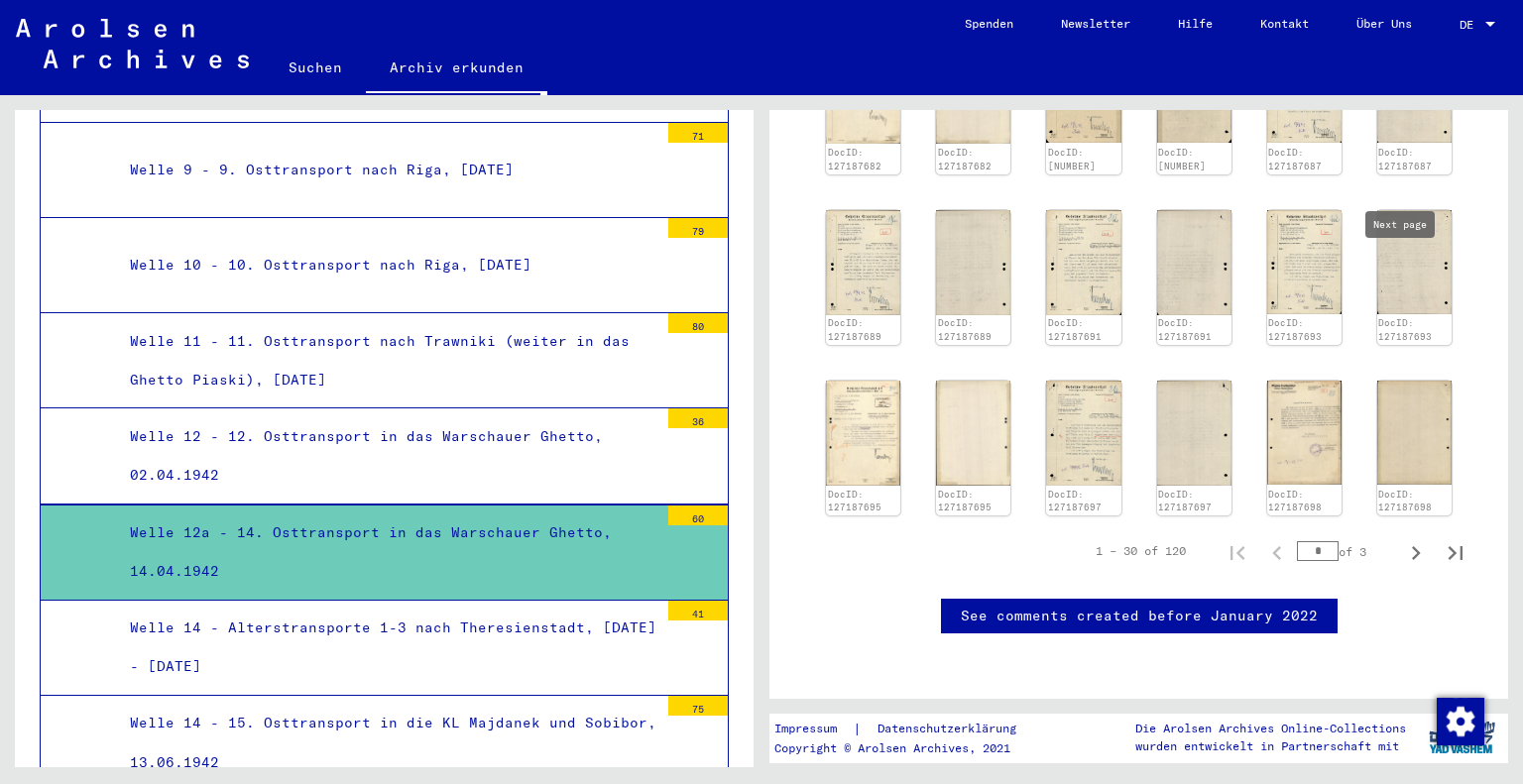 click 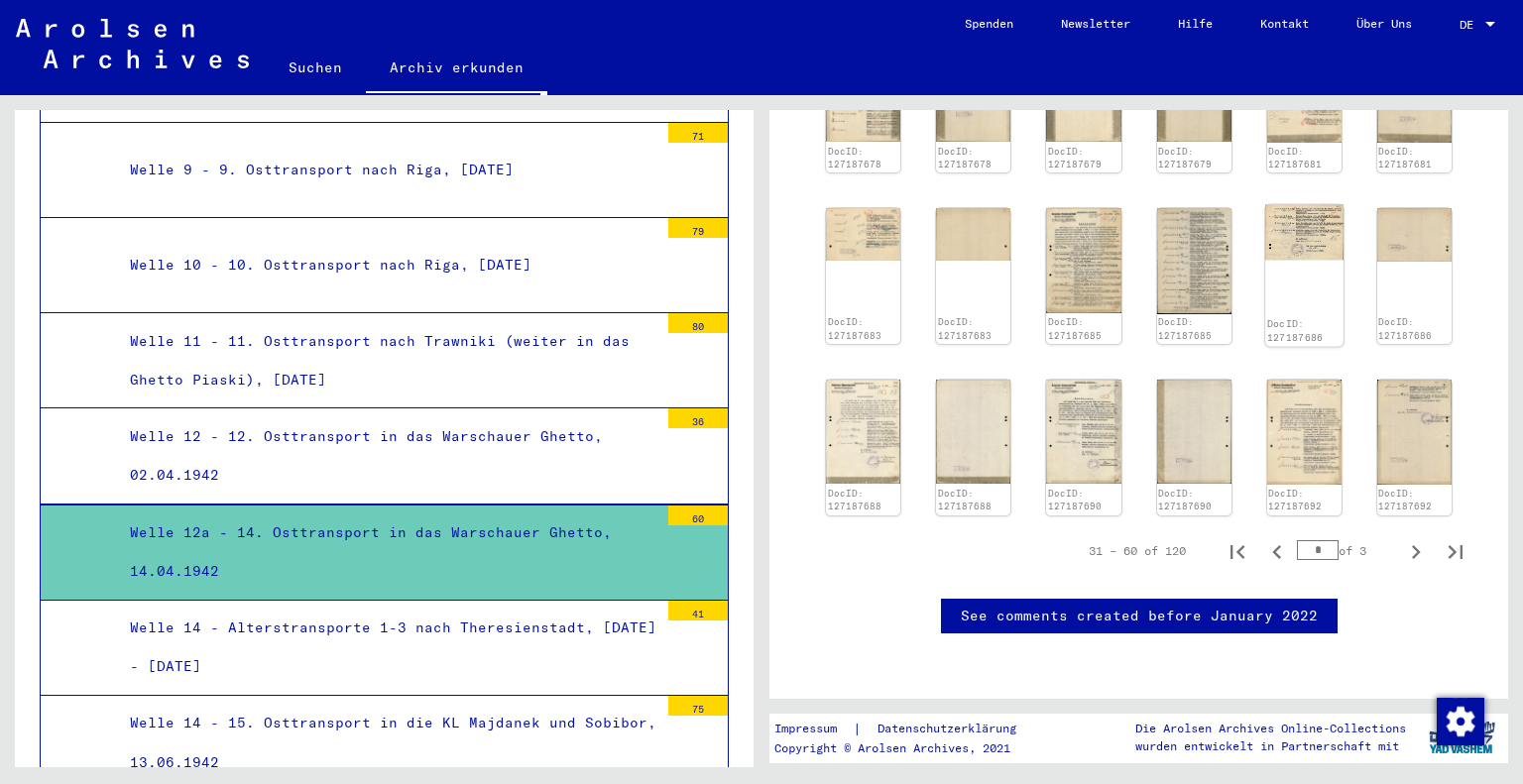 scroll, scrollTop: 1236, scrollLeft: 0, axis: vertical 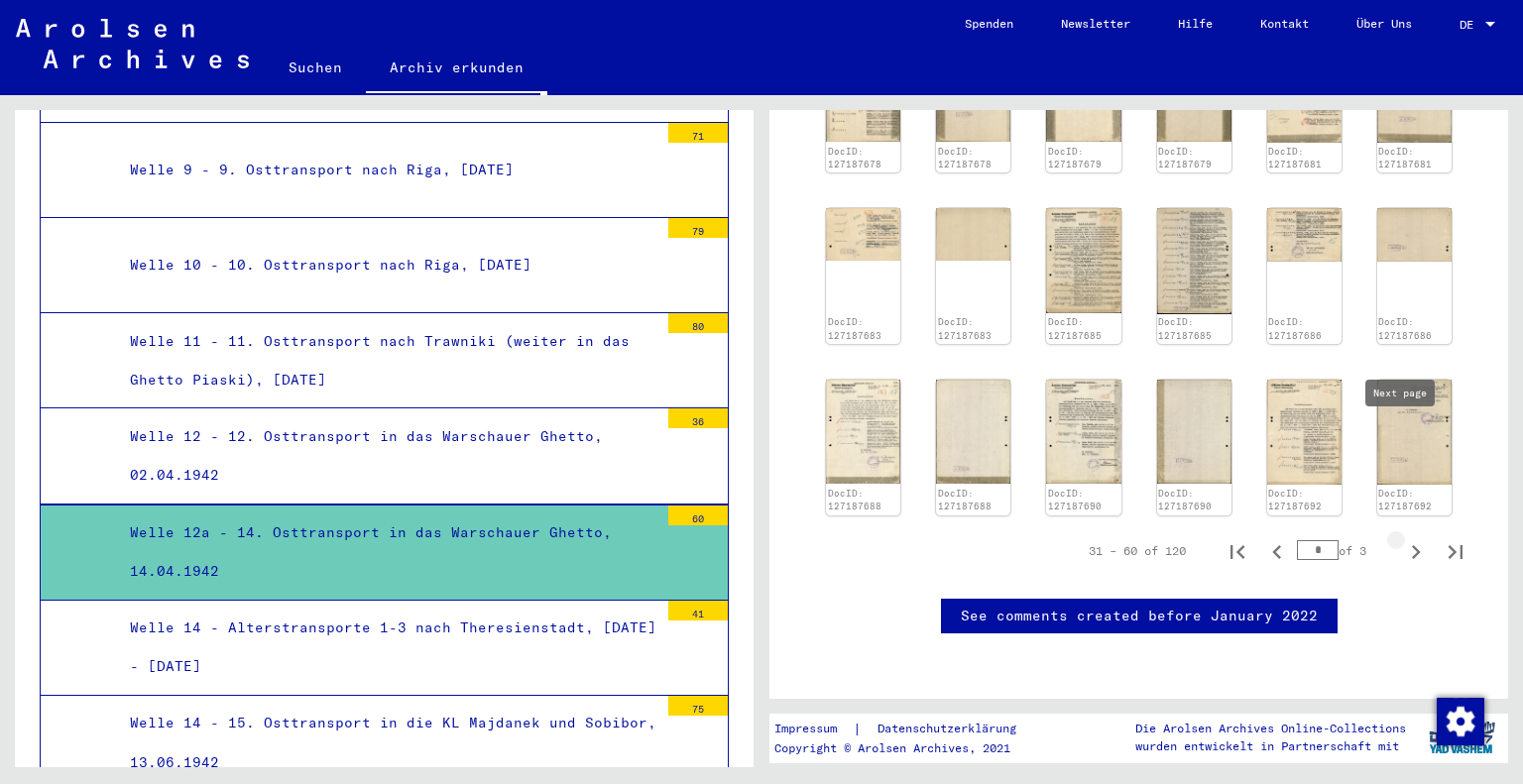 click 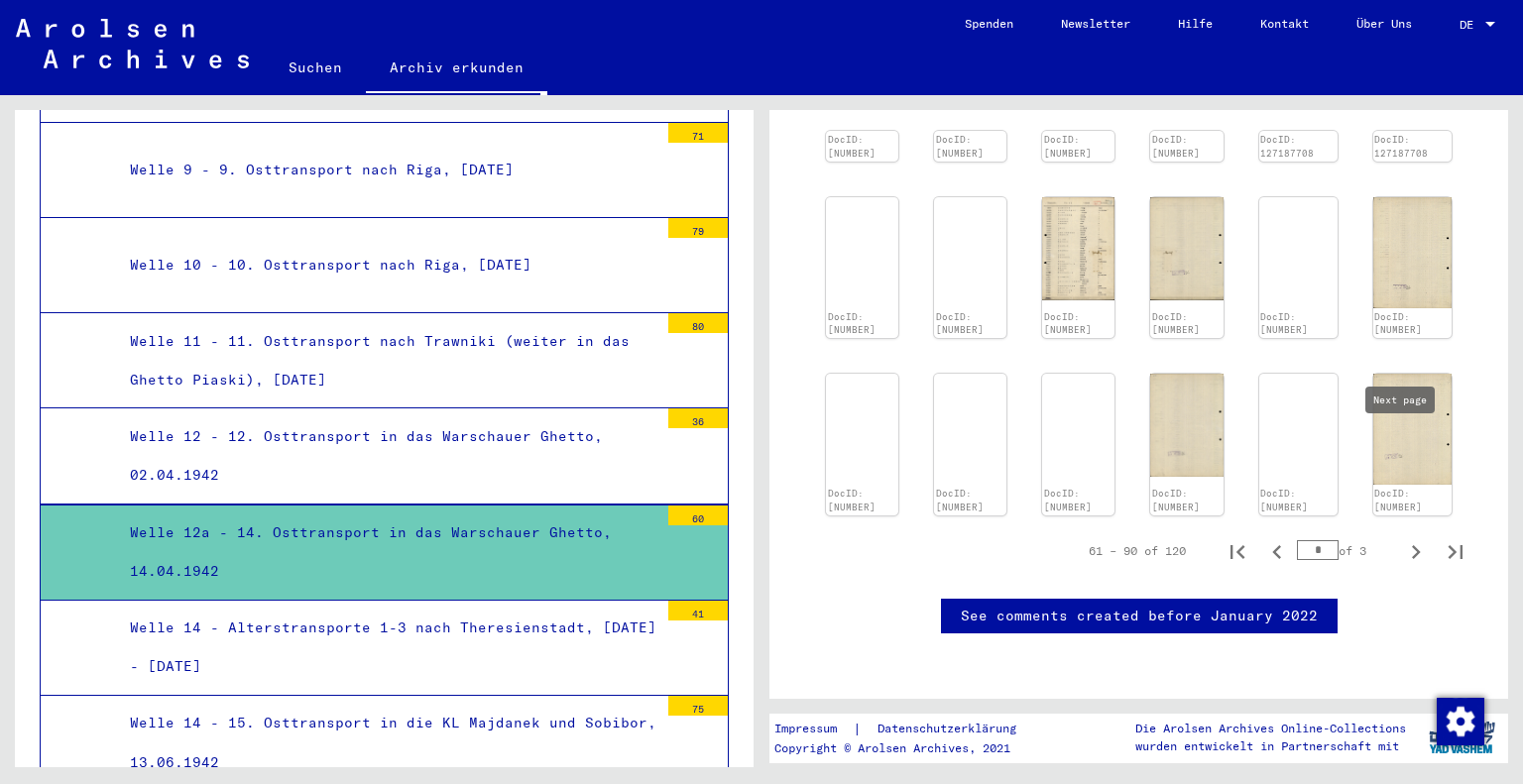 scroll, scrollTop: 939, scrollLeft: 0, axis: vertical 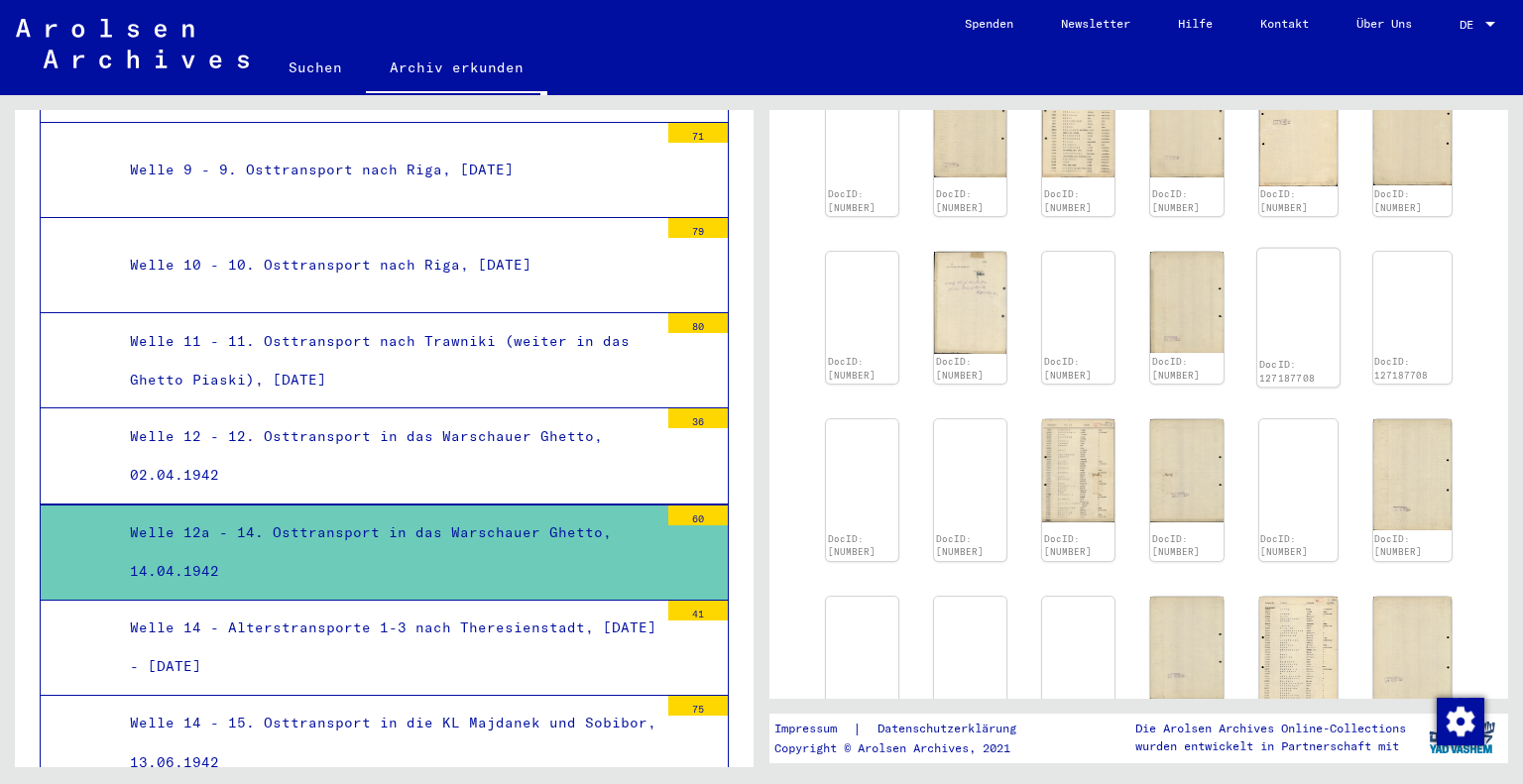 click 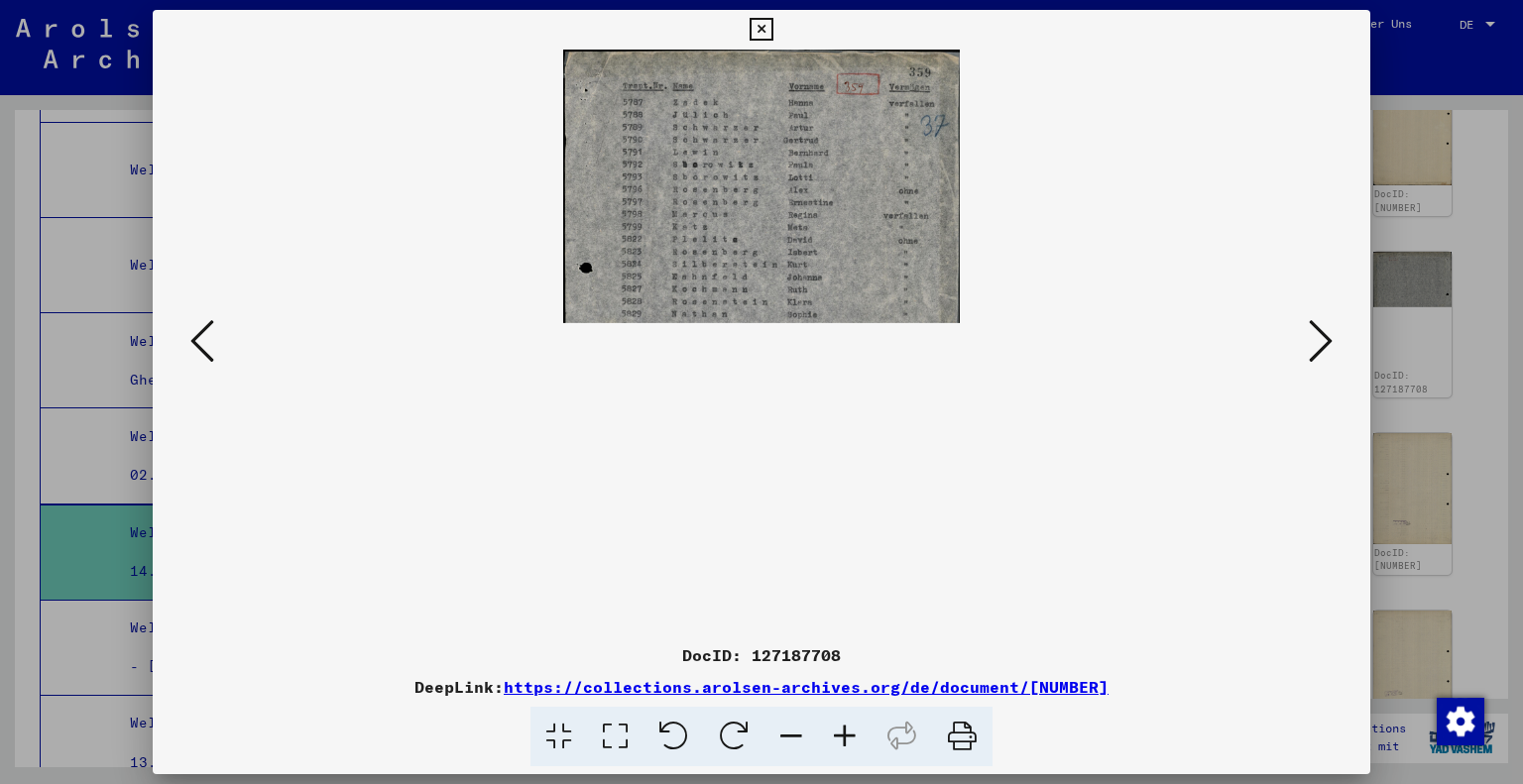 click at bounding box center (761, 30) 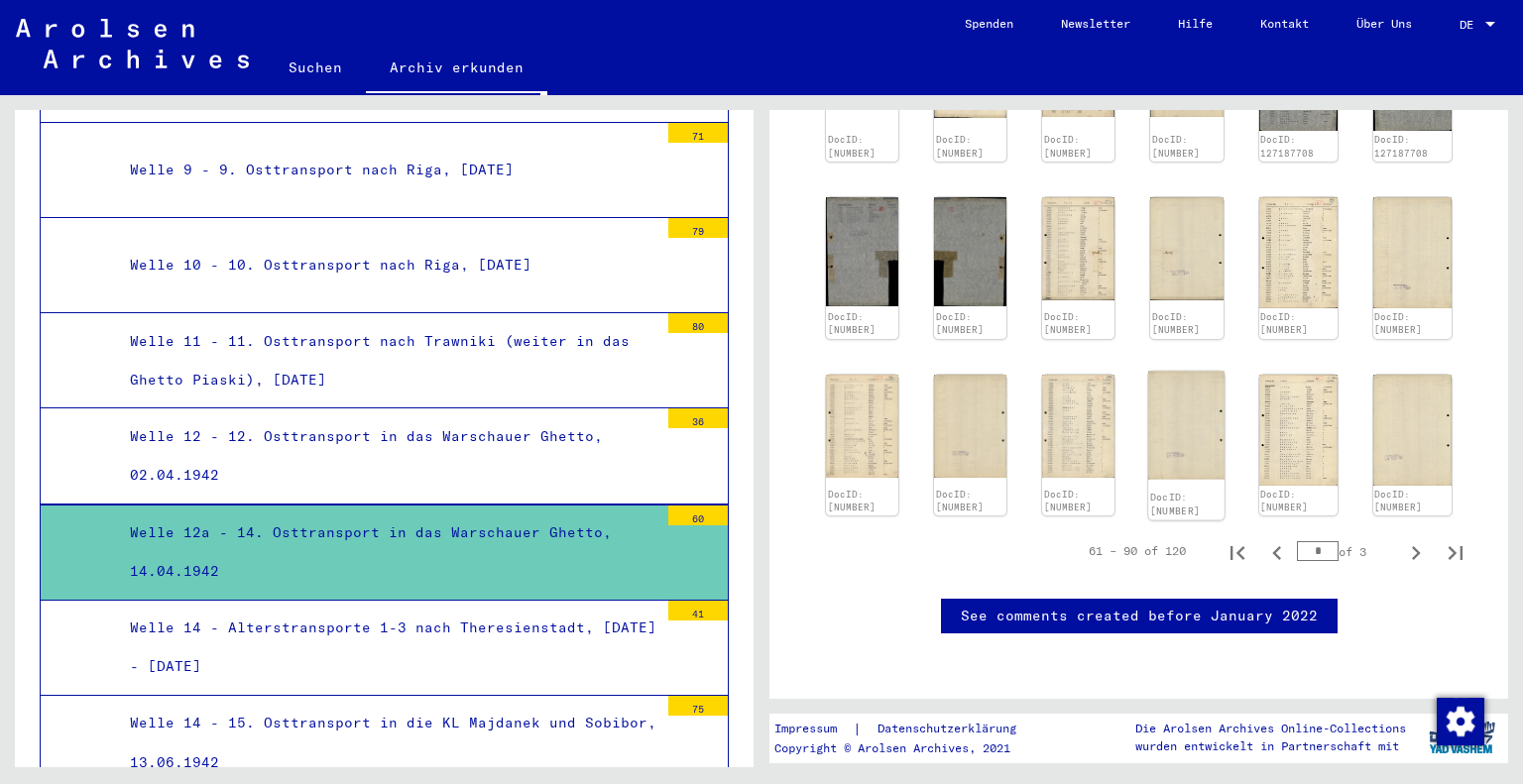 scroll, scrollTop: 1434, scrollLeft: 0, axis: vertical 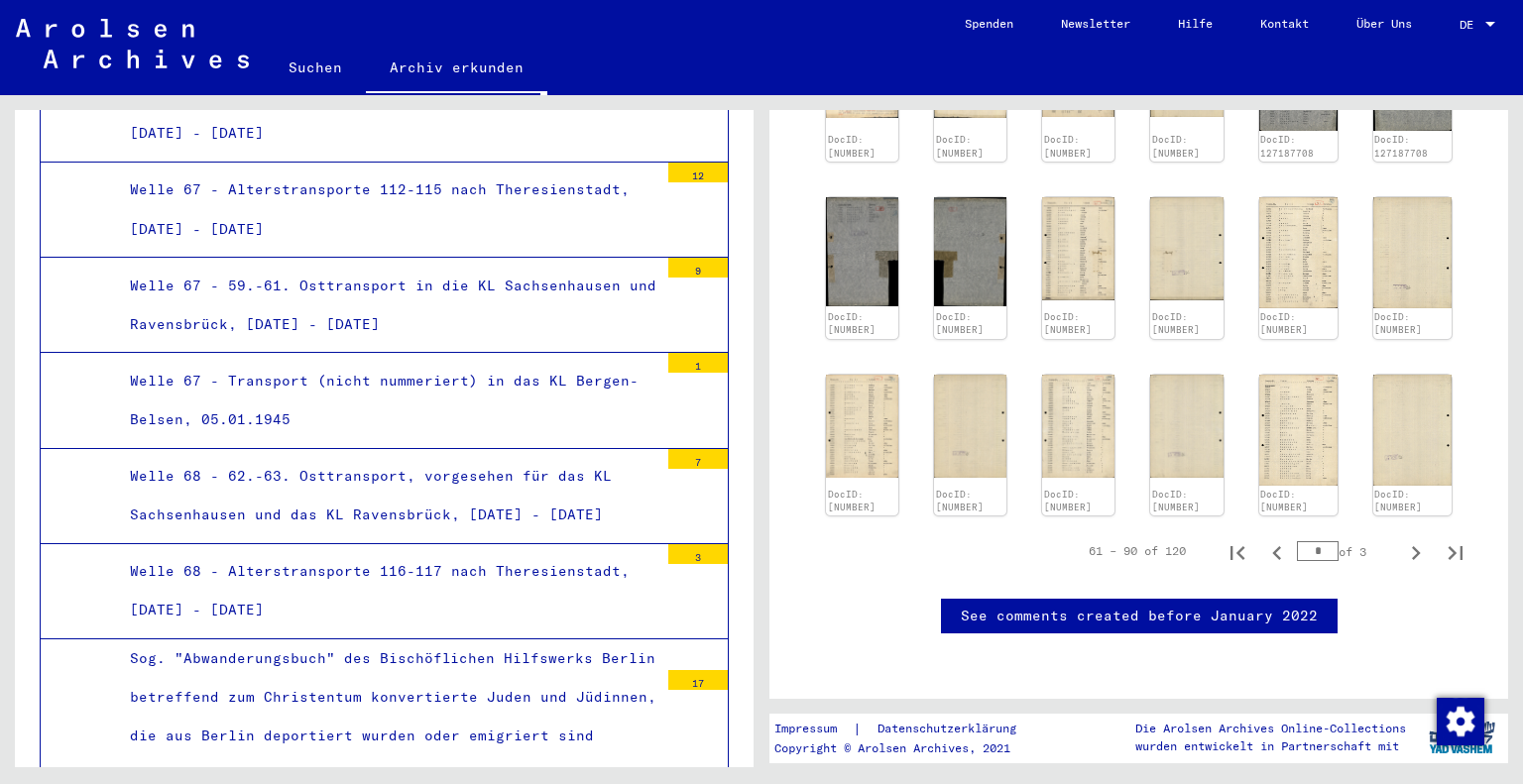 click on "Welle 67 - Alterstransporte 112-115 nach Theresienstadt, [DATE] -      [DATE]" at bounding box center (387, 209) 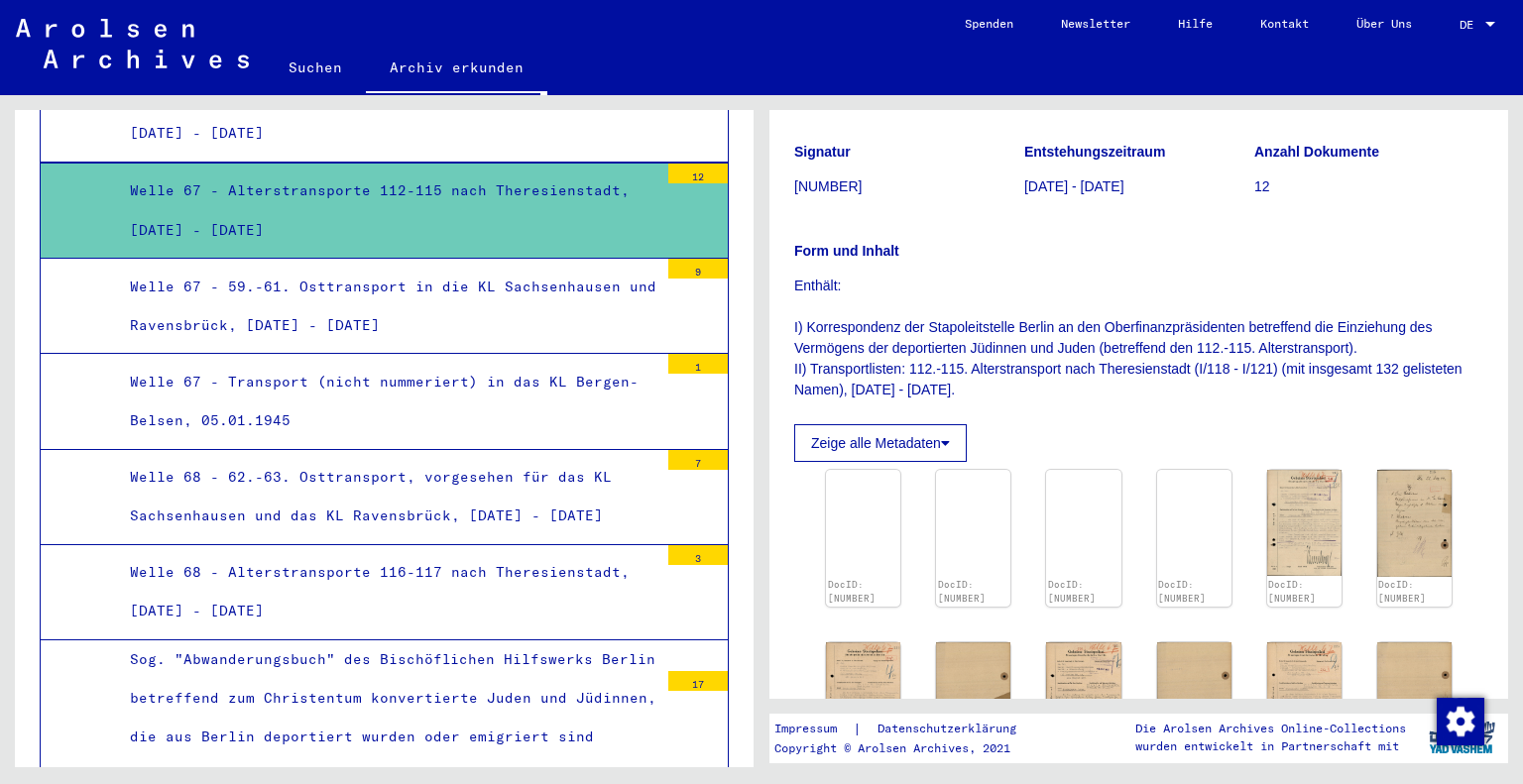 scroll, scrollTop: 297, scrollLeft: 0, axis: vertical 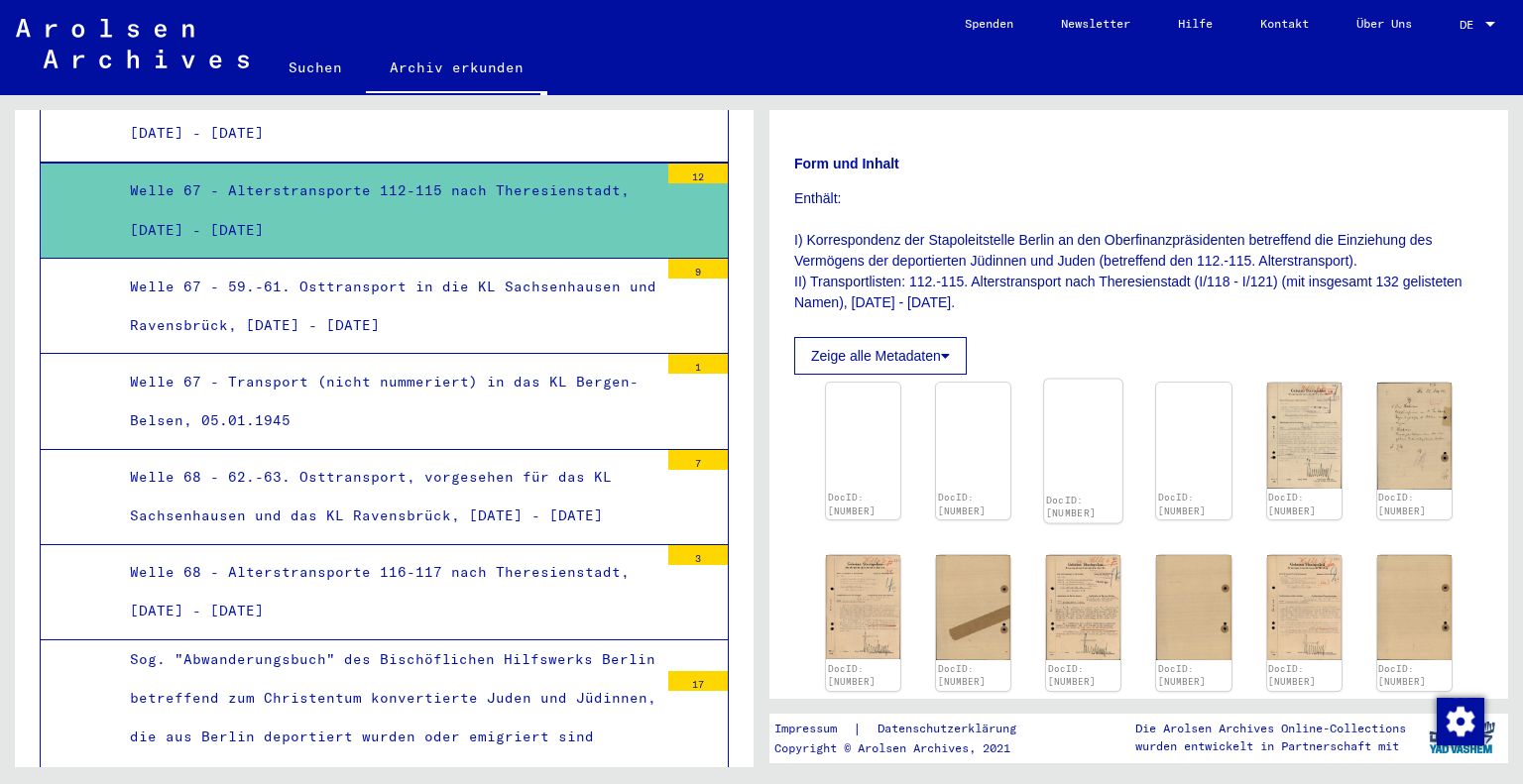 click 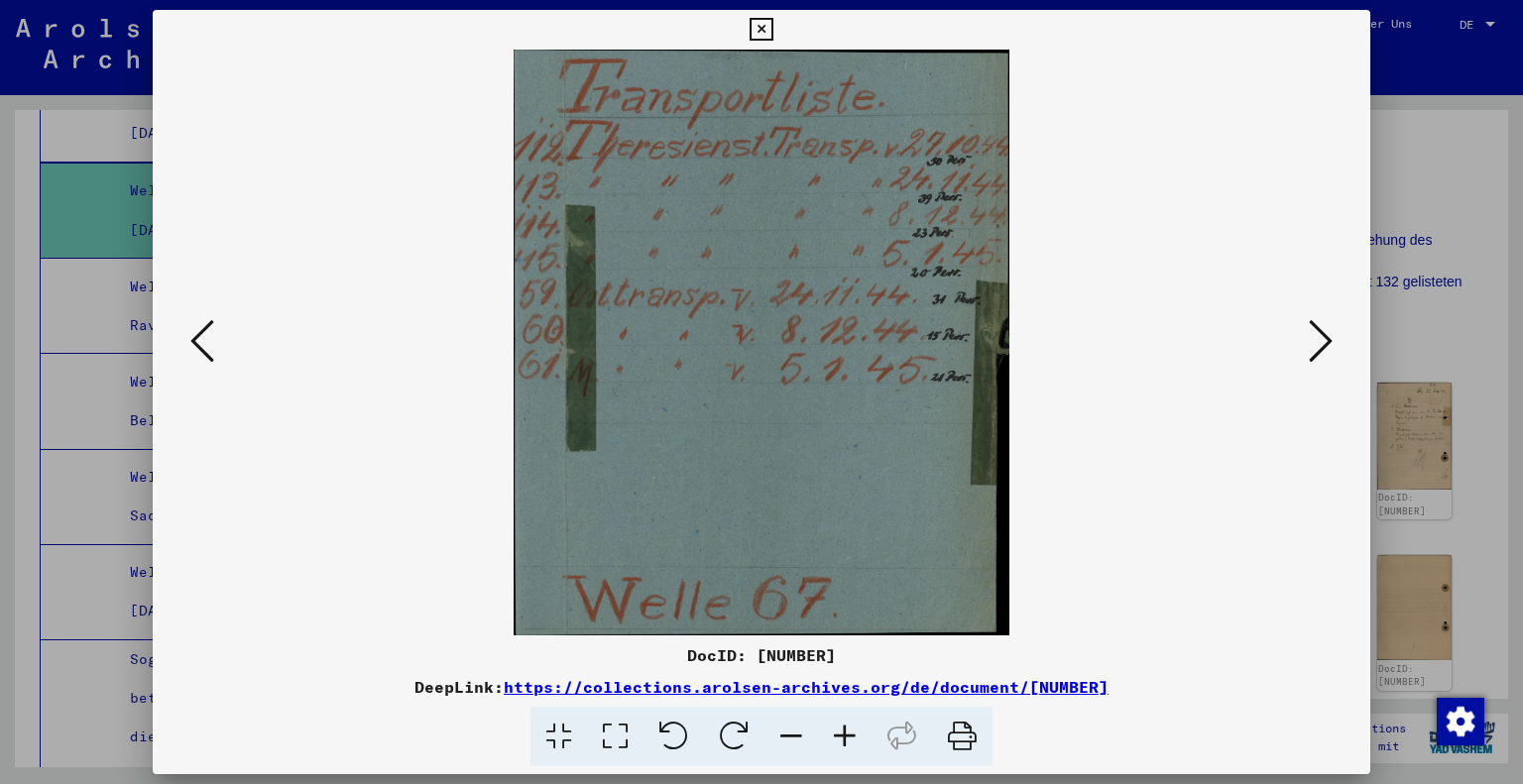 click at bounding box center (1321, 341) 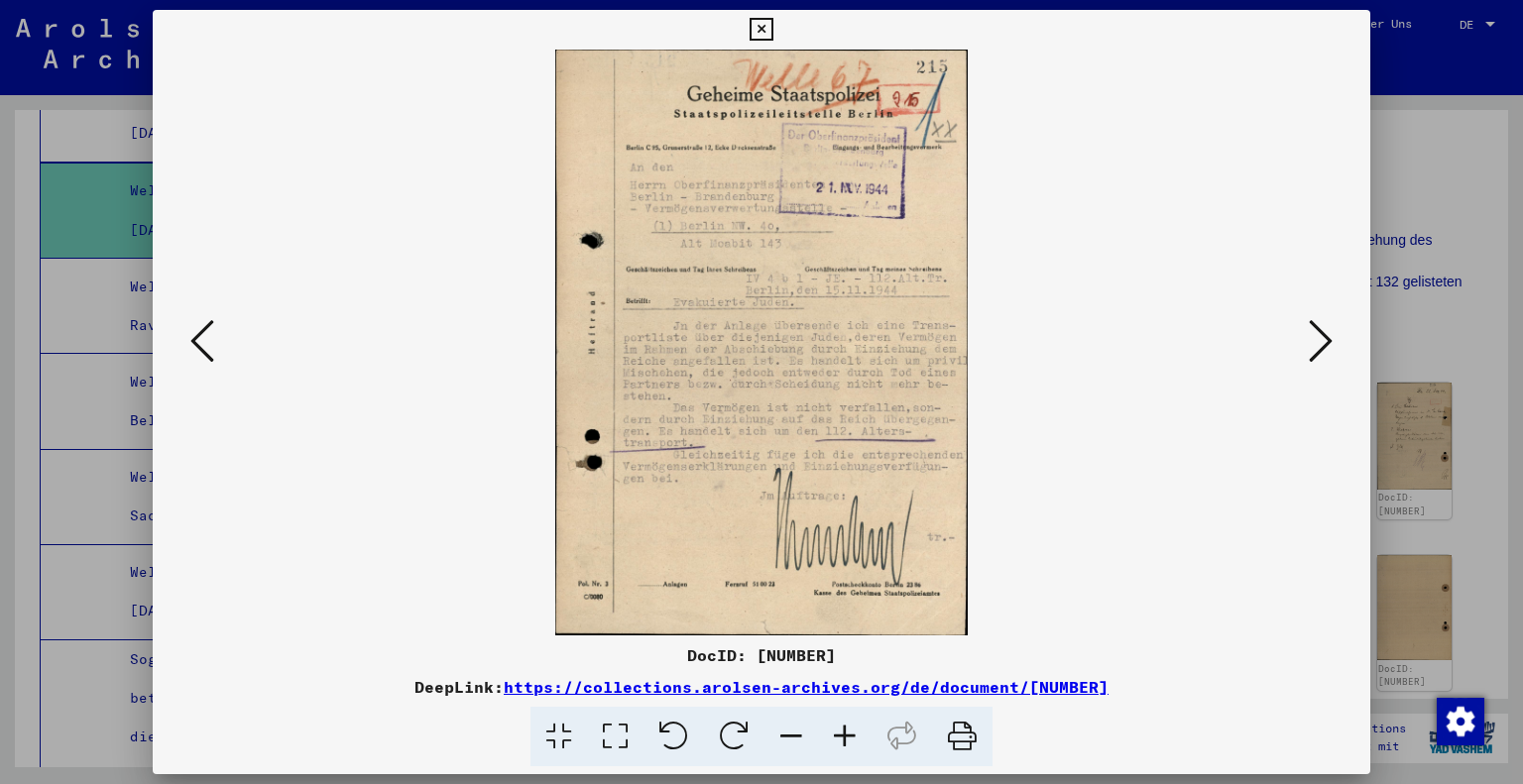 click at bounding box center (1321, 341) 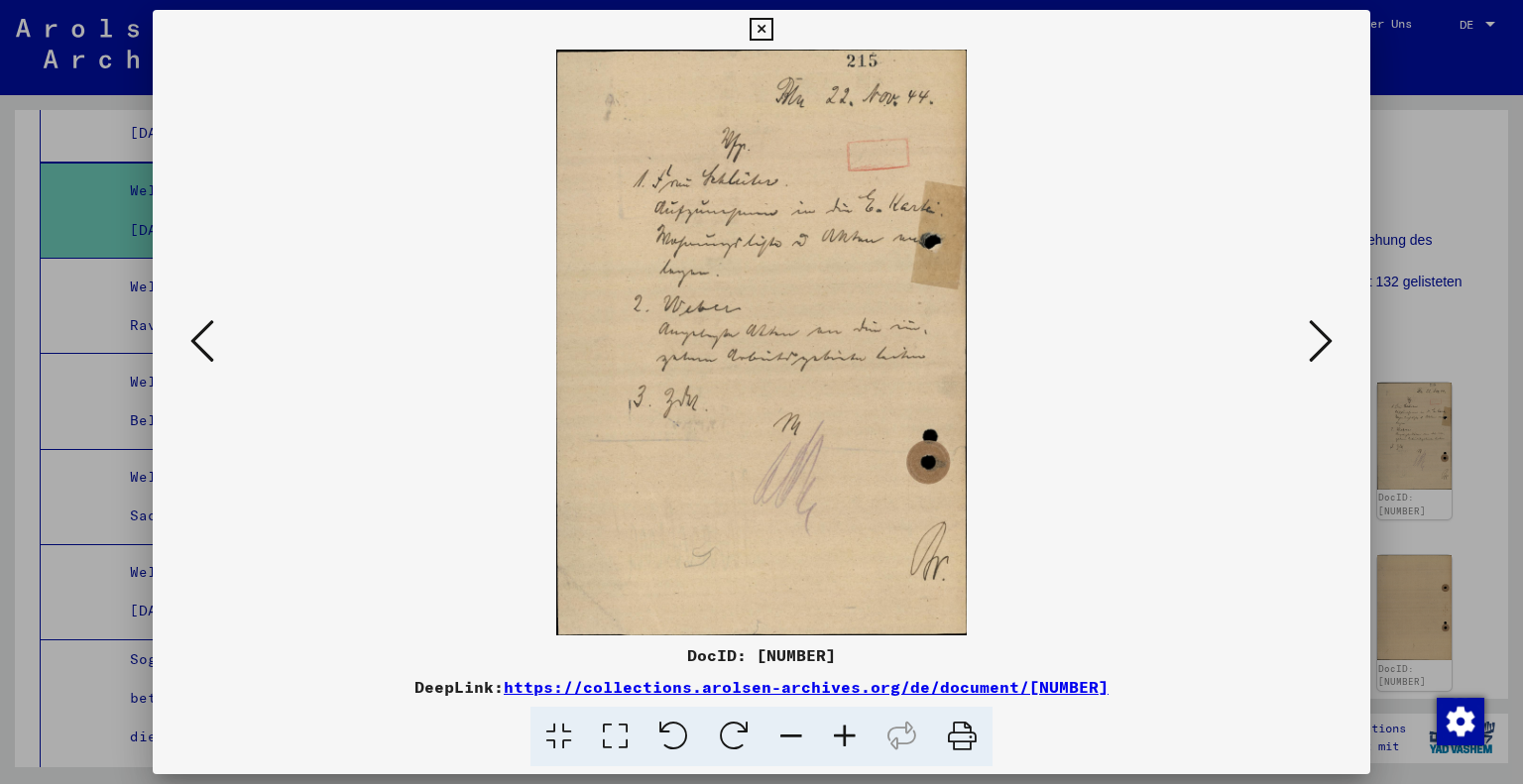 click at bounding box center (1321, 341) 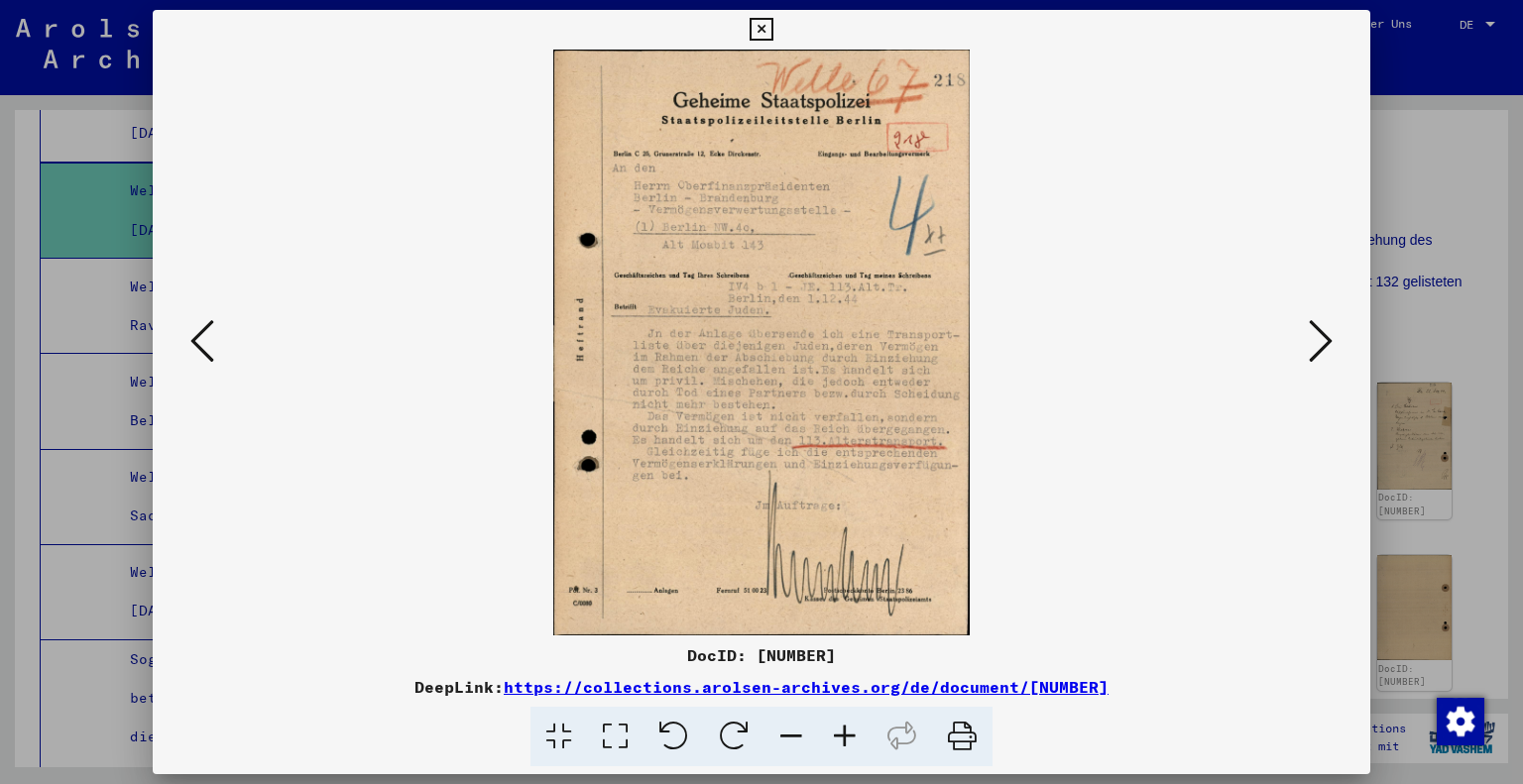 click at bounding box center (1321, 341) 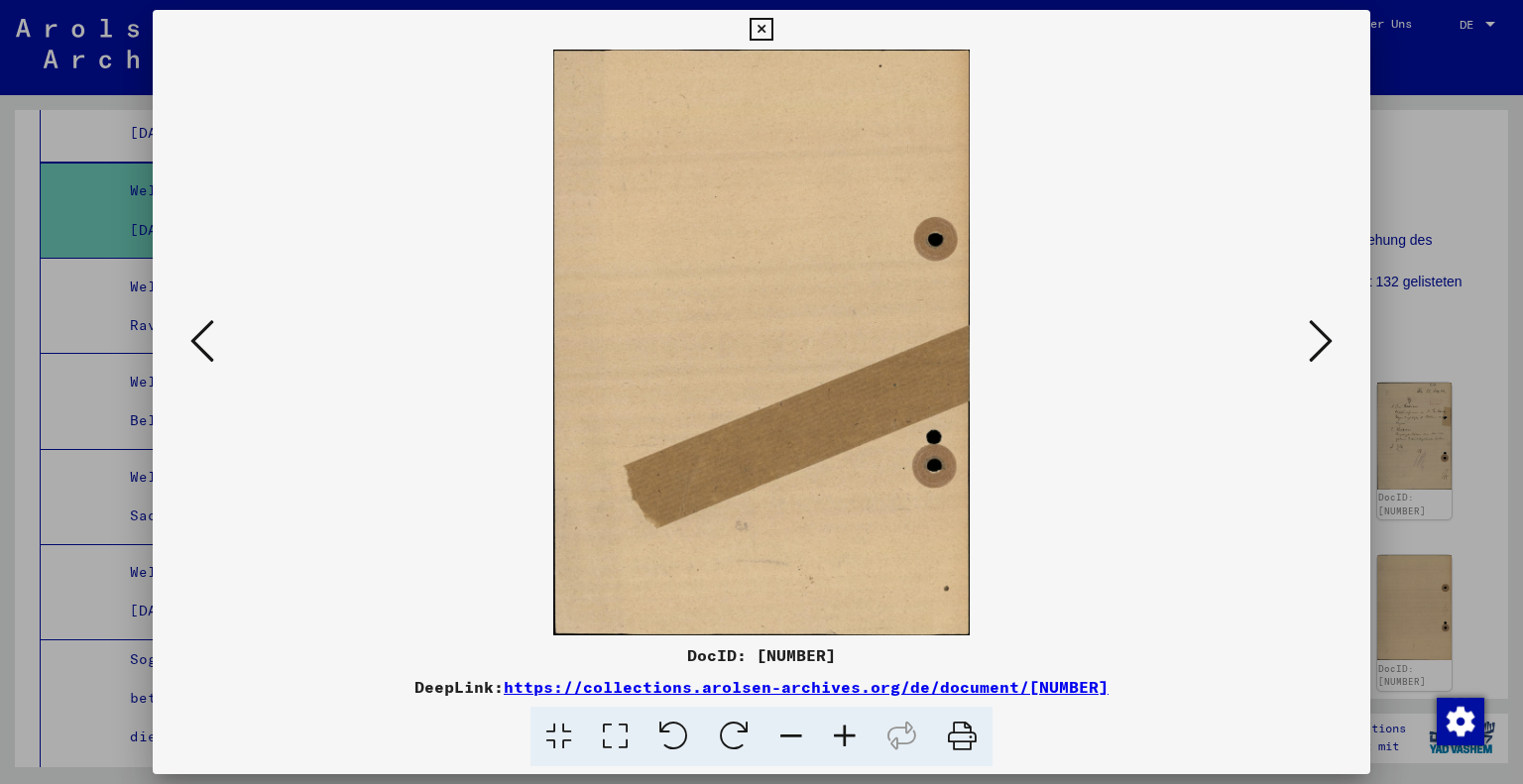 click at bounding box center [1321, 341] 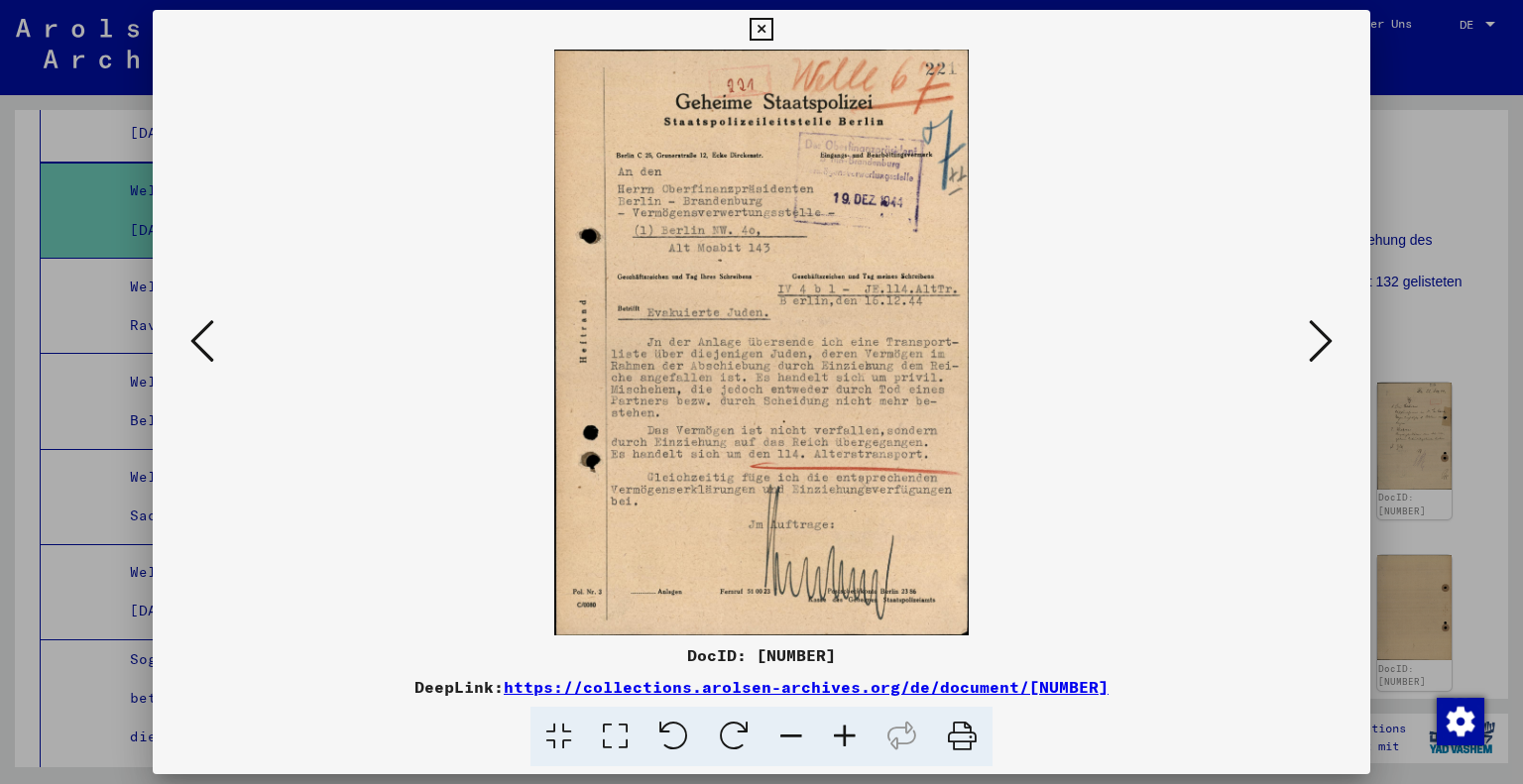 click at bounding box center (1321, 341) 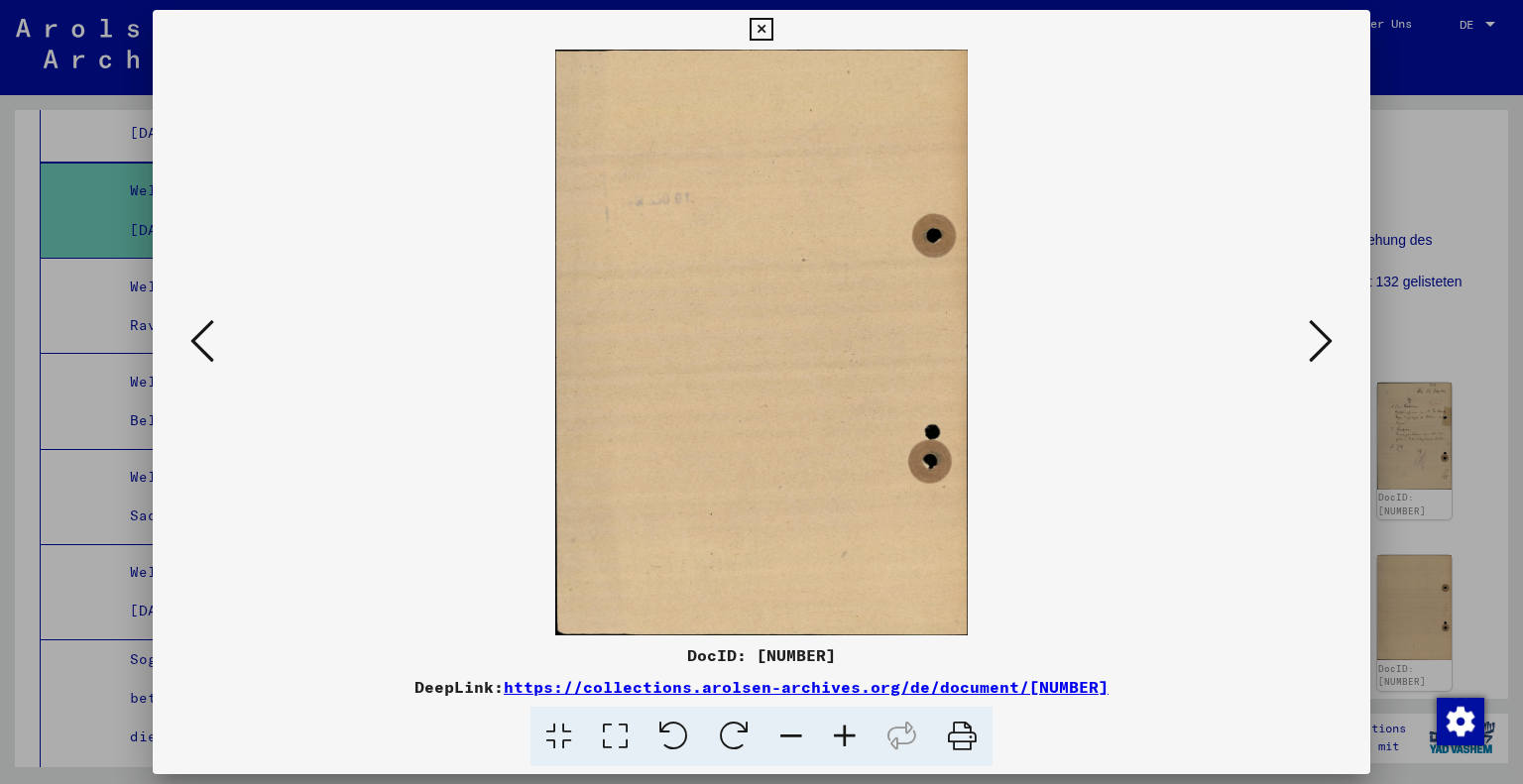 click at bounding box center [1321, 341] 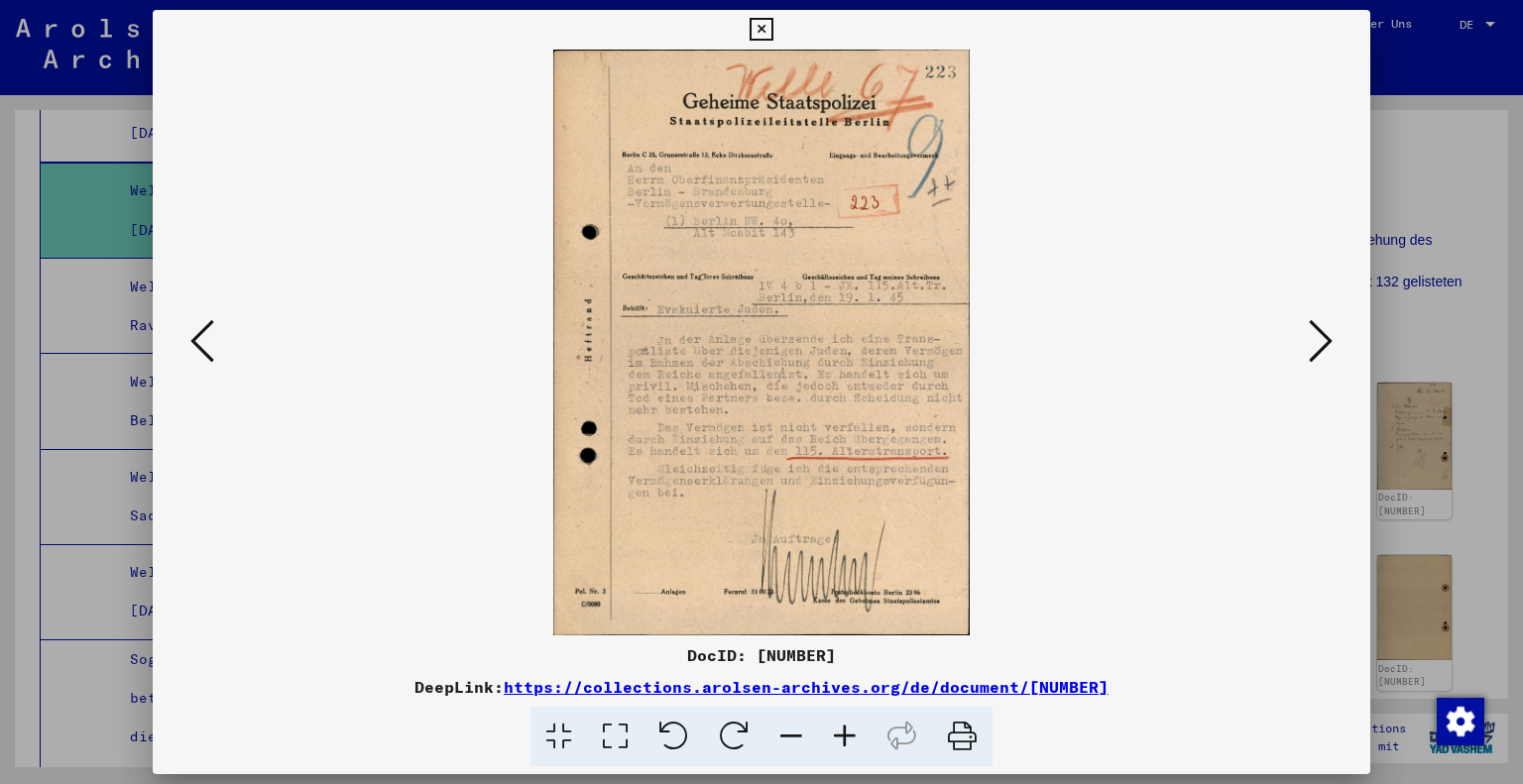 click at bounding box center (1321, 341) 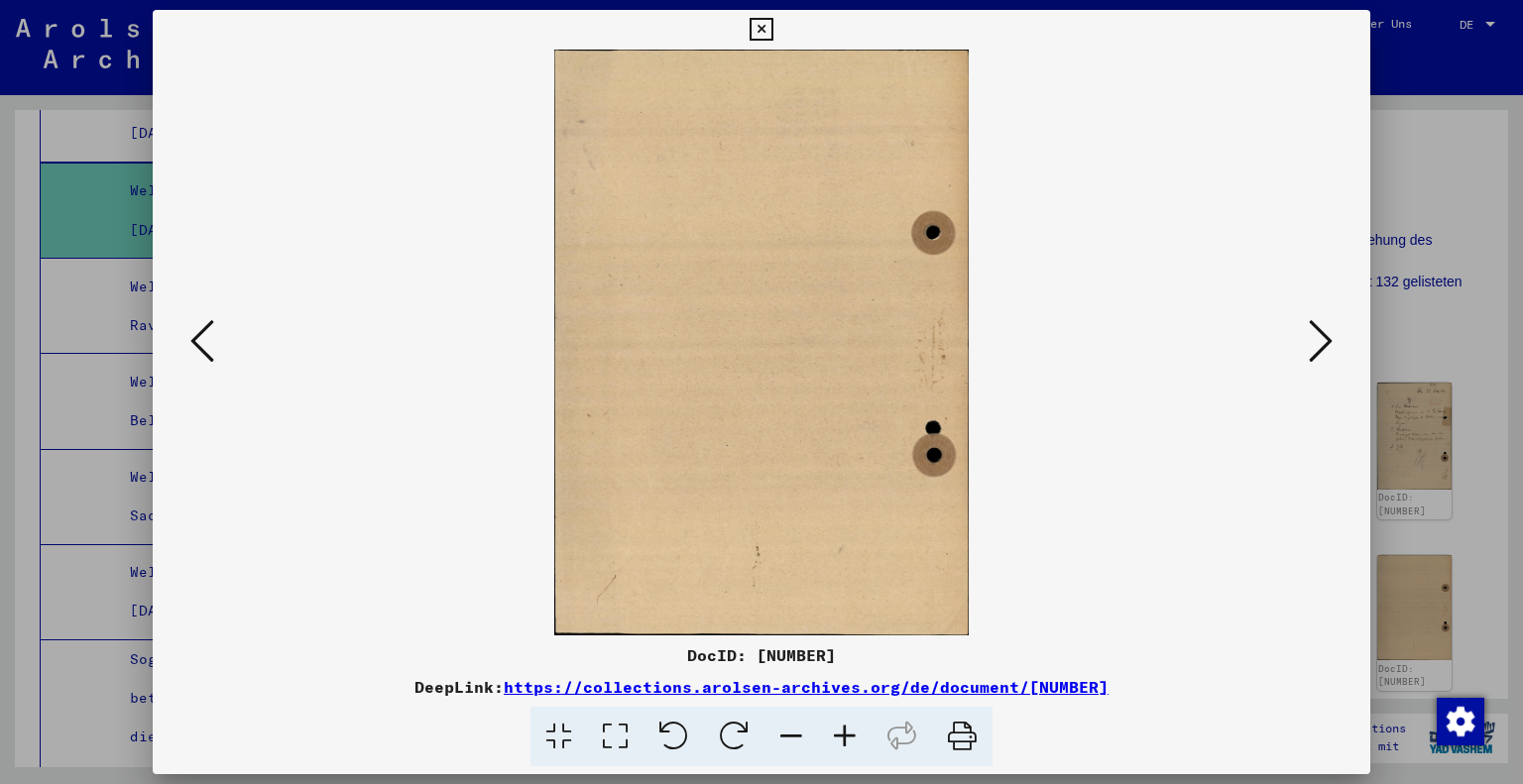 click at bounding box center (1321, 341) 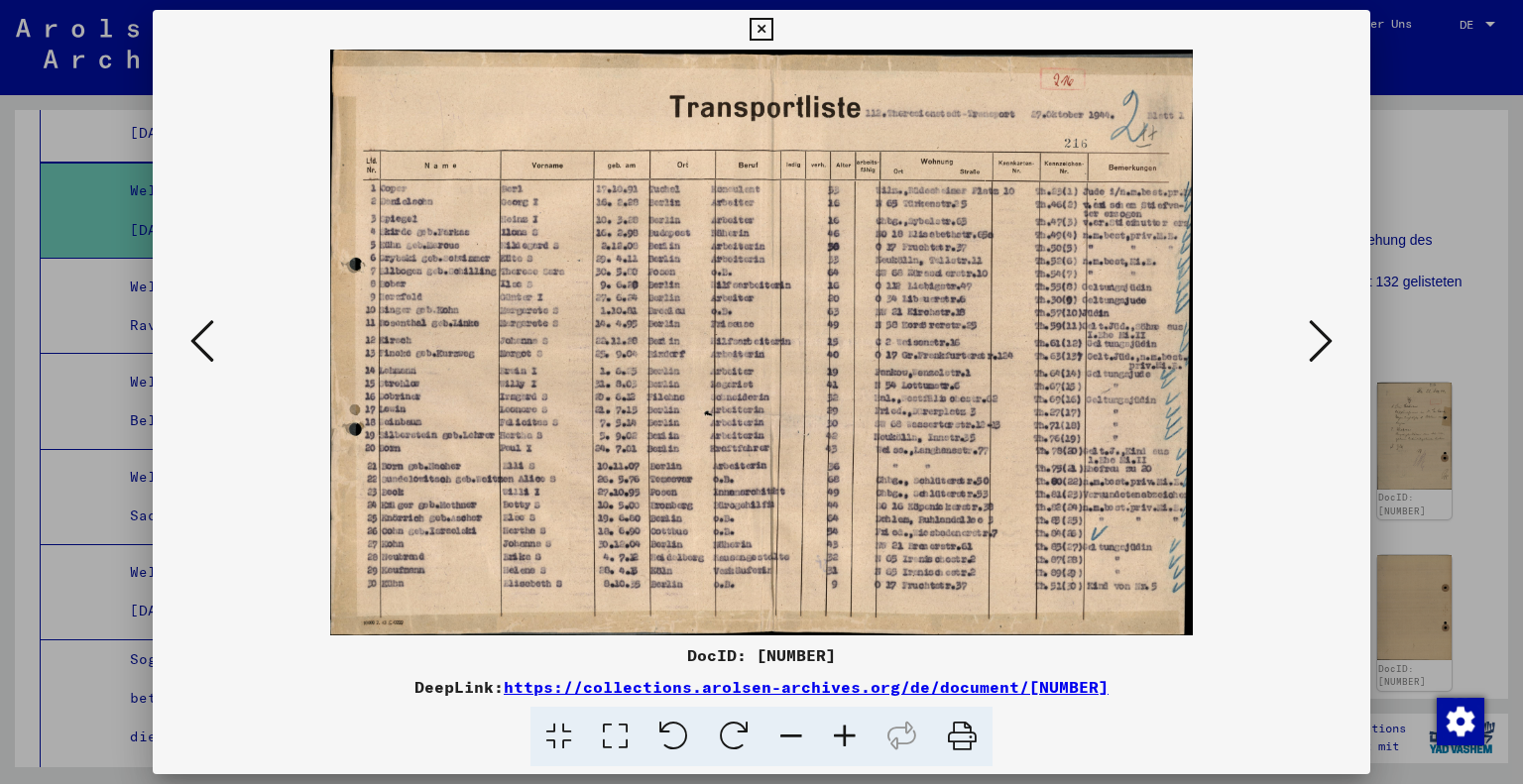 click at bounding box center (1321, 341) 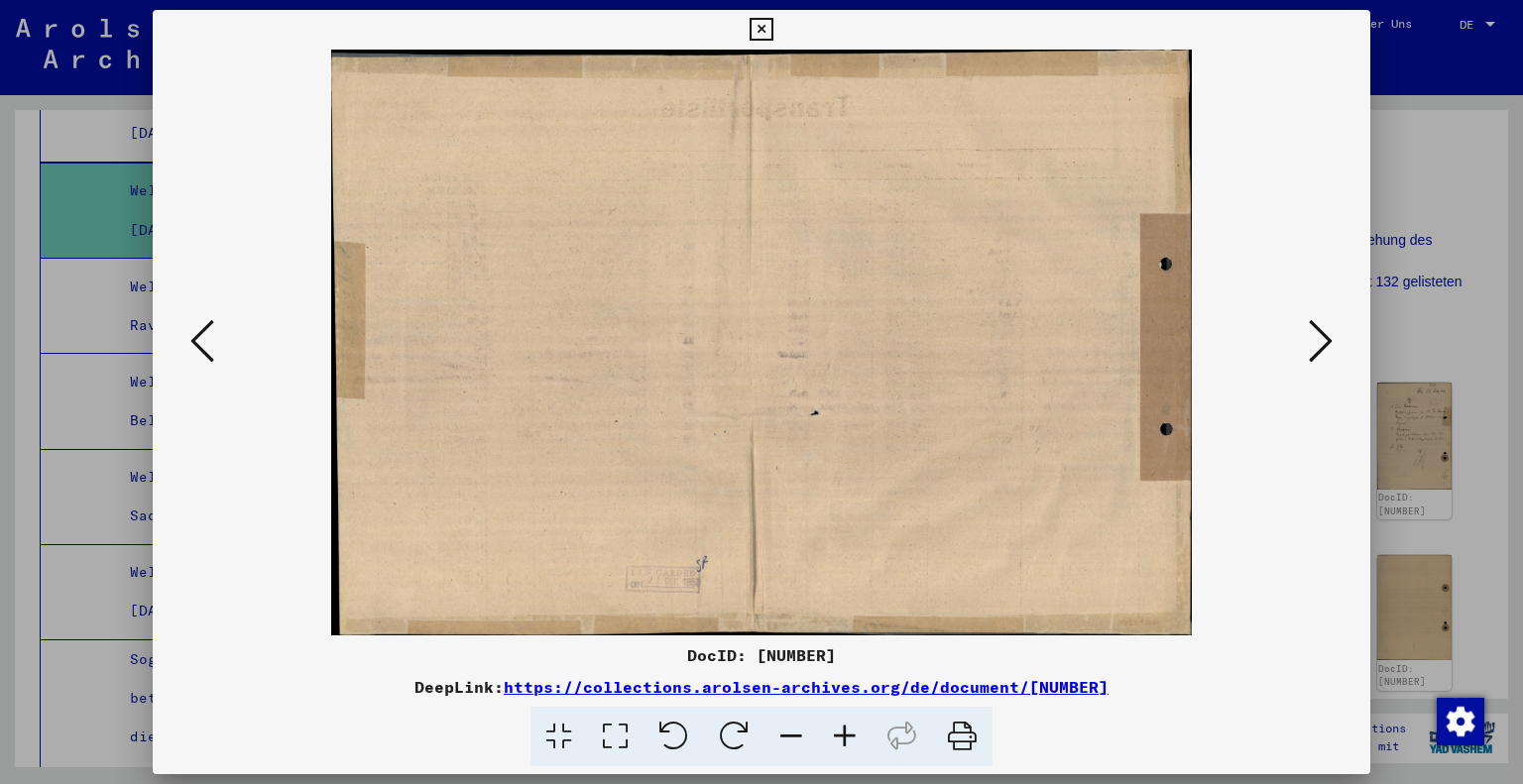 click at bounding box center [1321, 341] 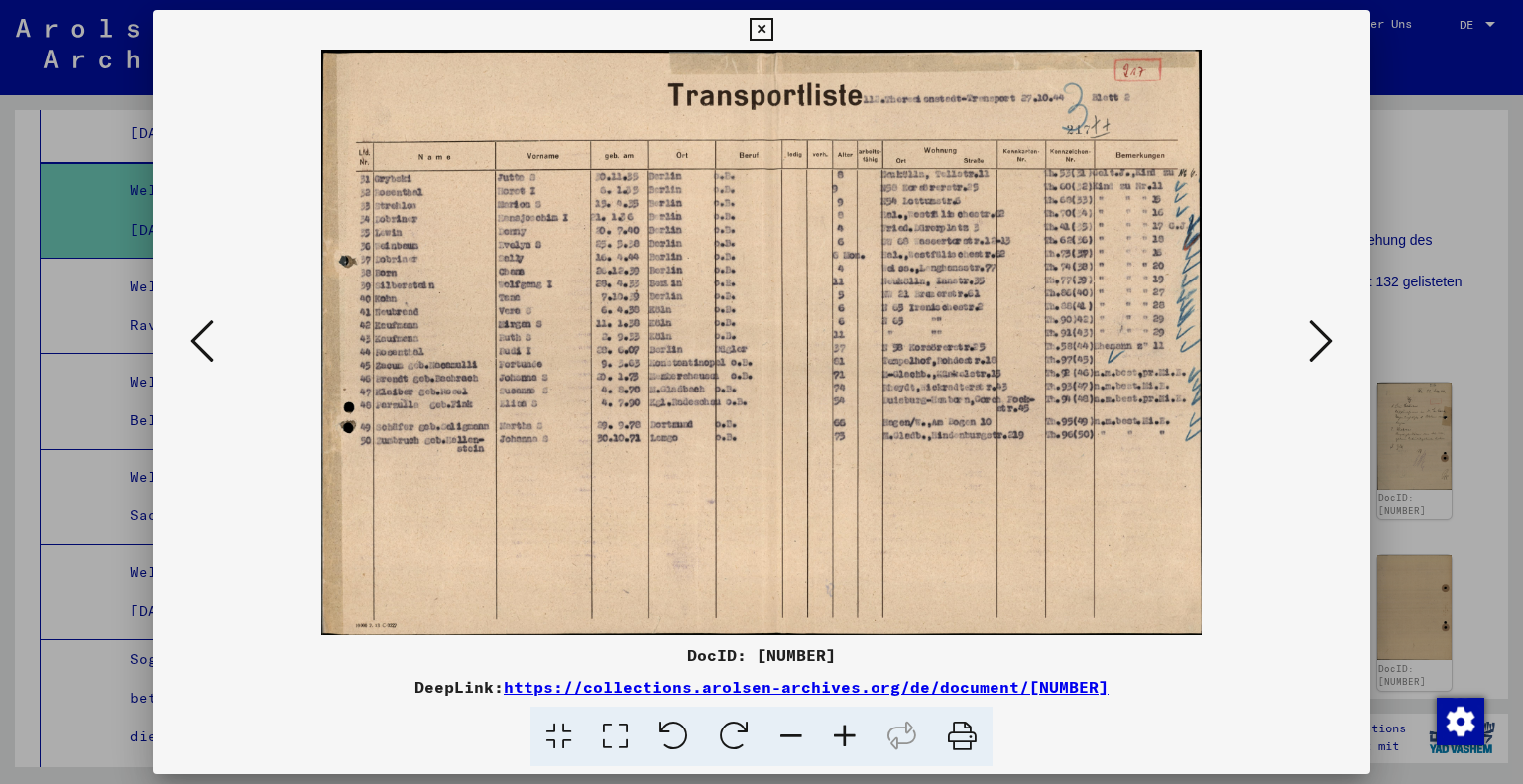 click at bounding box center (1321, 341) 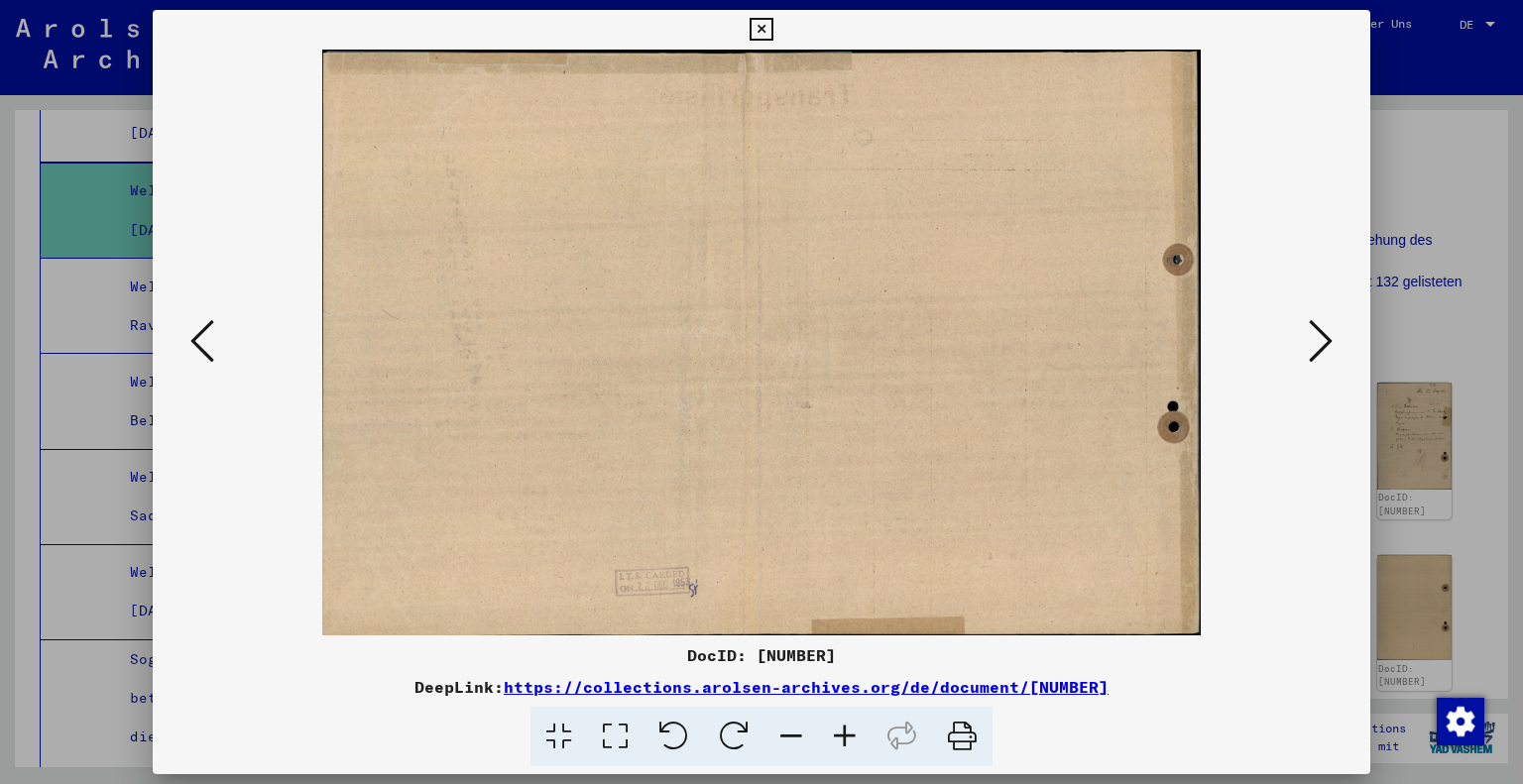 click at bounding box center [1321, 341] 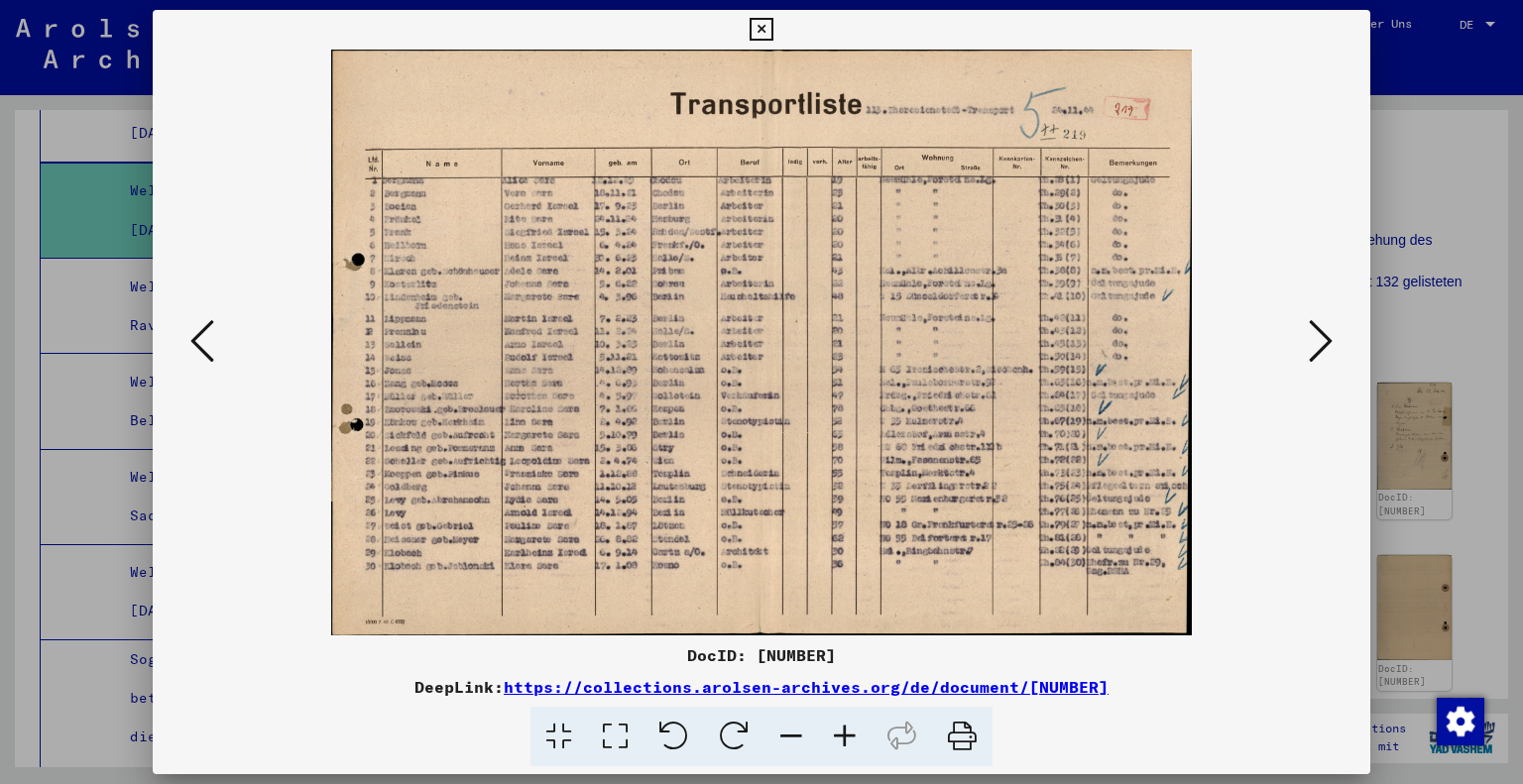 click at bounding box center [1321, 341] 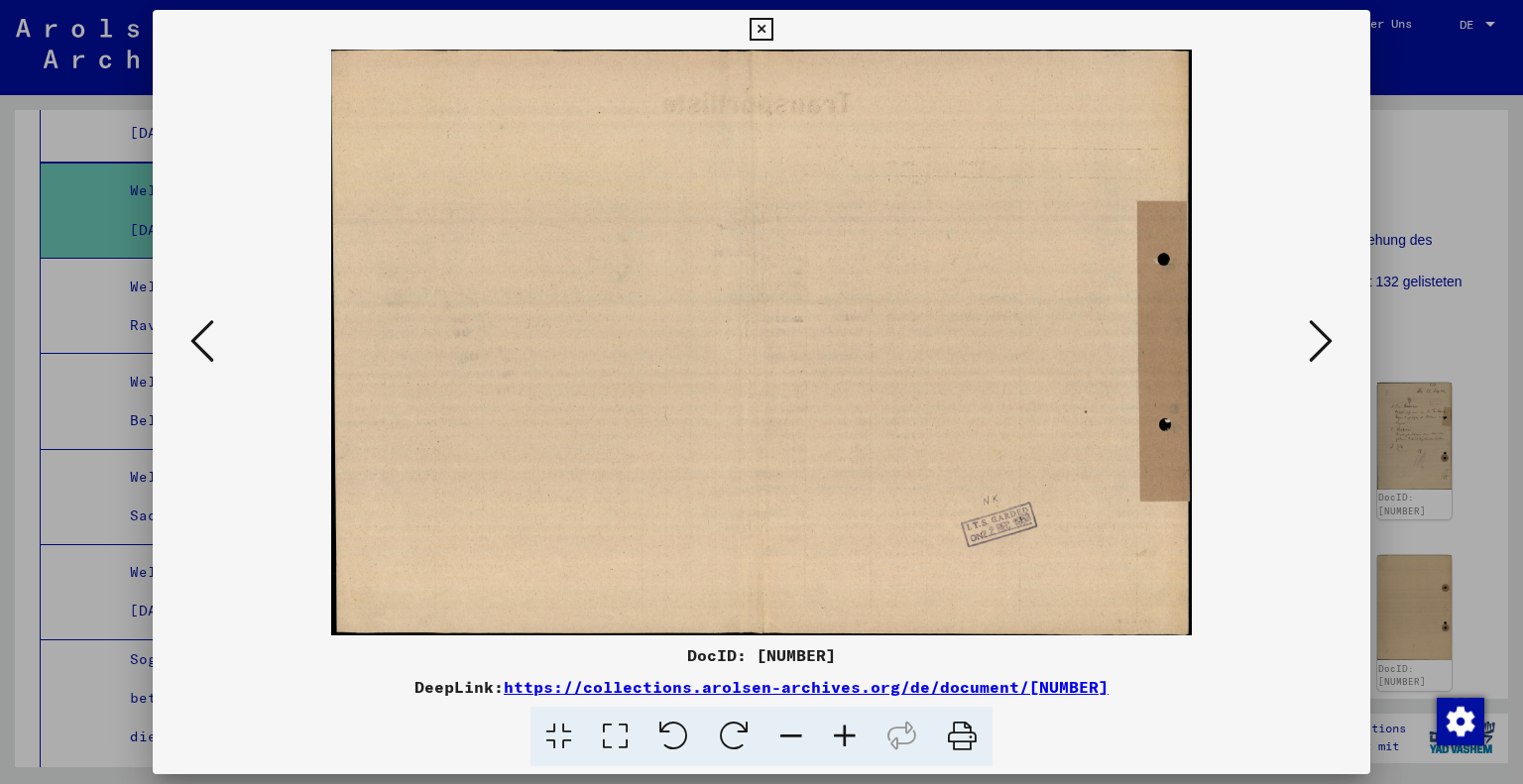 click at bounding box center (1321, 341) 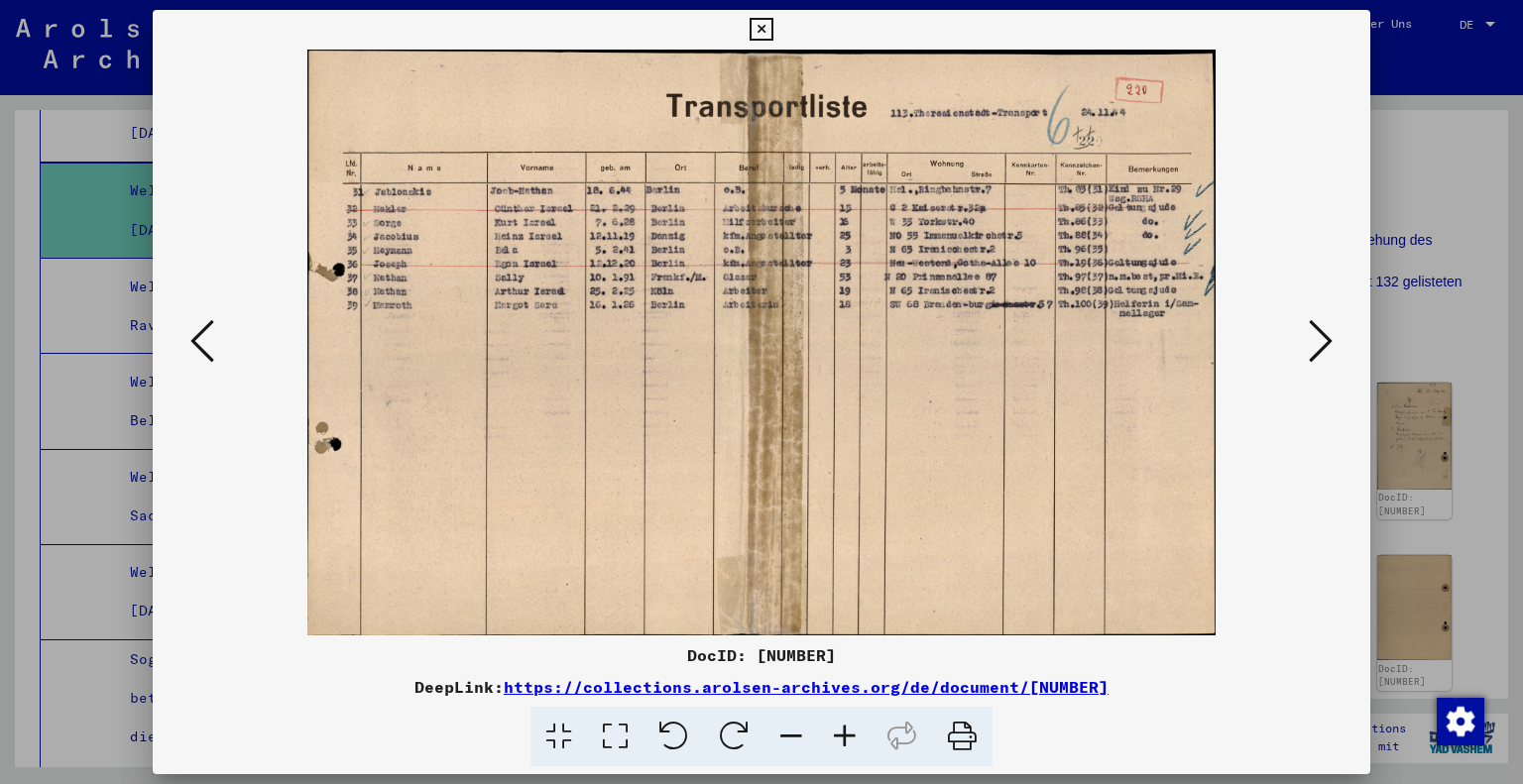 click at bounding box center (1321, 341) 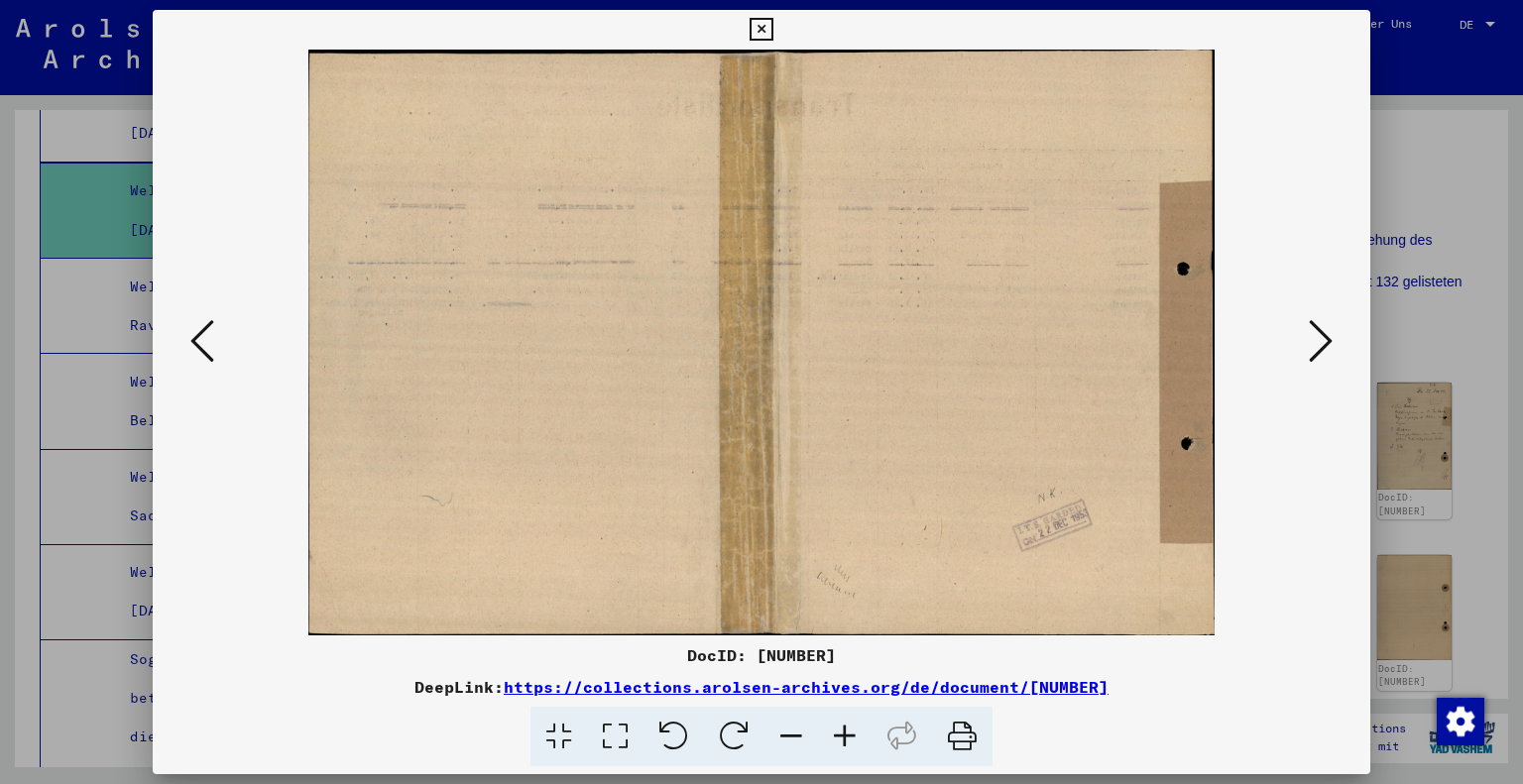 click at bounding box center [1321, 341] 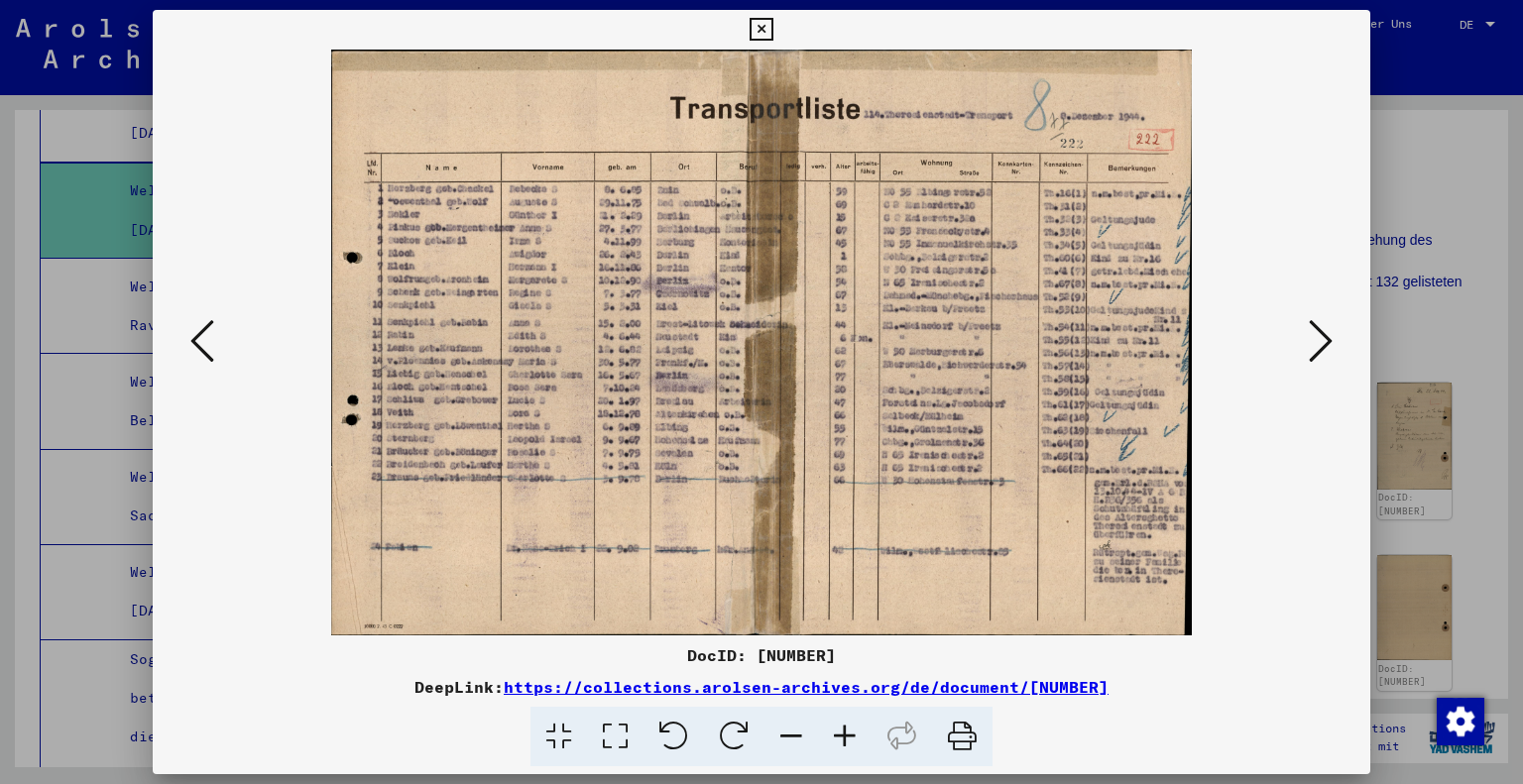 click at bounding box center [615, 736] 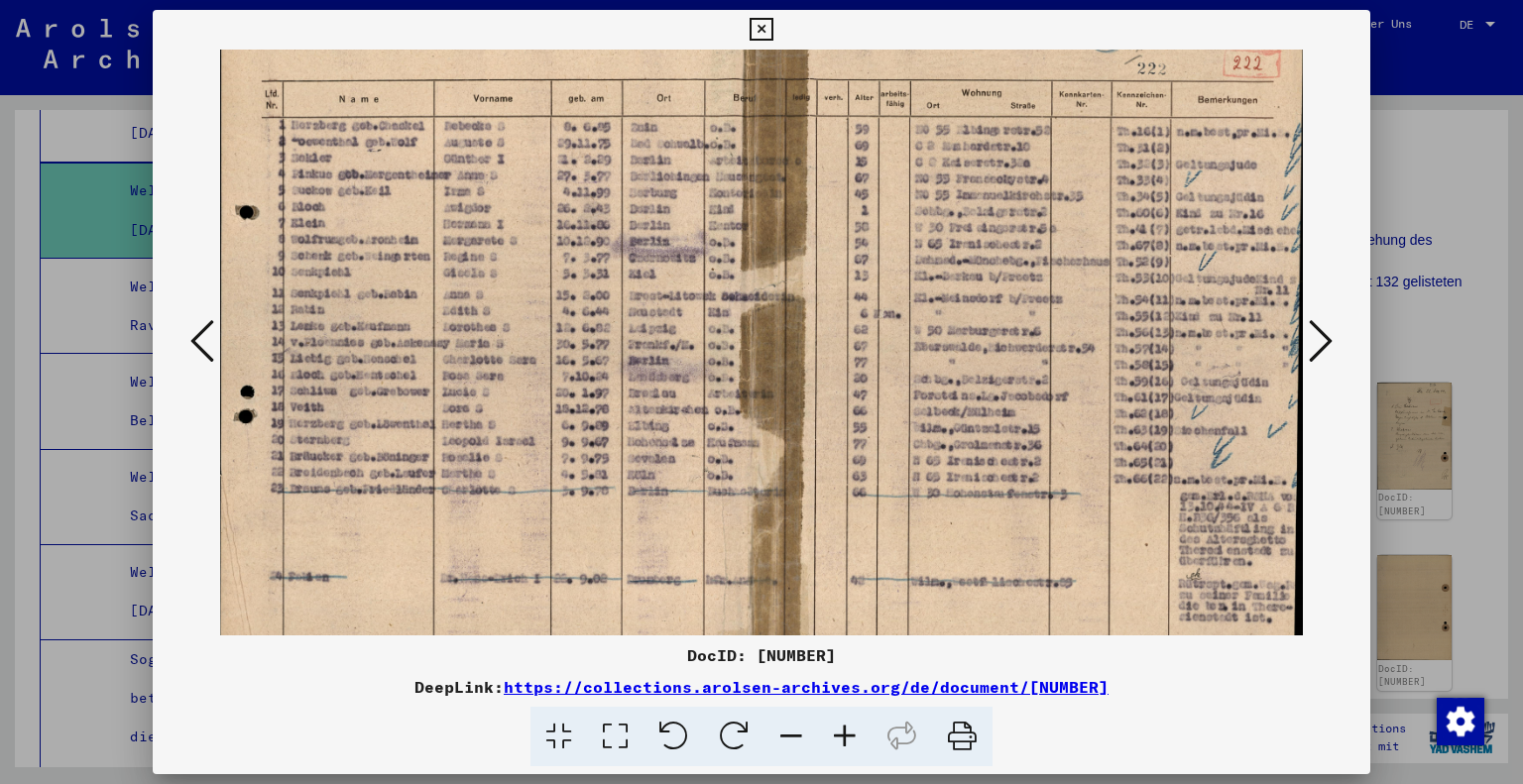scroll, scrollTop: 151, scrollLeft: 0, axis: vertical 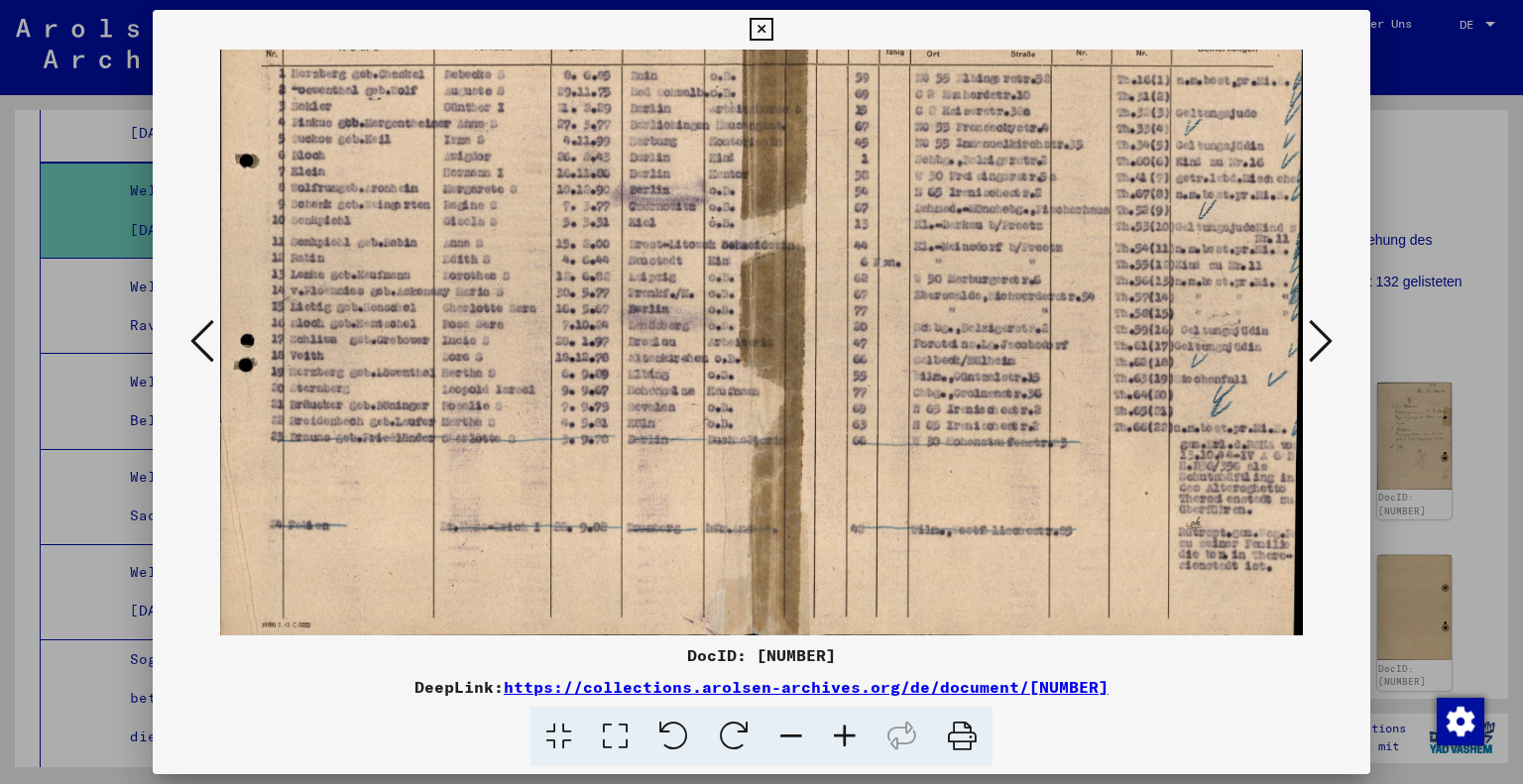 drag, startPoint x: 636, startPoint y: 506, endPoint x: 588, endPoint y: 342, distance: 170.88007 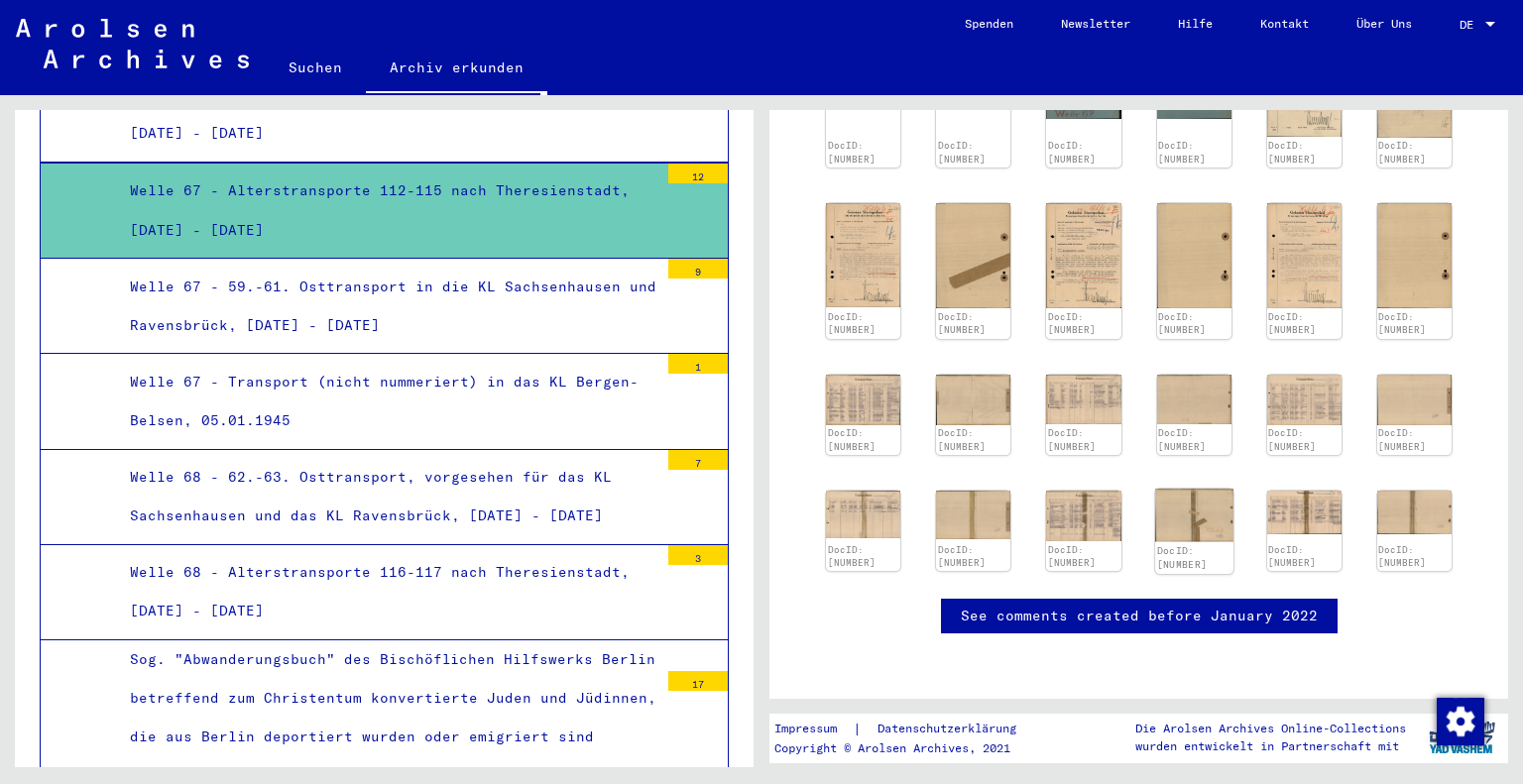 scroll, scrollTop: 694, scrollLeft: 0, axis: vertical 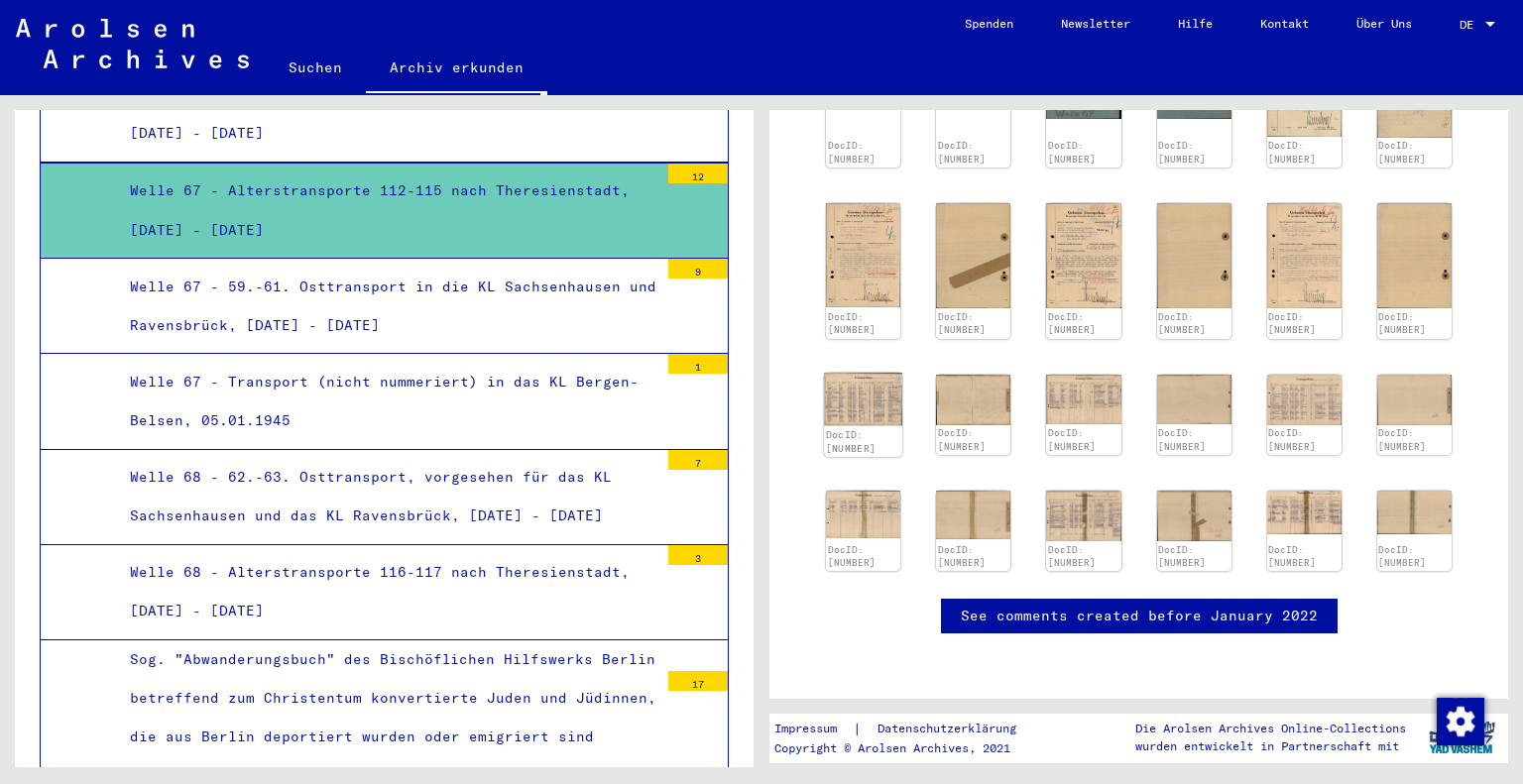 click 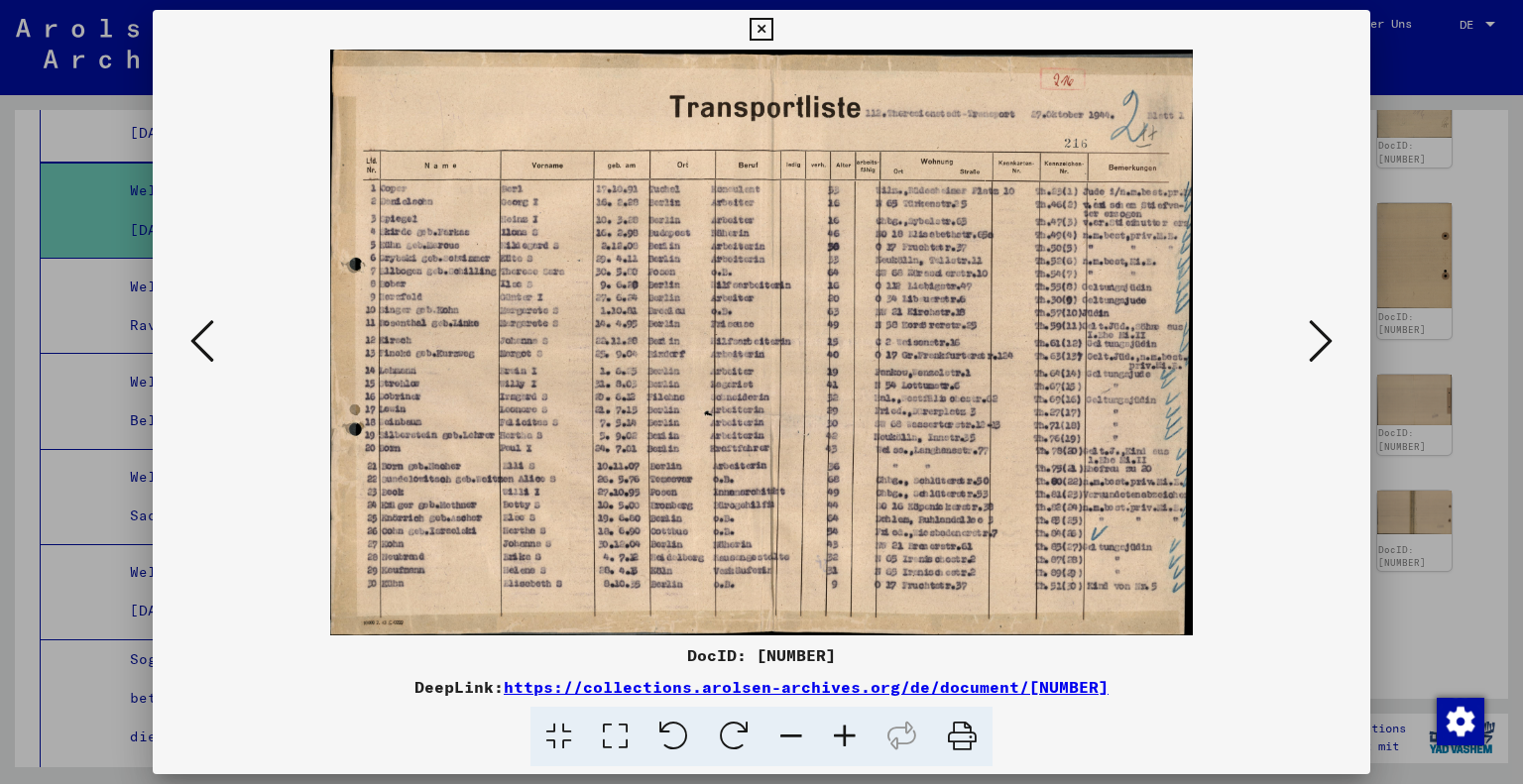 click at bounding box center [1321, 341] 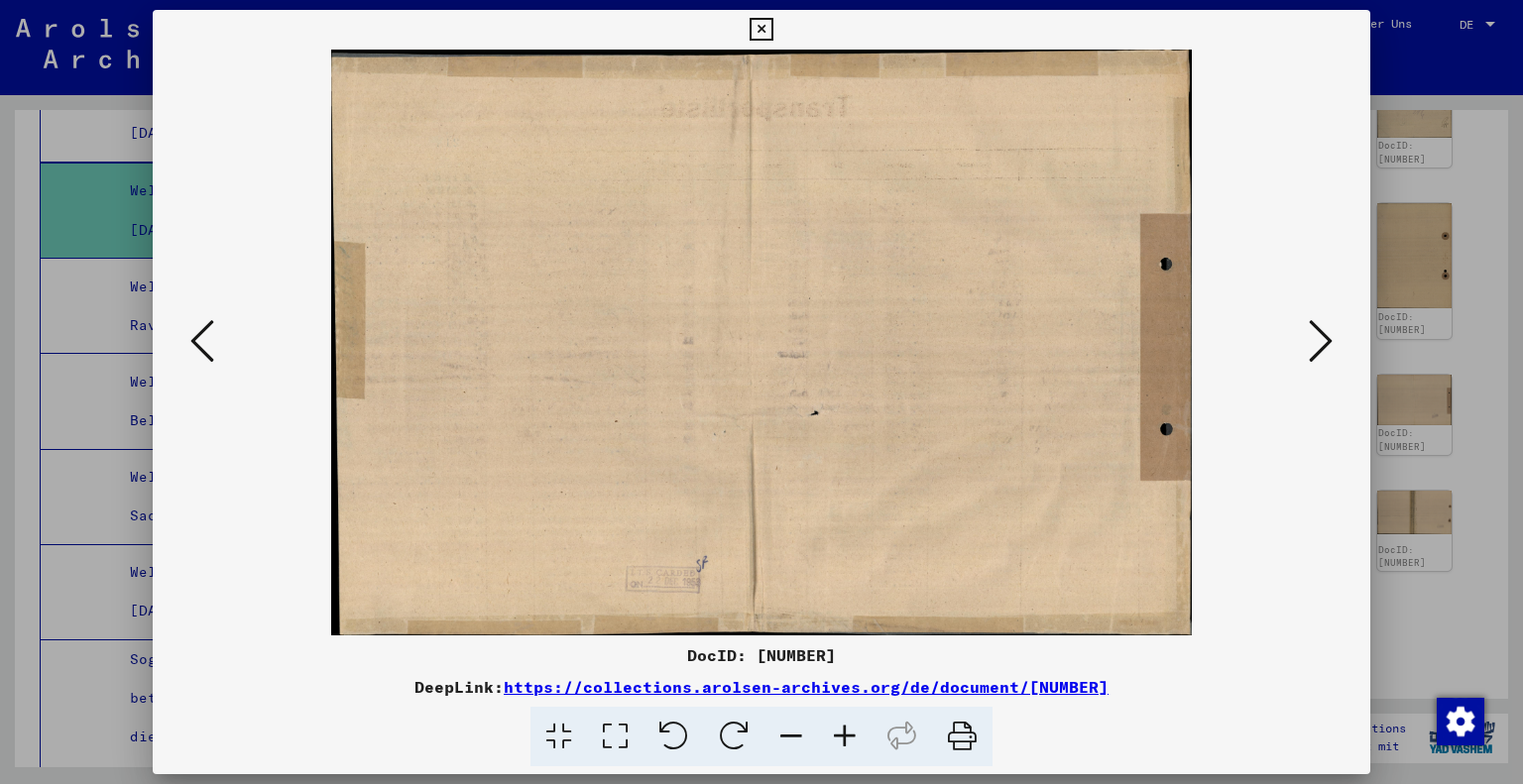click at bounding box center (1321, 341) 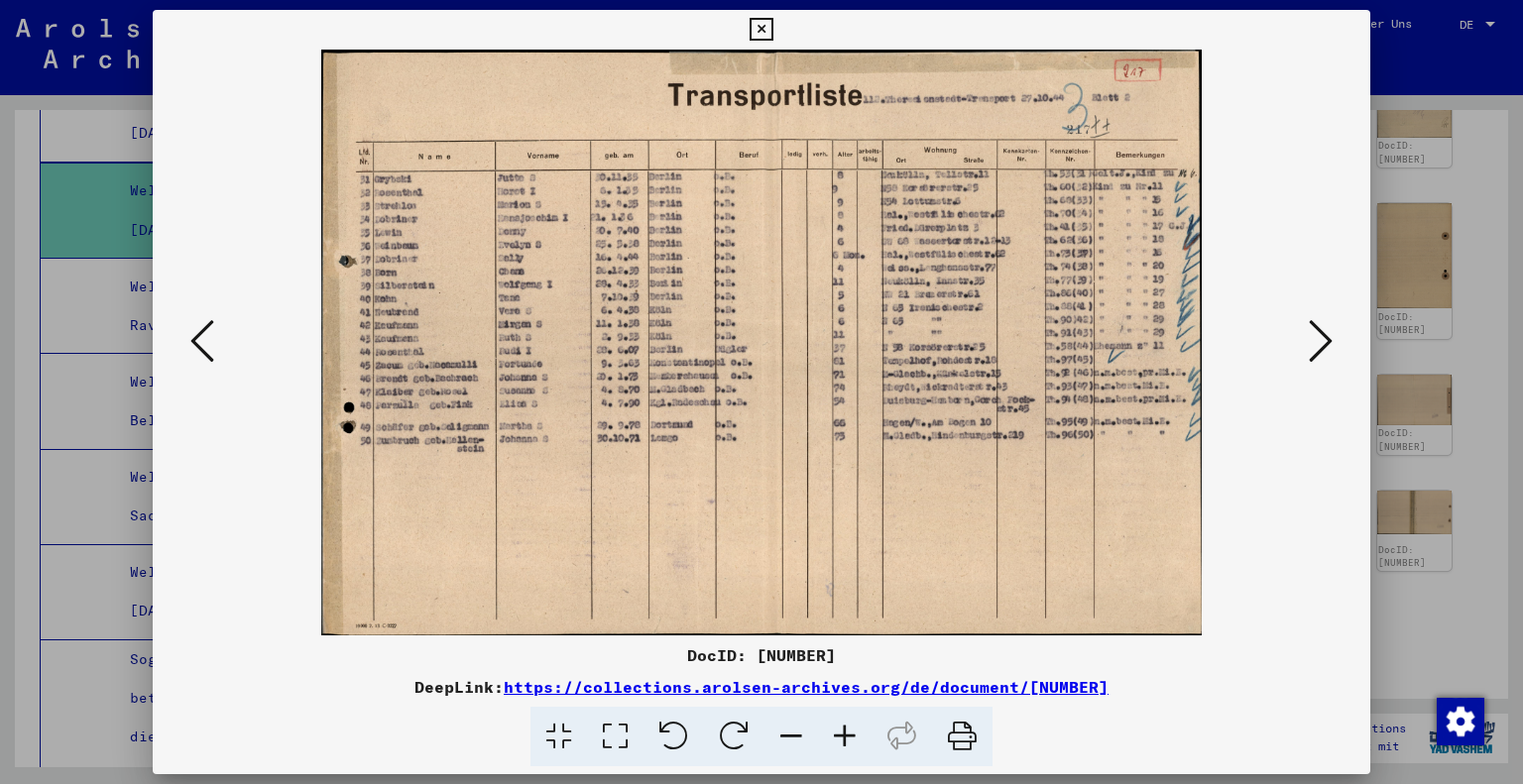 click at bounding box center [1321, 341] 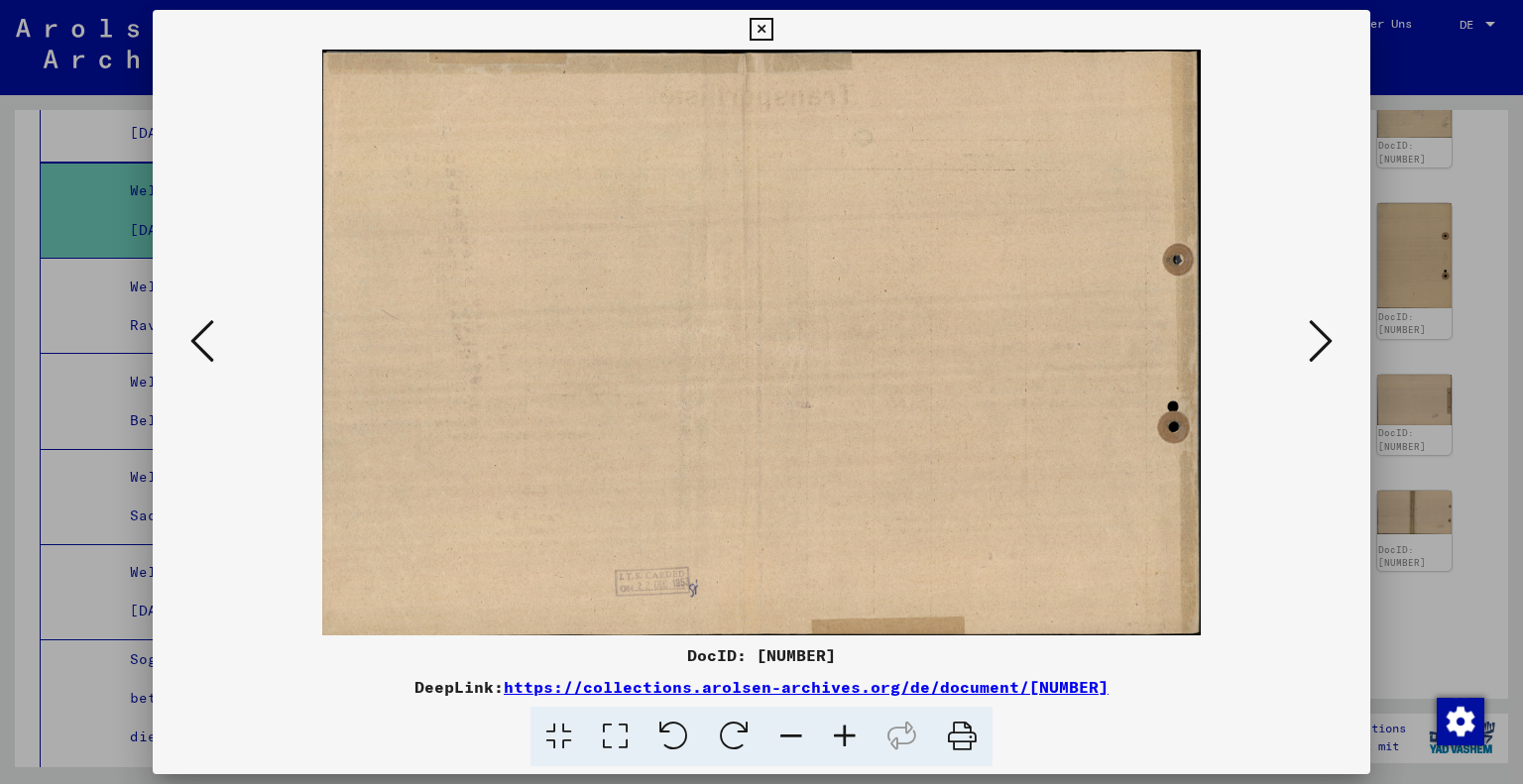 click at bounding box center (1321, 341) 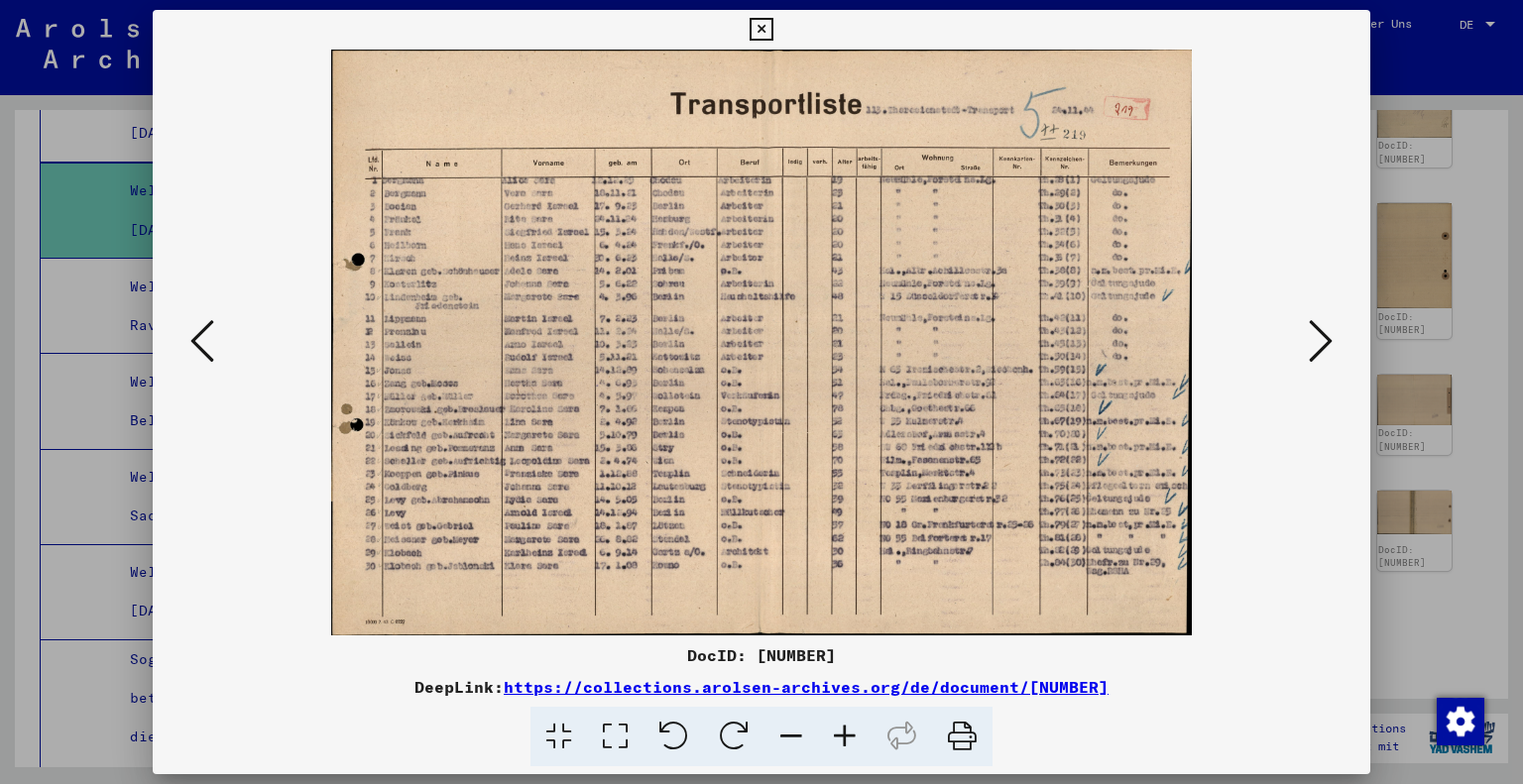 click at bounding box center (1321, 341) 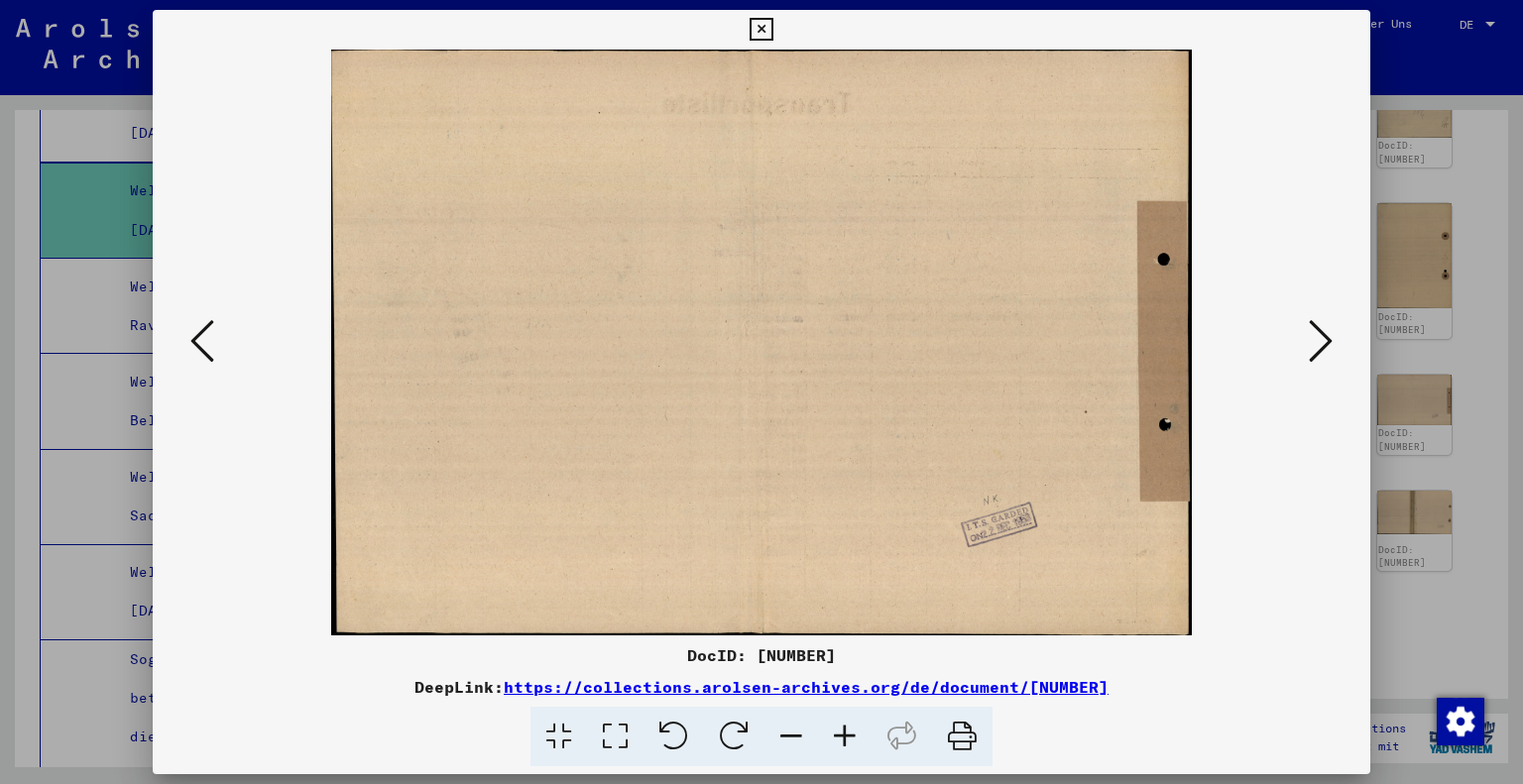 click at bounding box center (1321, 341) 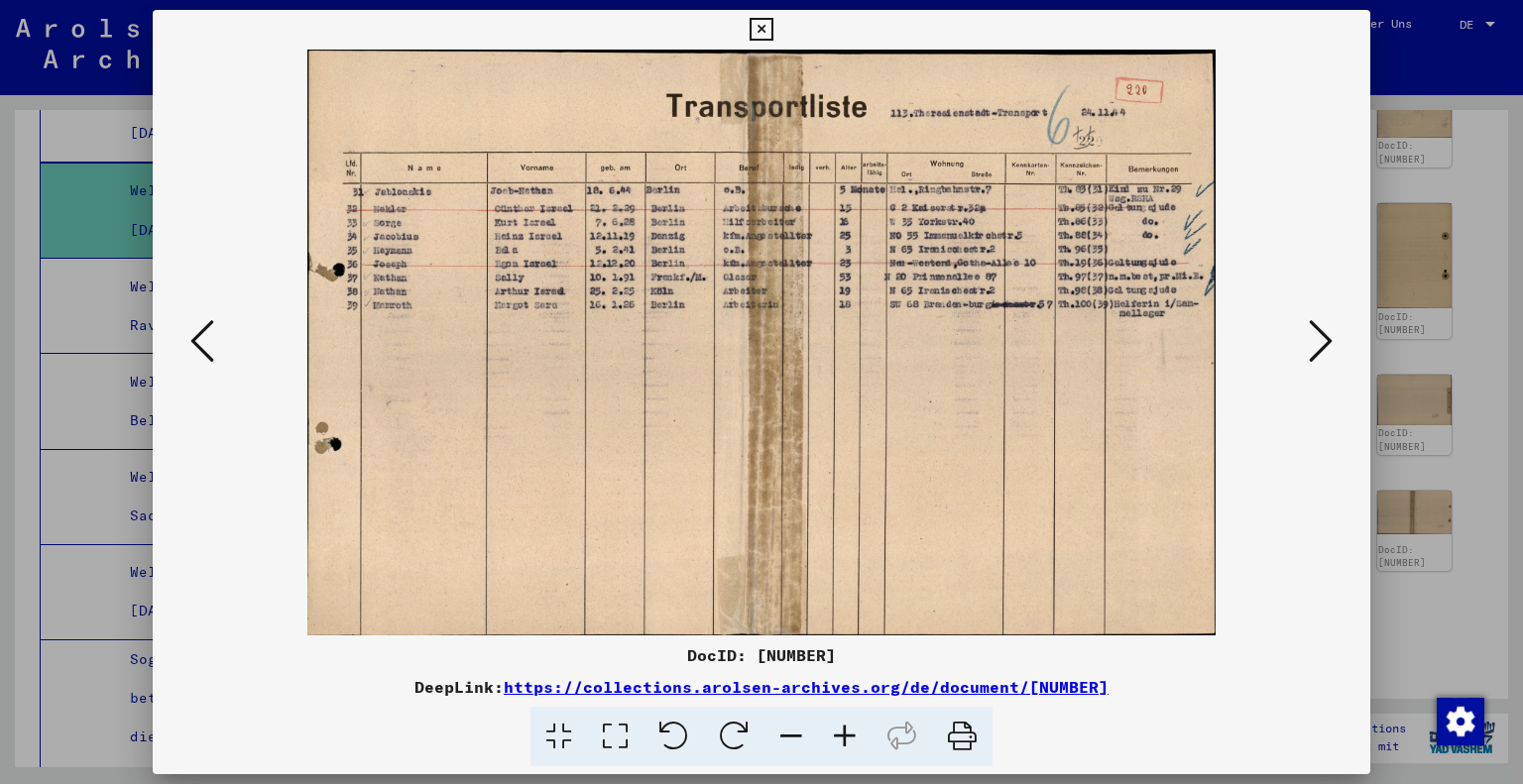 click at bounding box center (1321, 341) 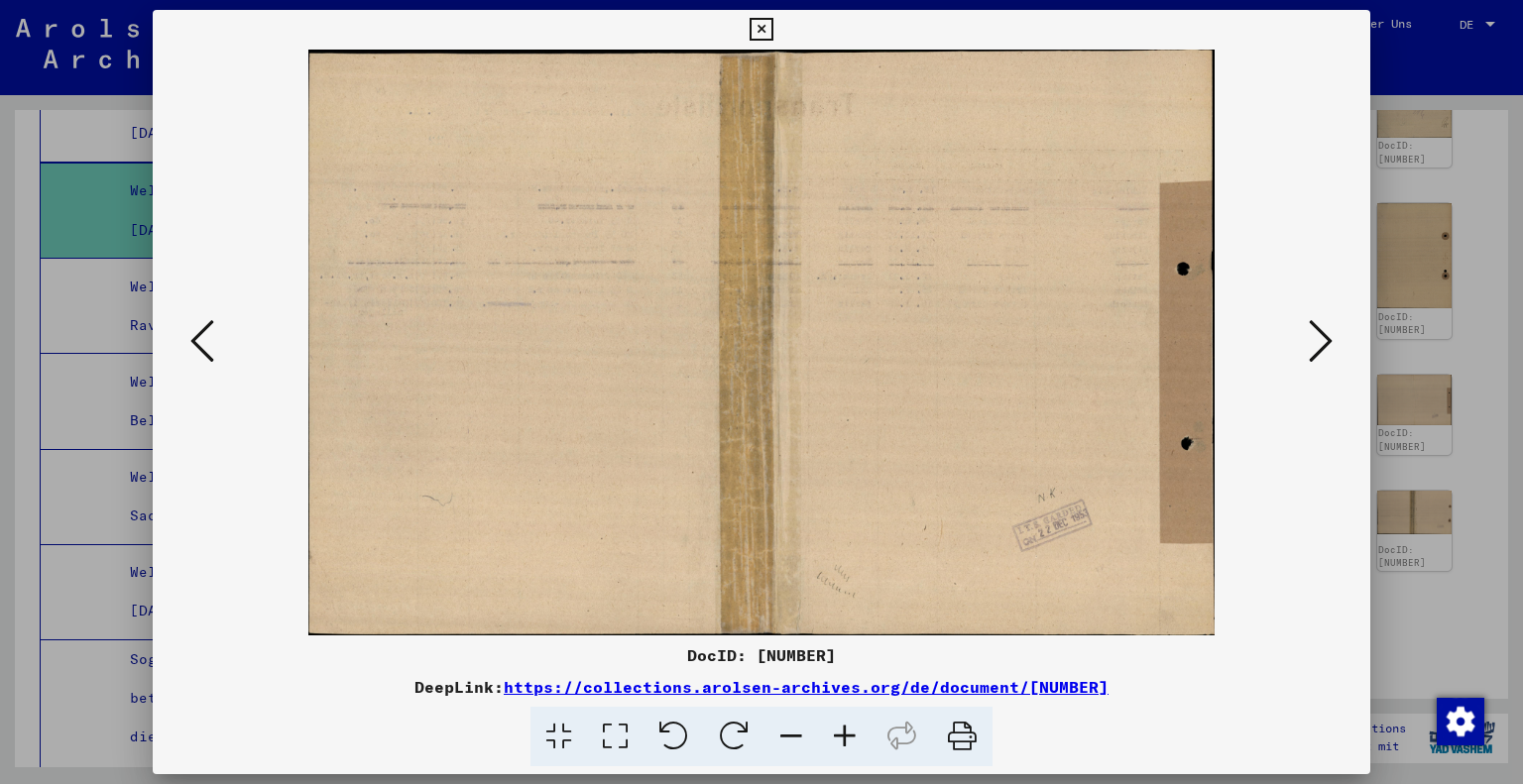 click at bounding box center (1321, 341) 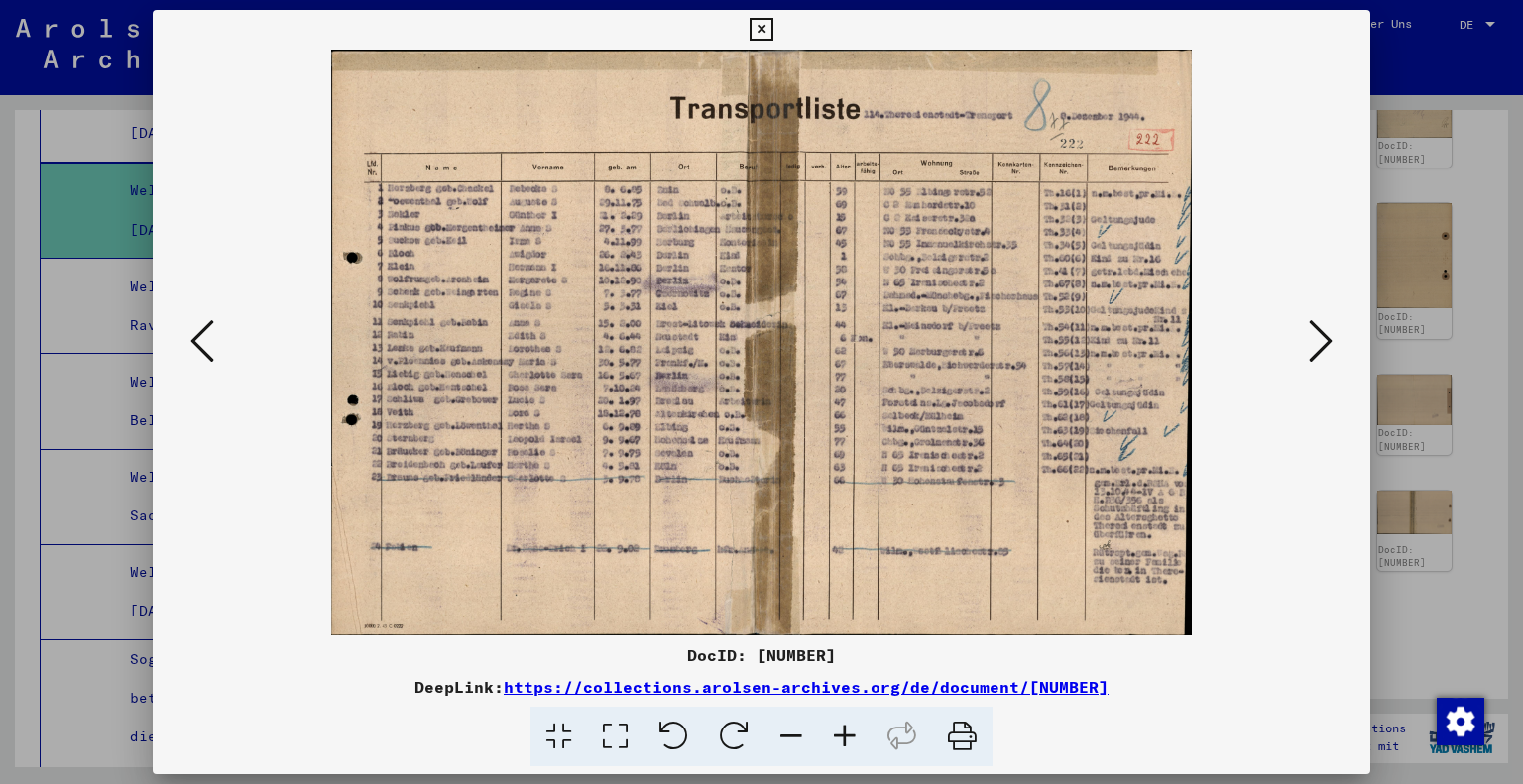 click at bounding box center (1321, 341) 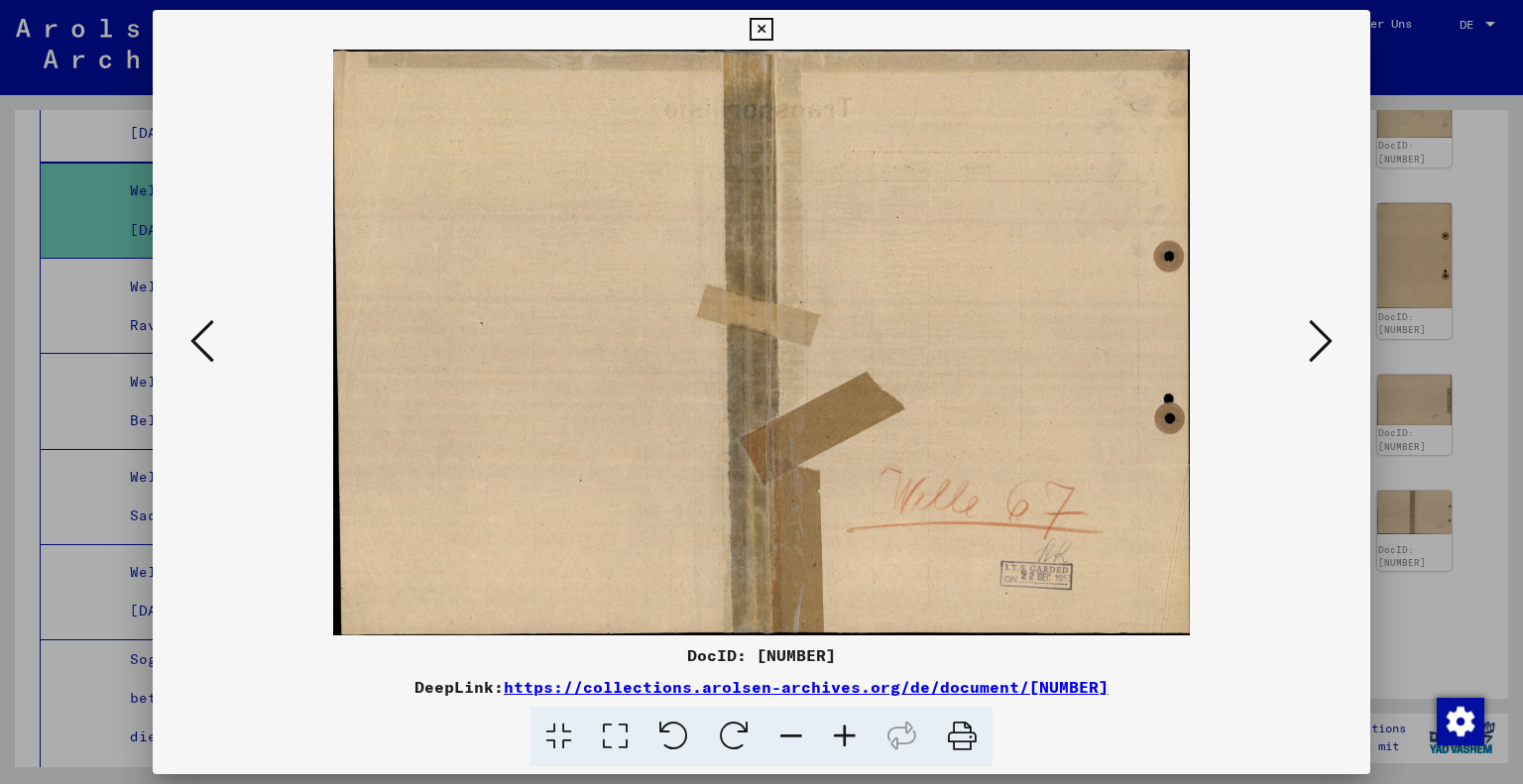 click at bounding box center (1321, 341) 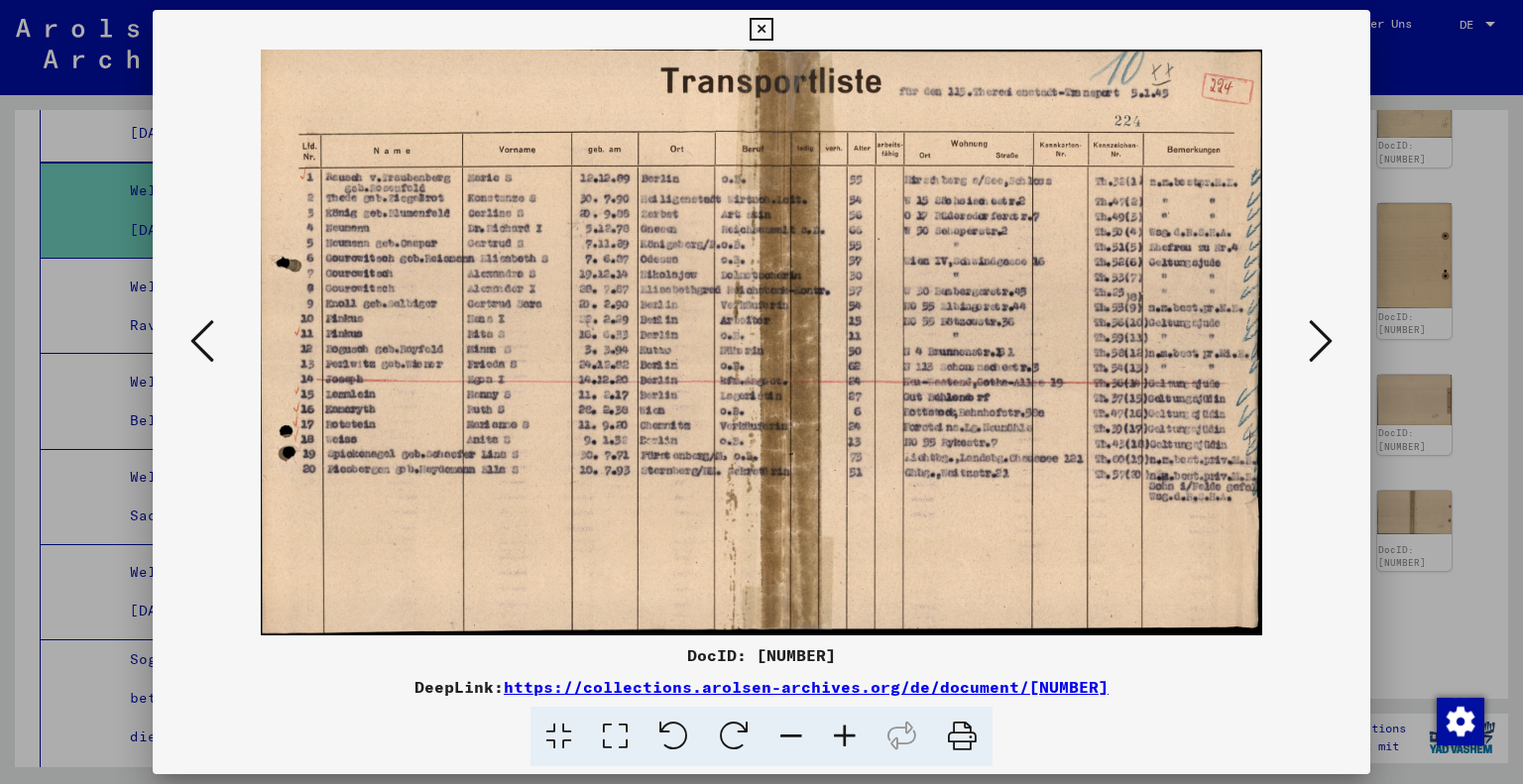 click at bounding box center [1321, 341] 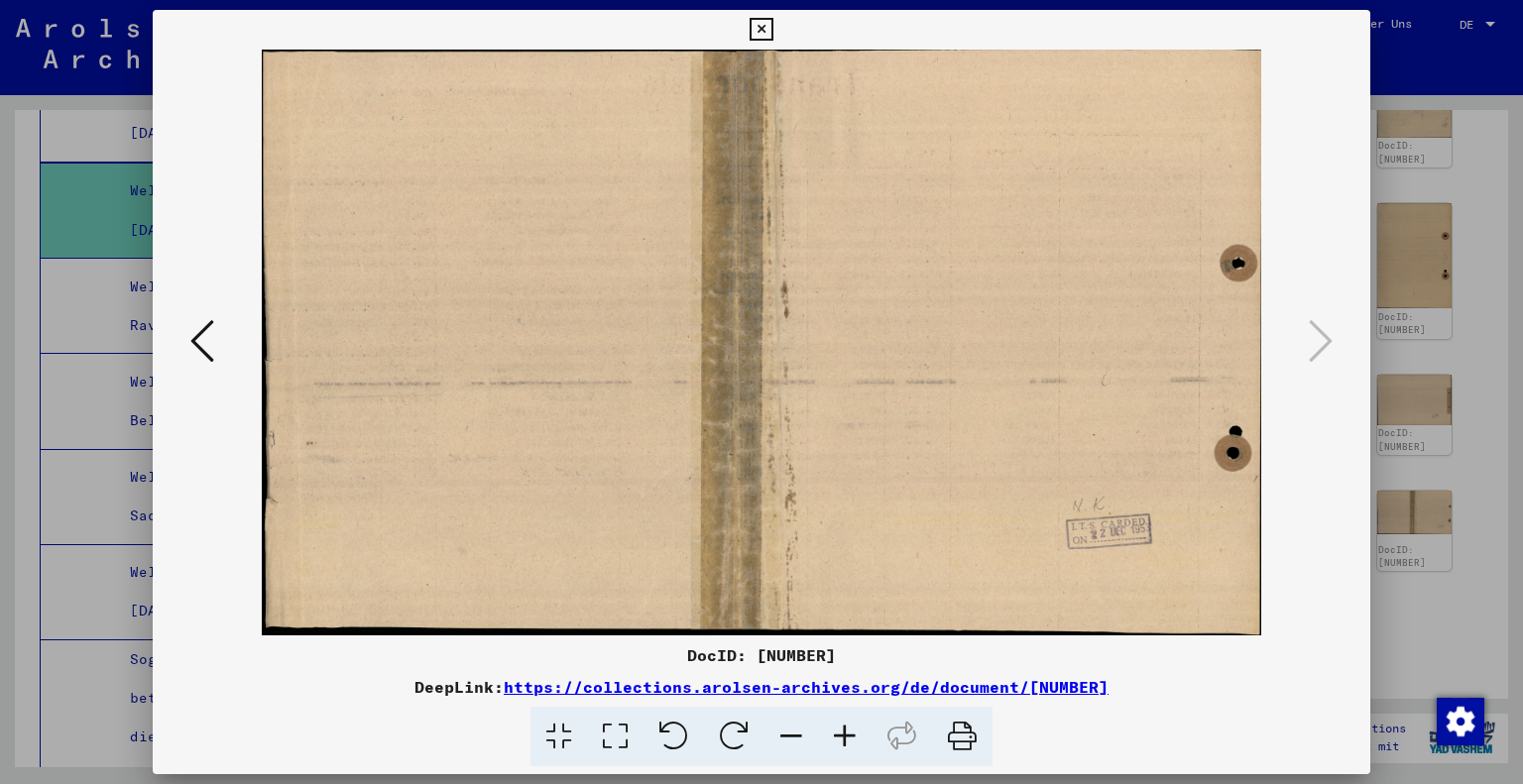 click at bounding box center (761, 30) 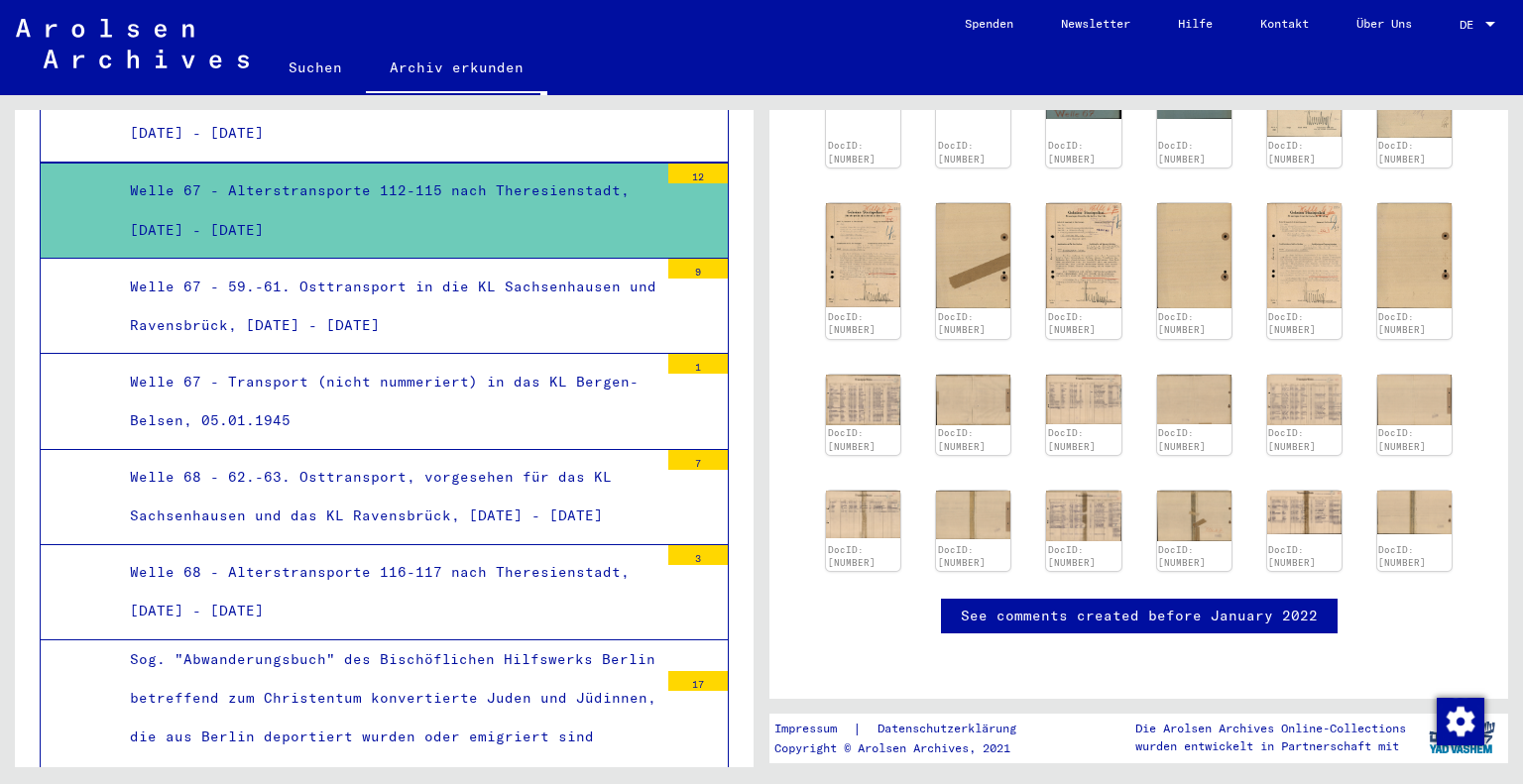 scroll, scrollTop: 297, scrollLeft: 0, axis: vertical 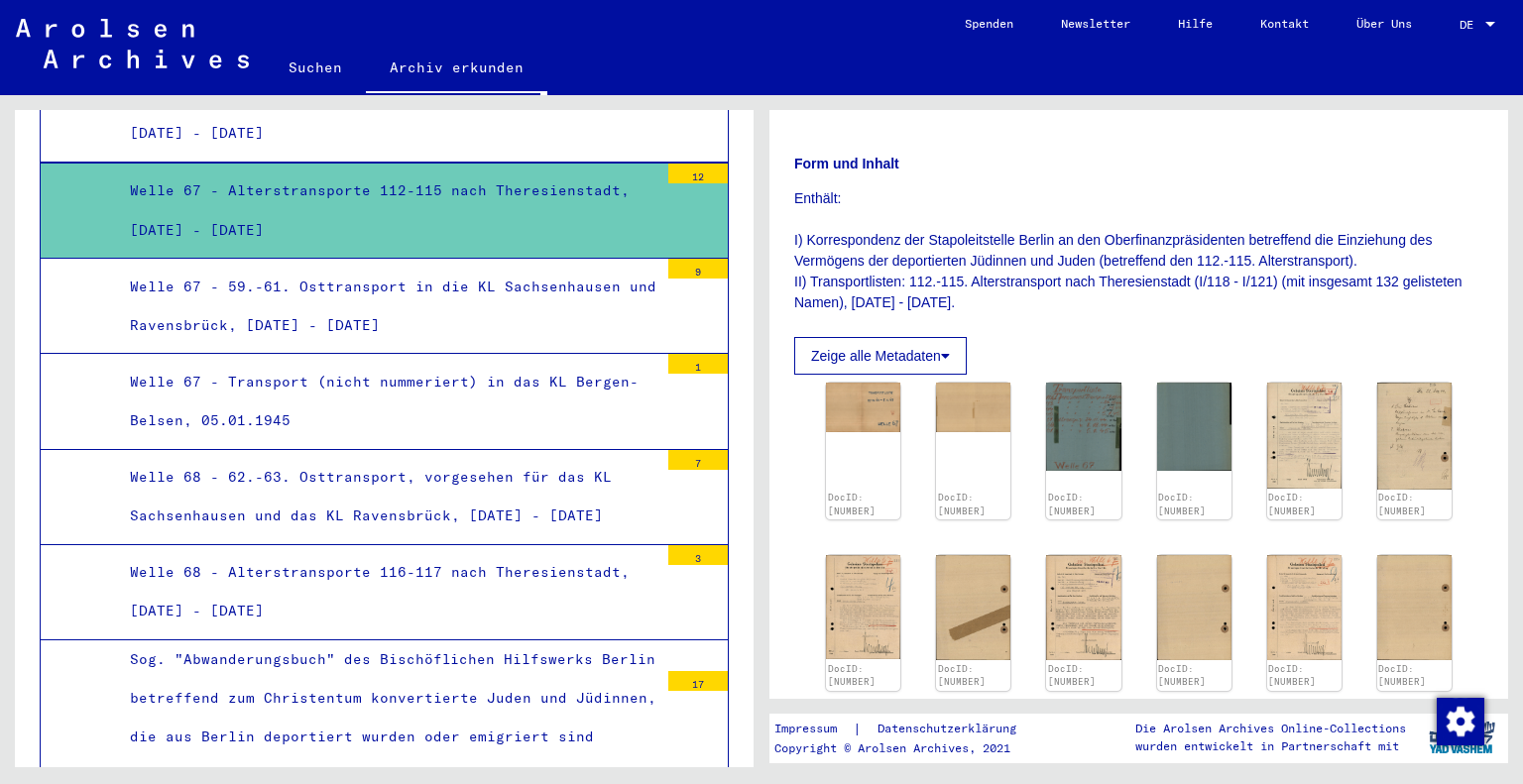 click 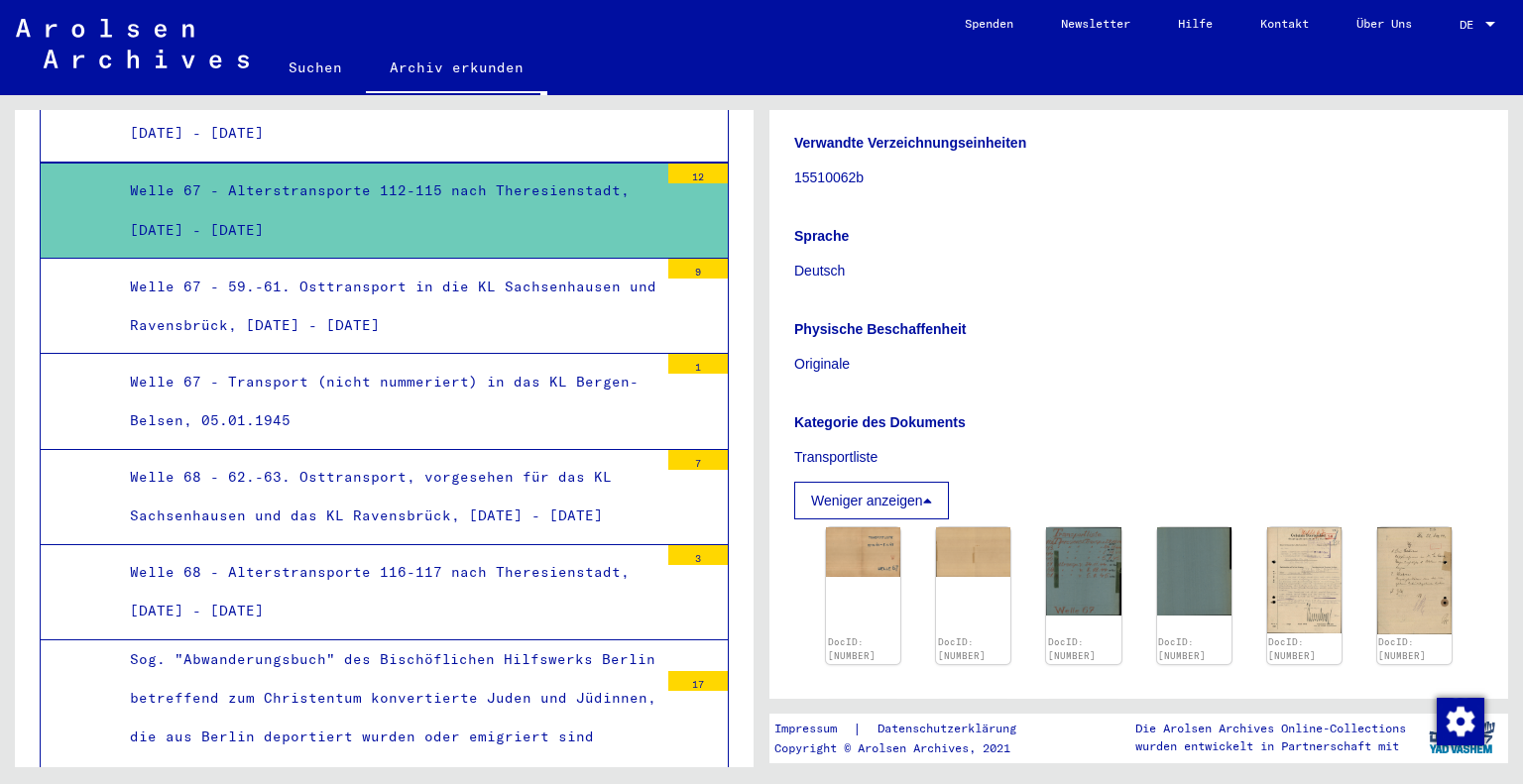 scroll, scrollTop: 694, scrollLeft: 0, axis: vertical 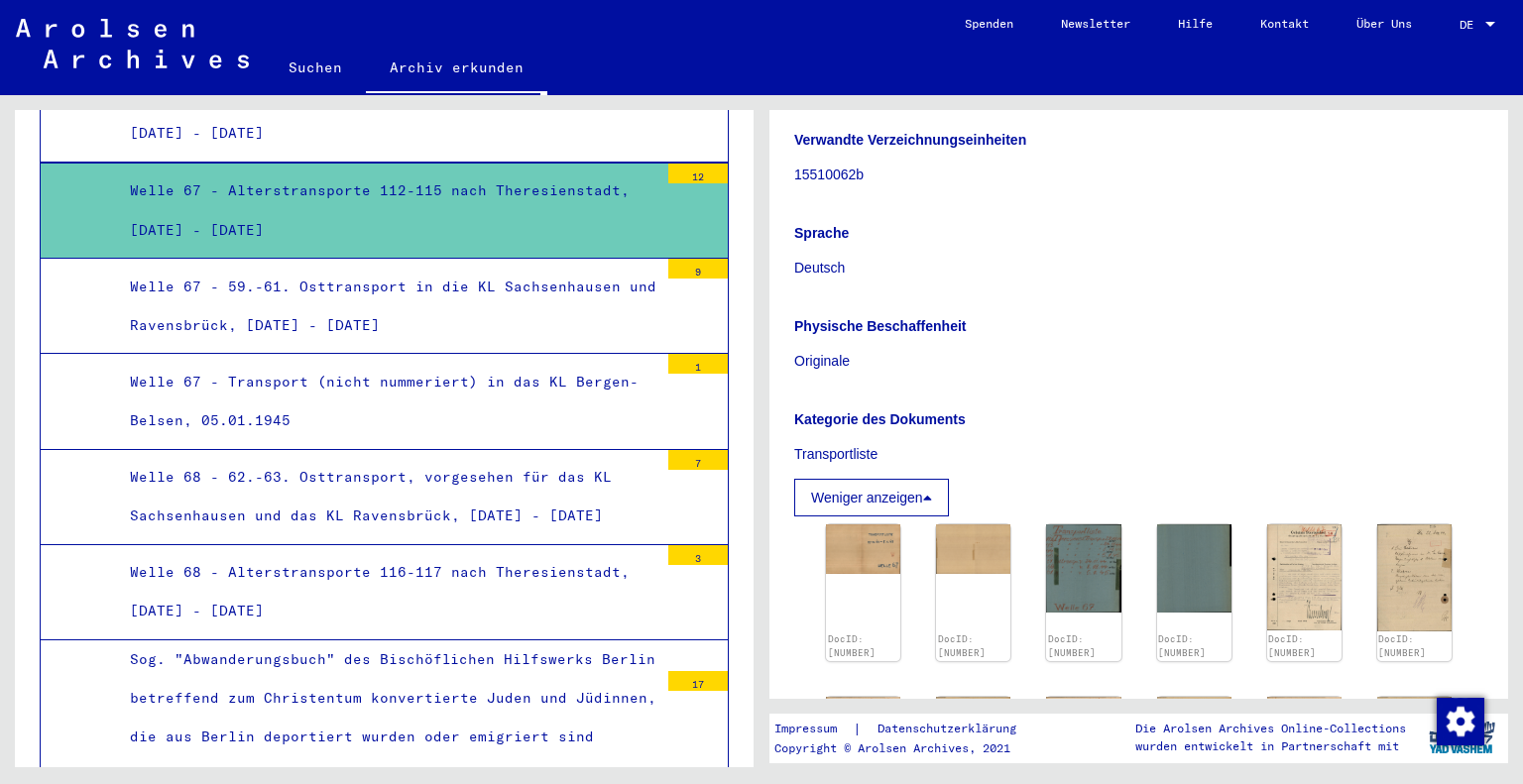 click at bounding box center [927, 498] 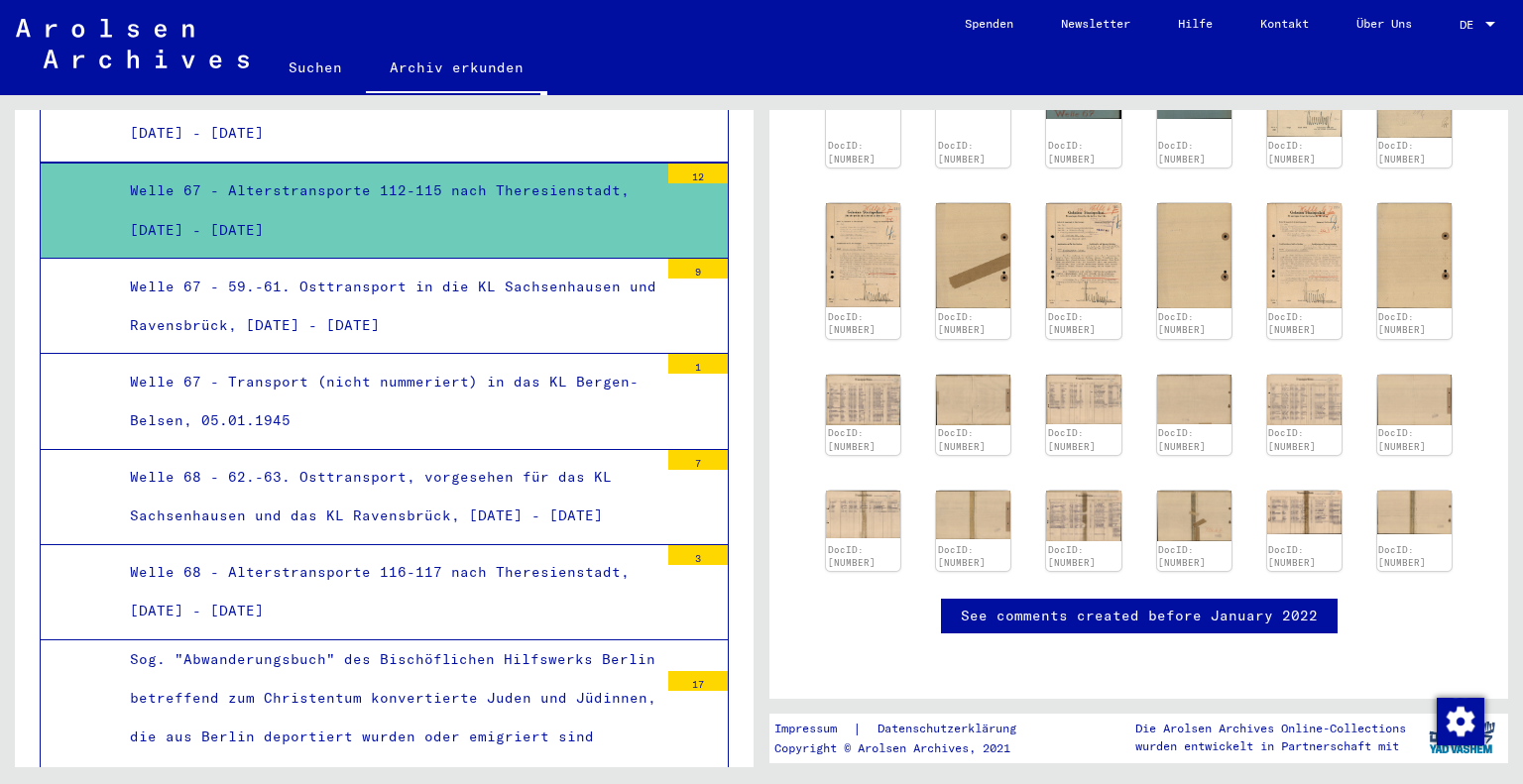 scroll, scrollTop: 317, scrollLeft: 0, axis: vertical 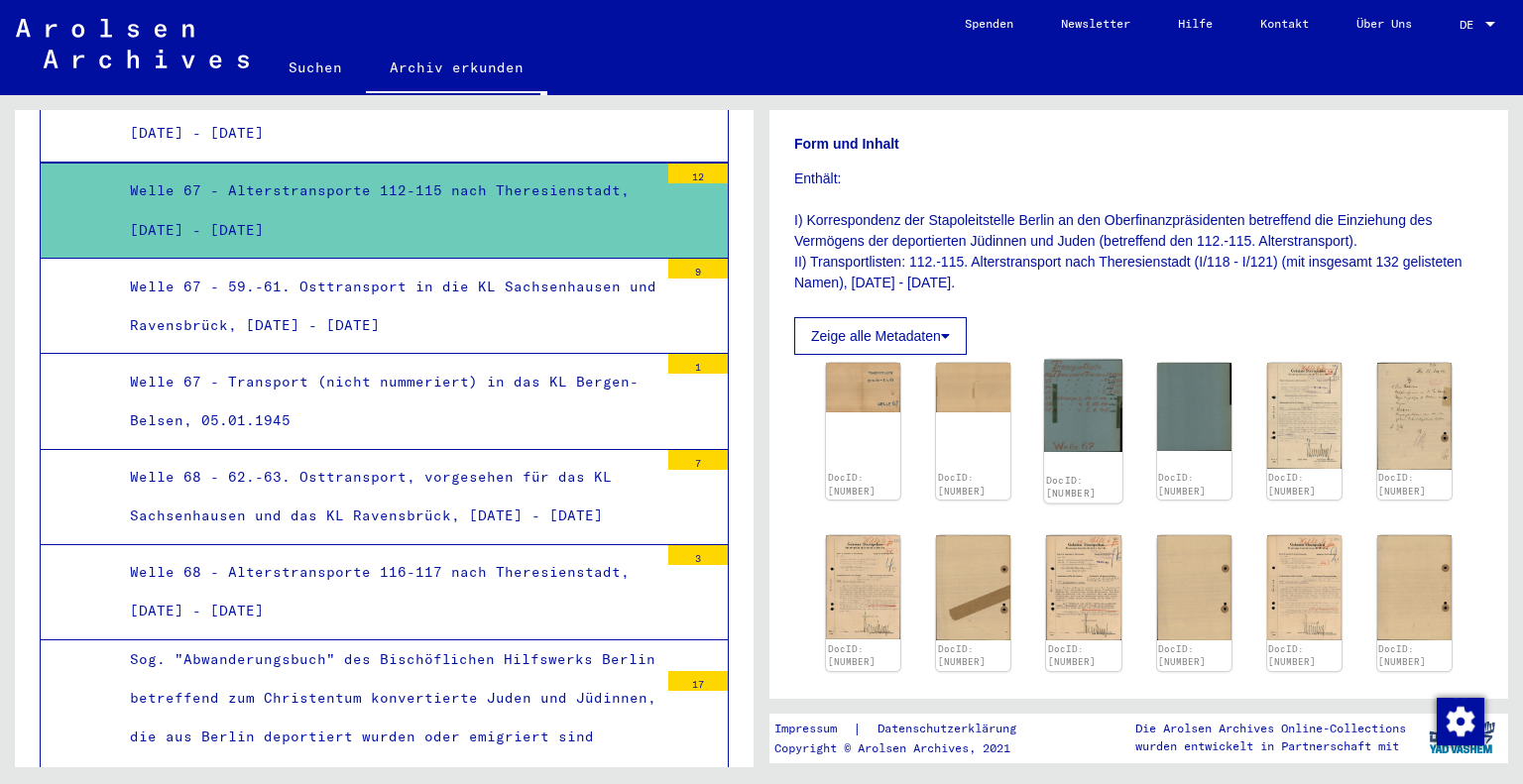 click 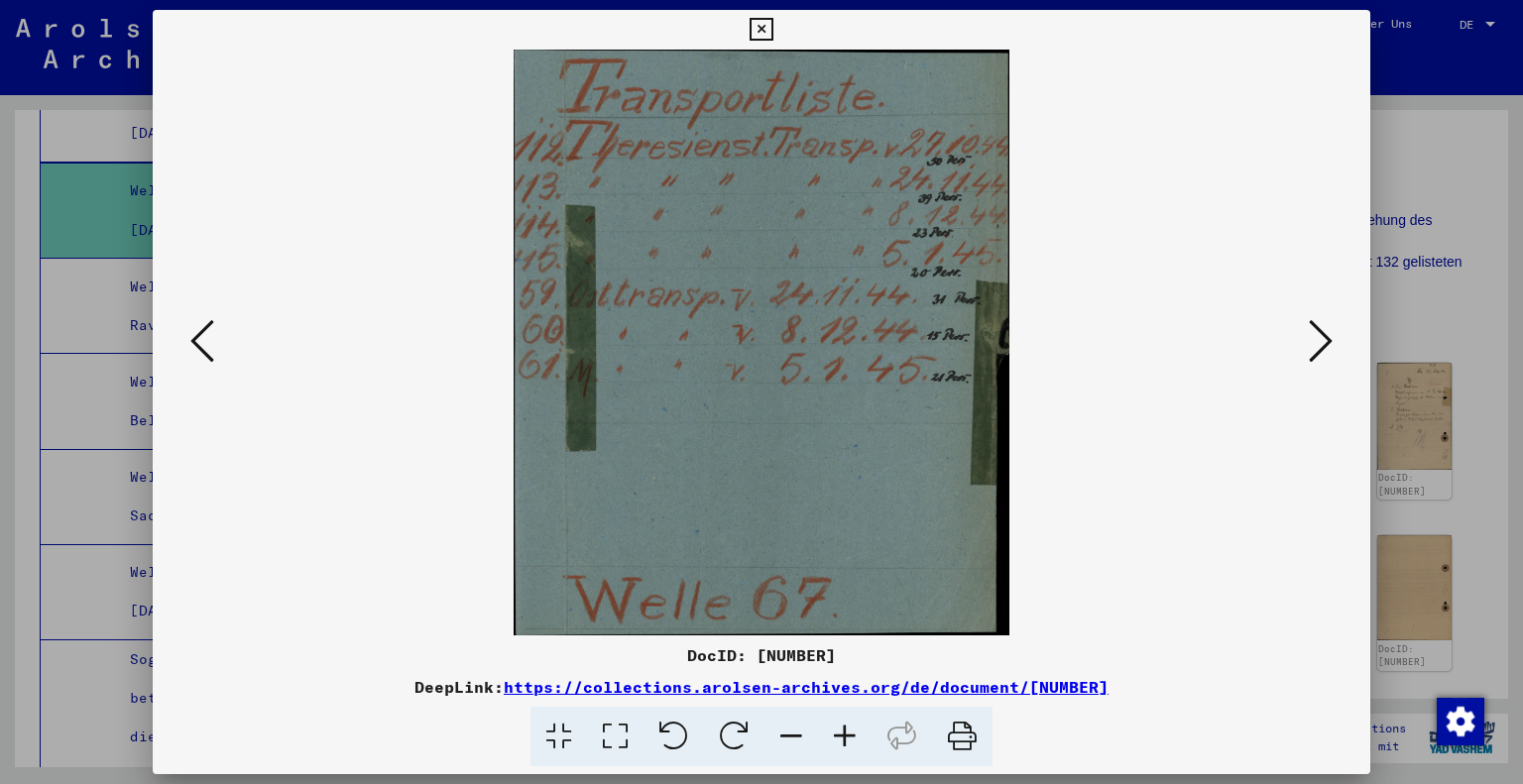 click at bounding box center (202, 341) 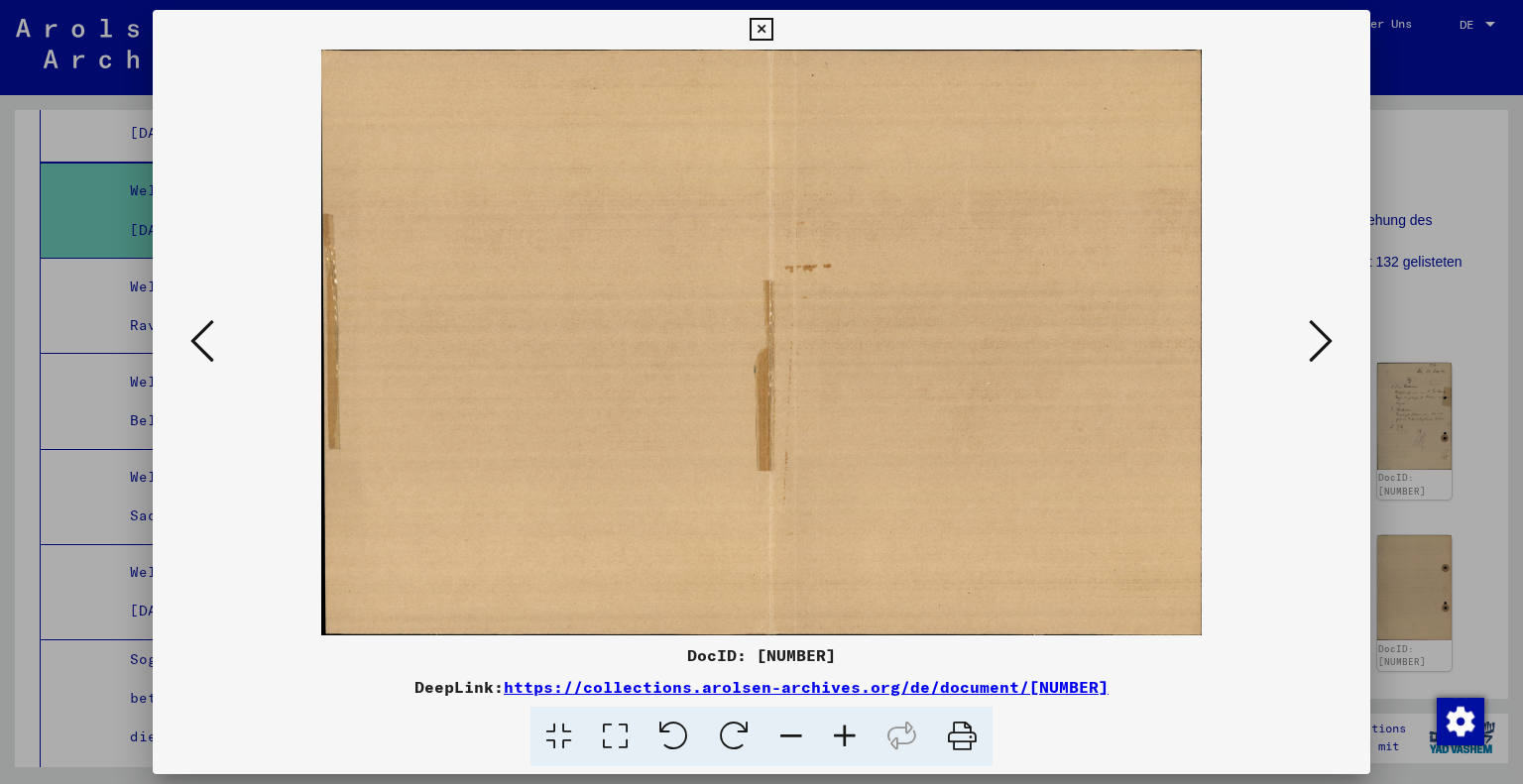 click at bounding box center [202, 341] 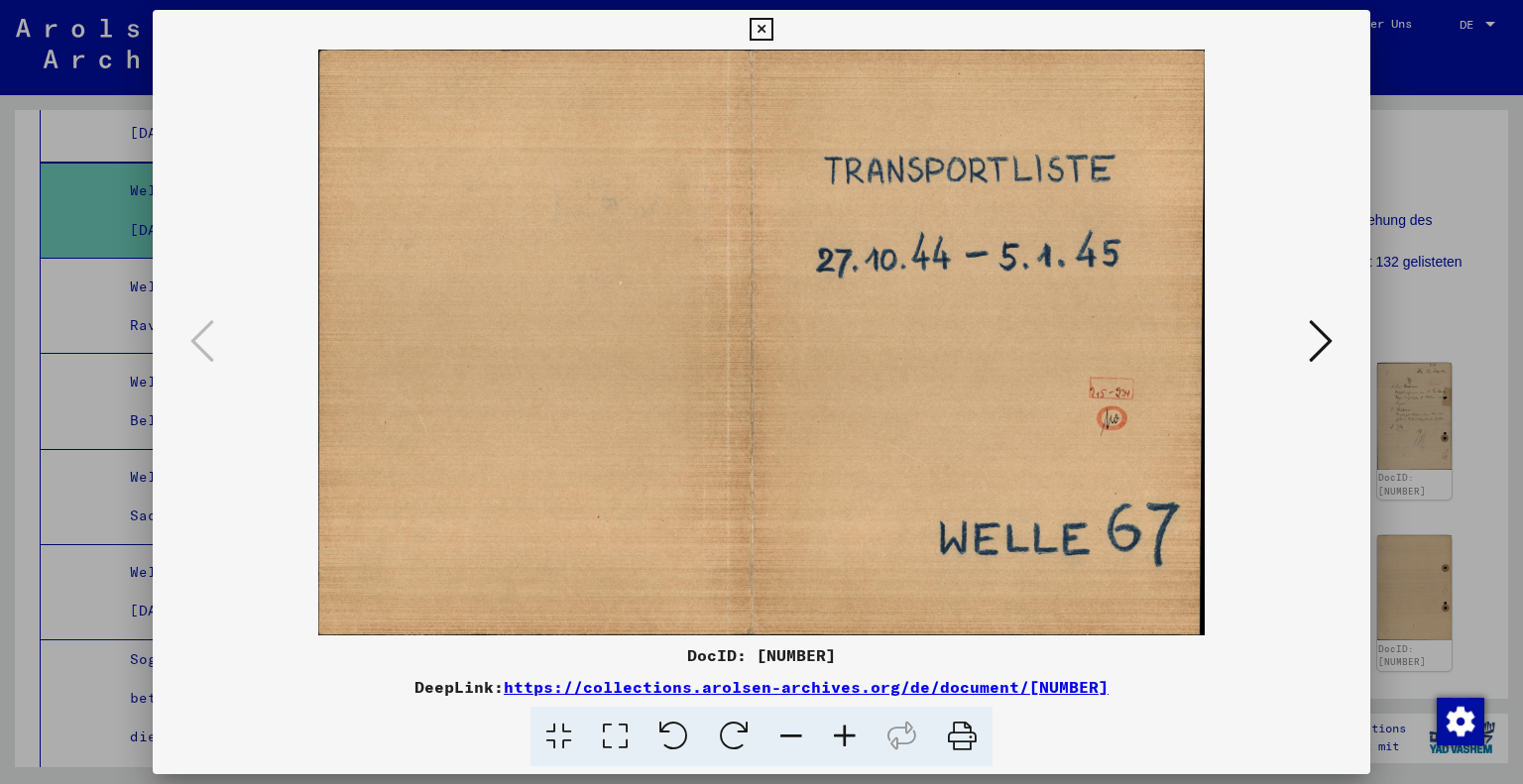 click at bounding box center (1321, 341) 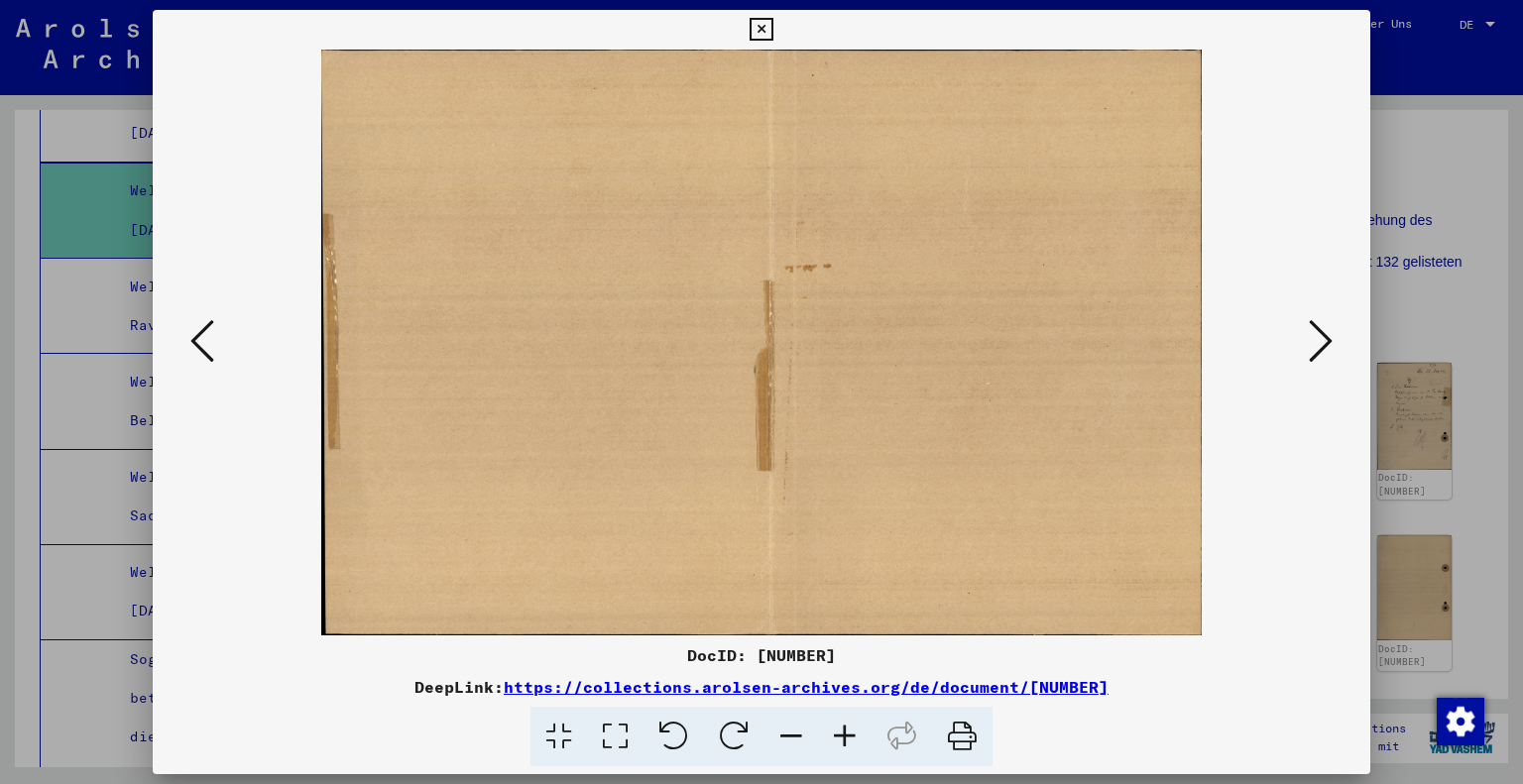 click at bounding box center [1321, 341] 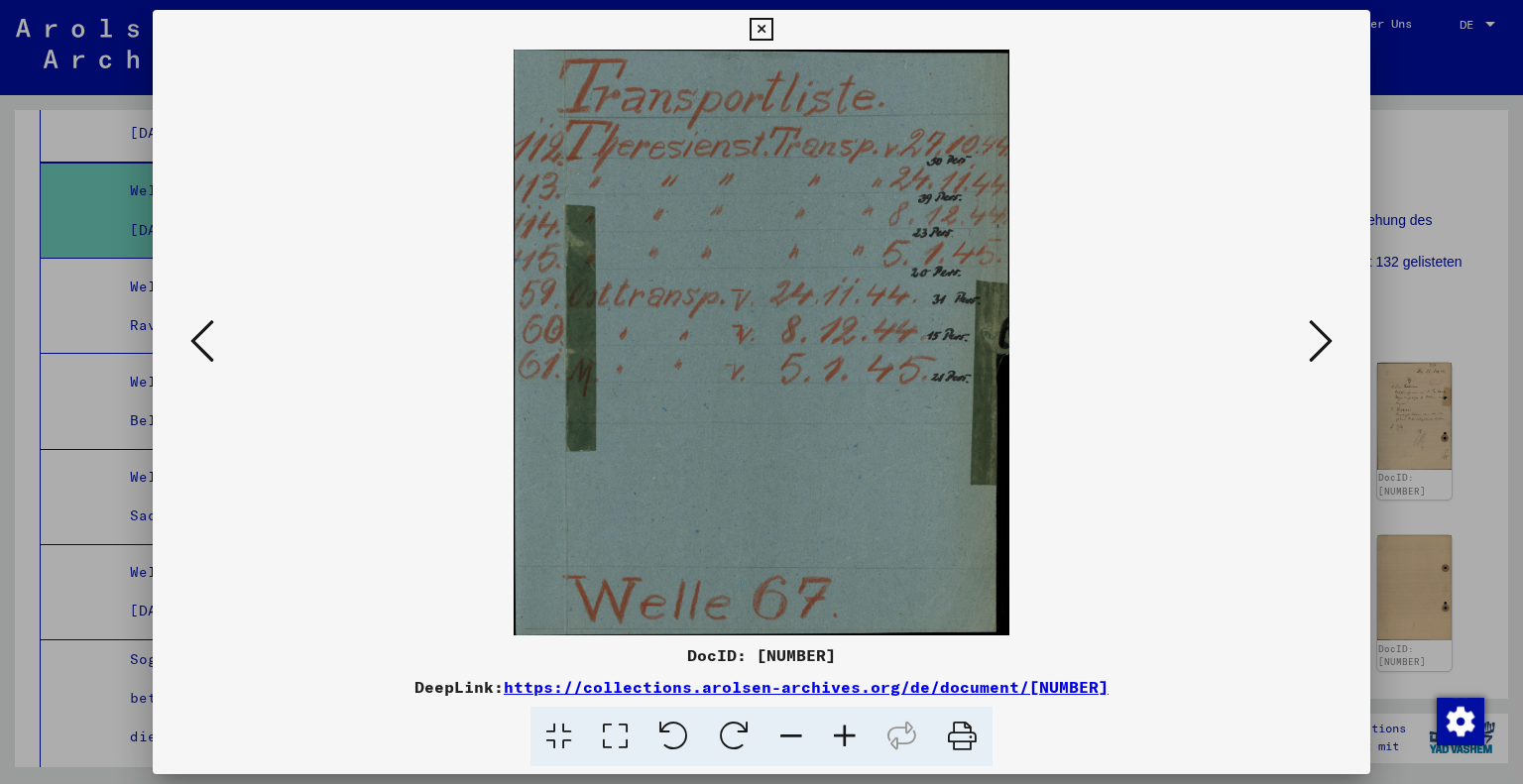 click at bounding box center (1321, 341) 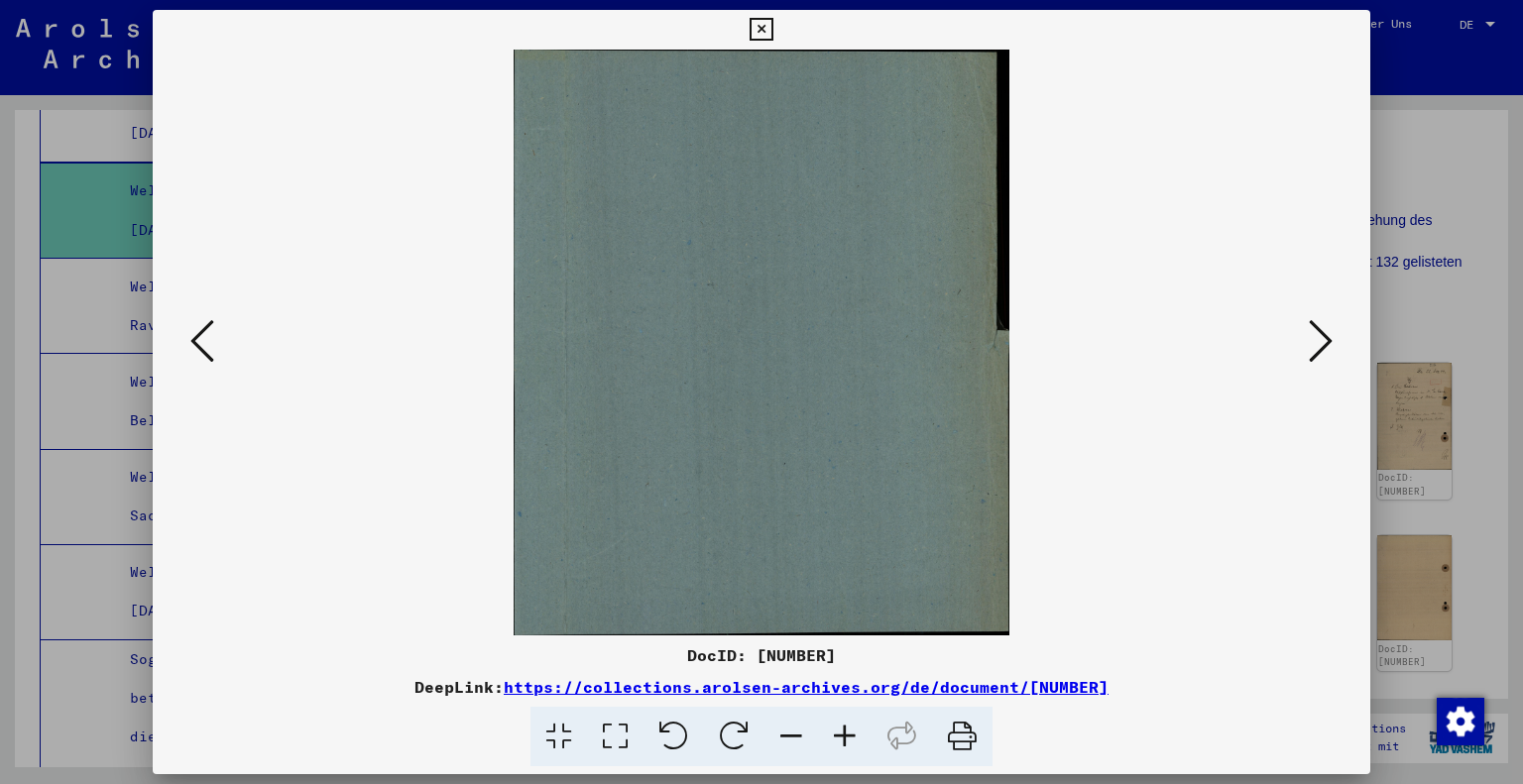 click at bounding box center [1321, 341] 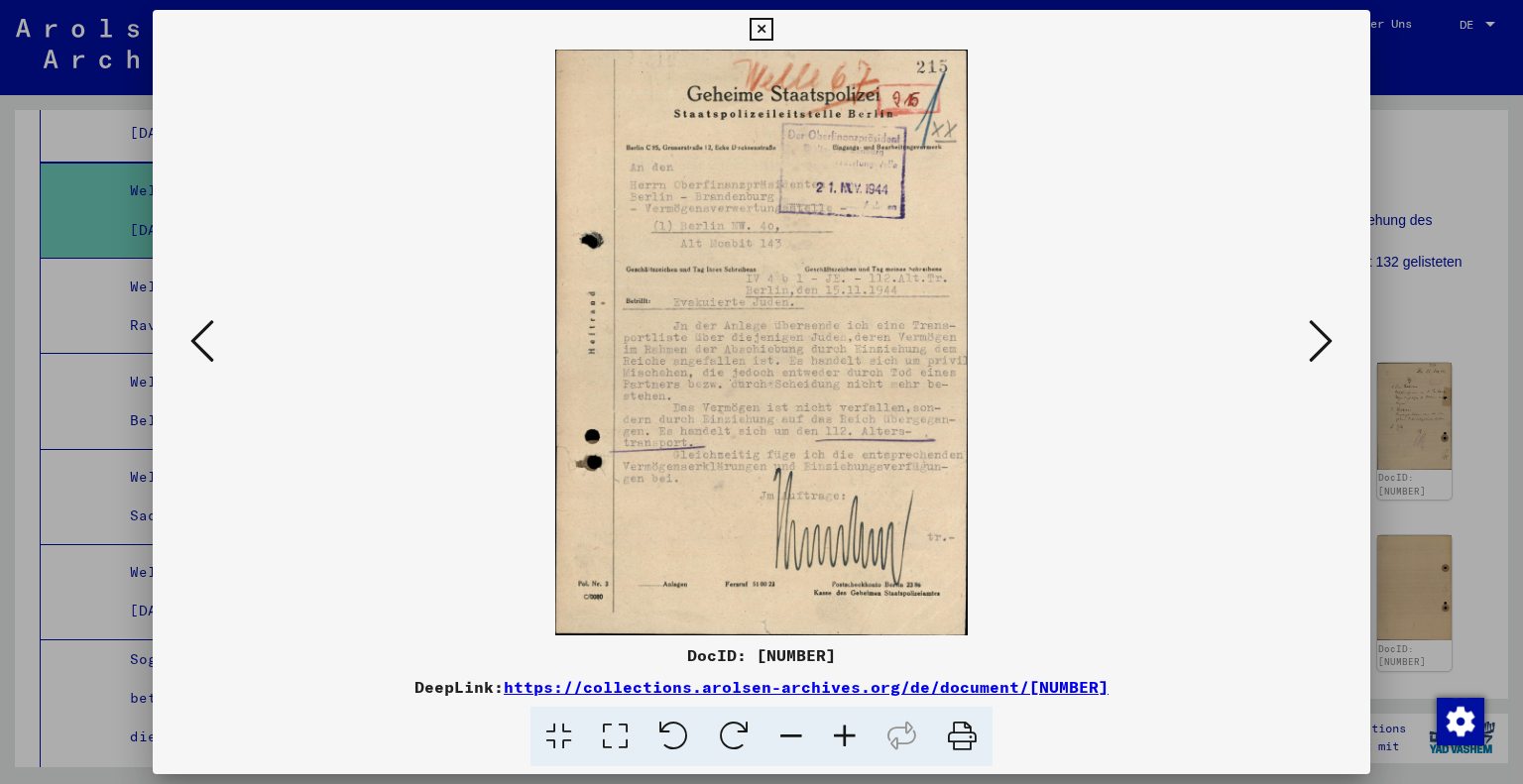 click at bounding box center (1321, 341) 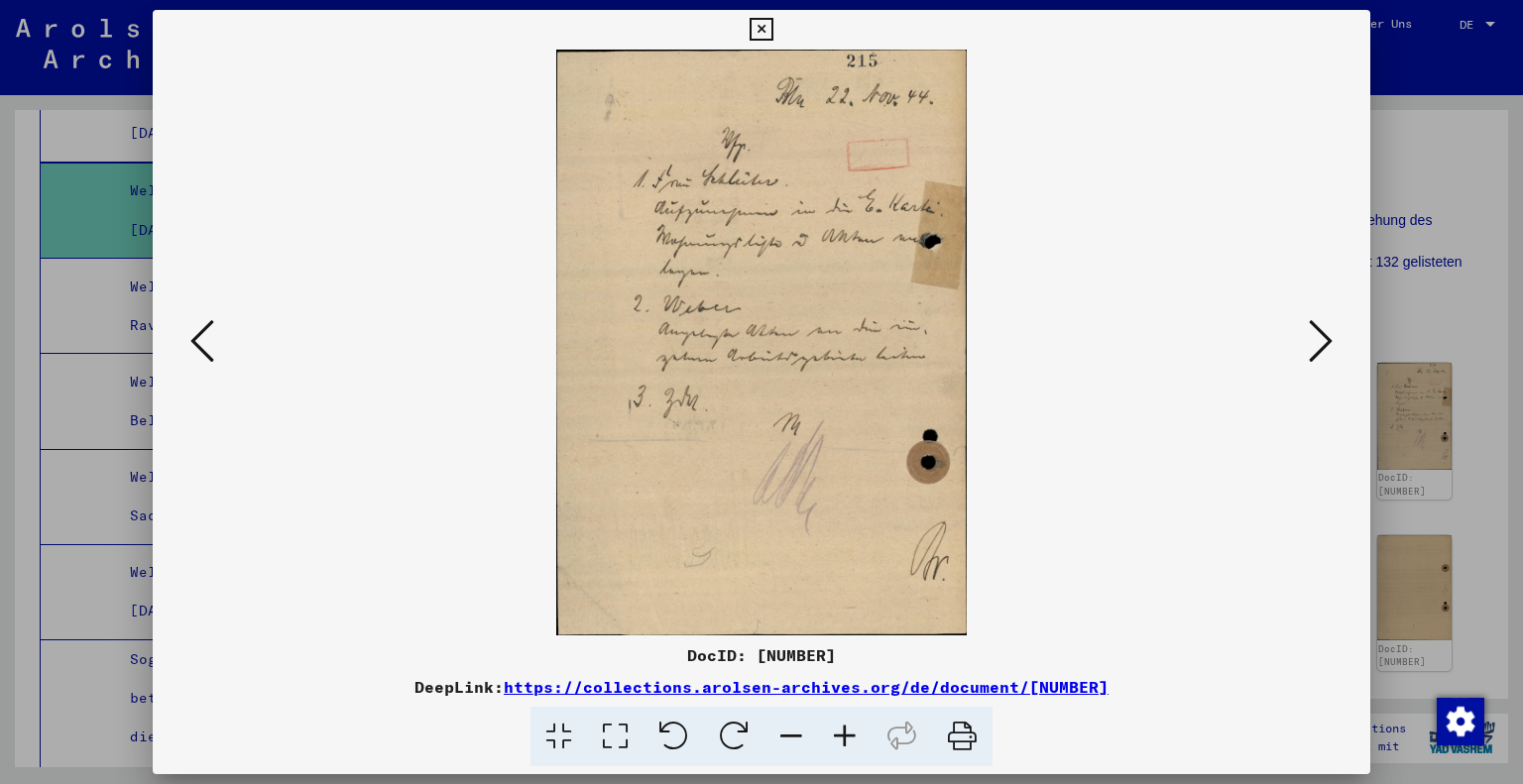 click at bounding box center [1321, 341] 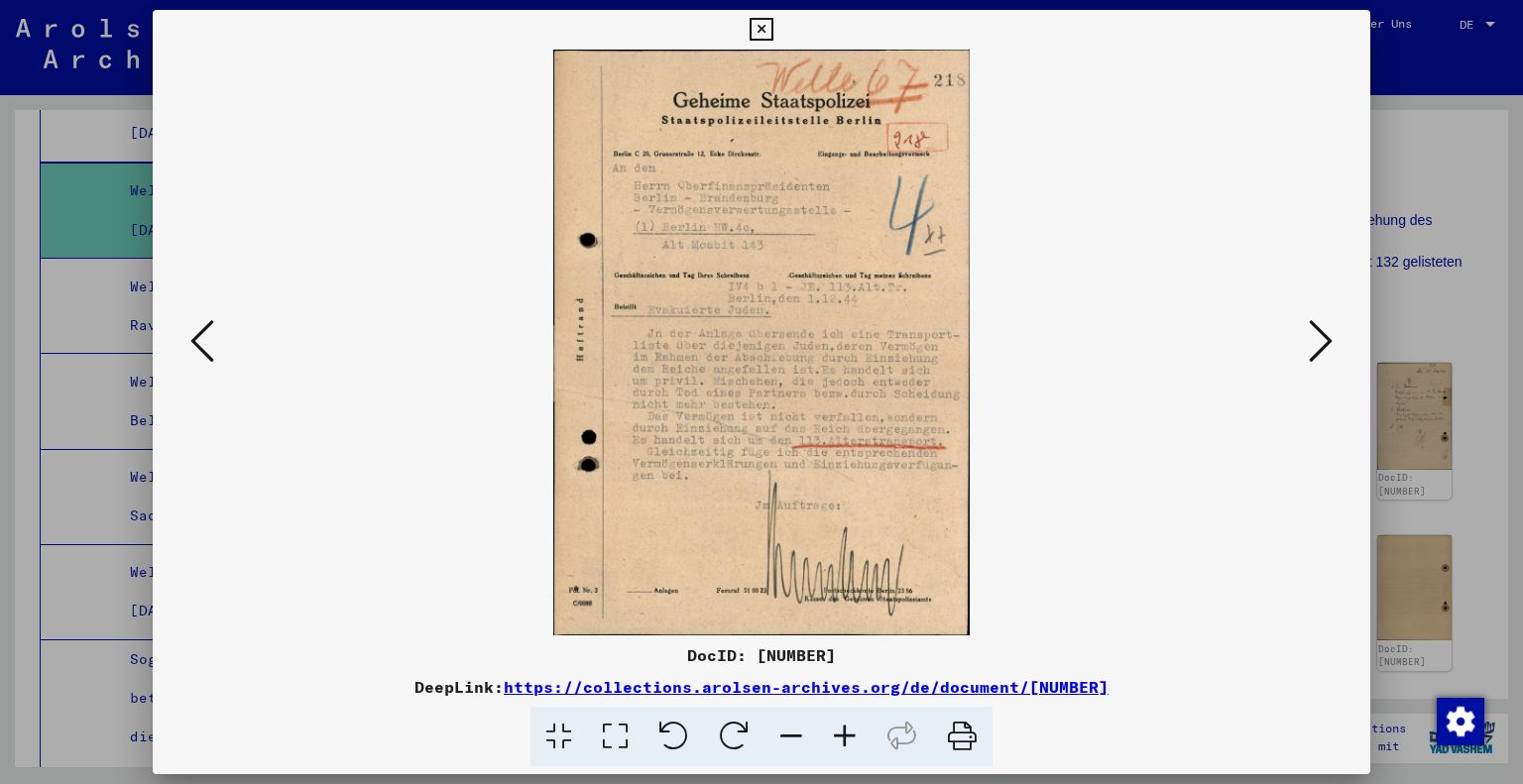 click at bounding box center (1321, 341) 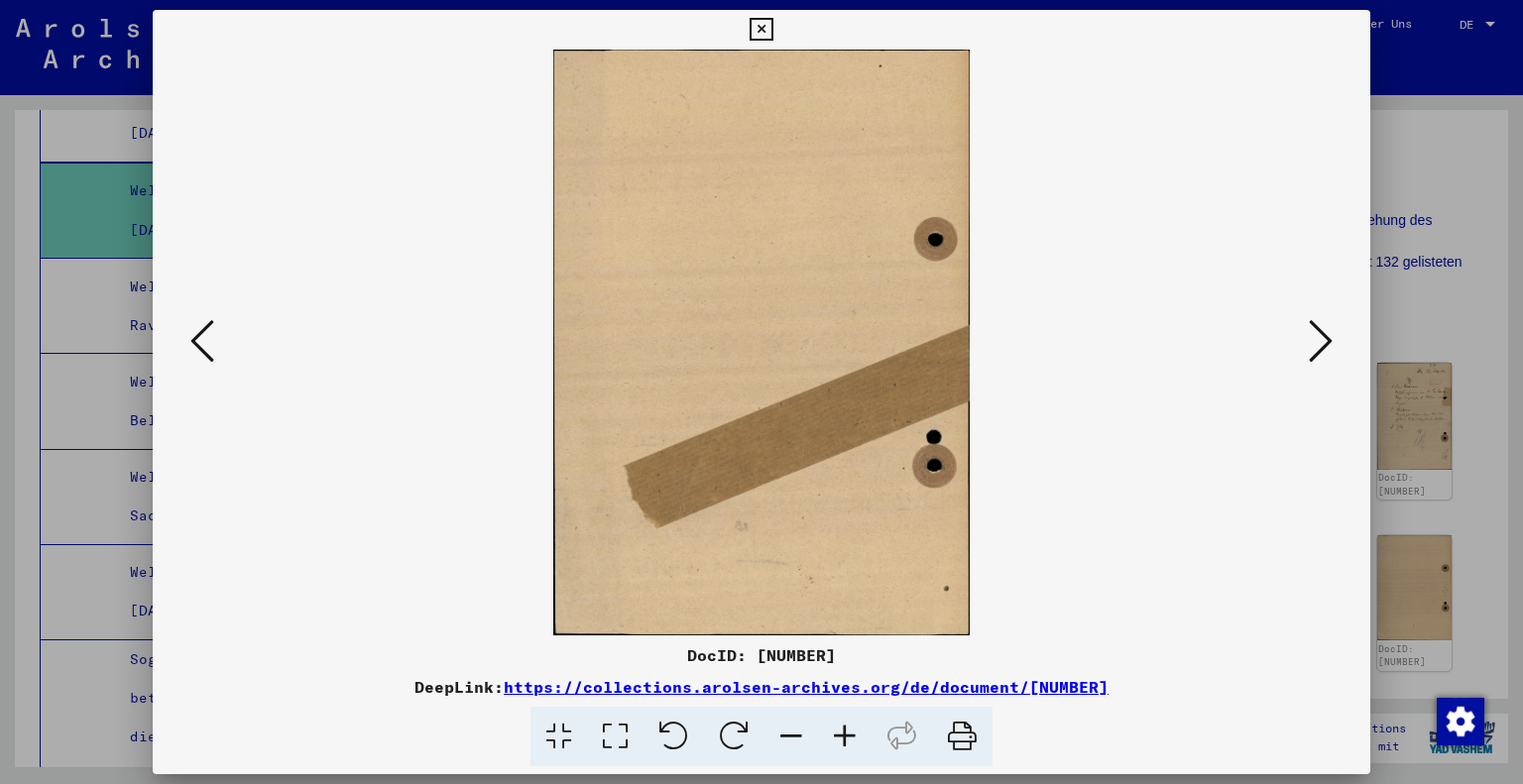 click at bounding box center [1321, 341] 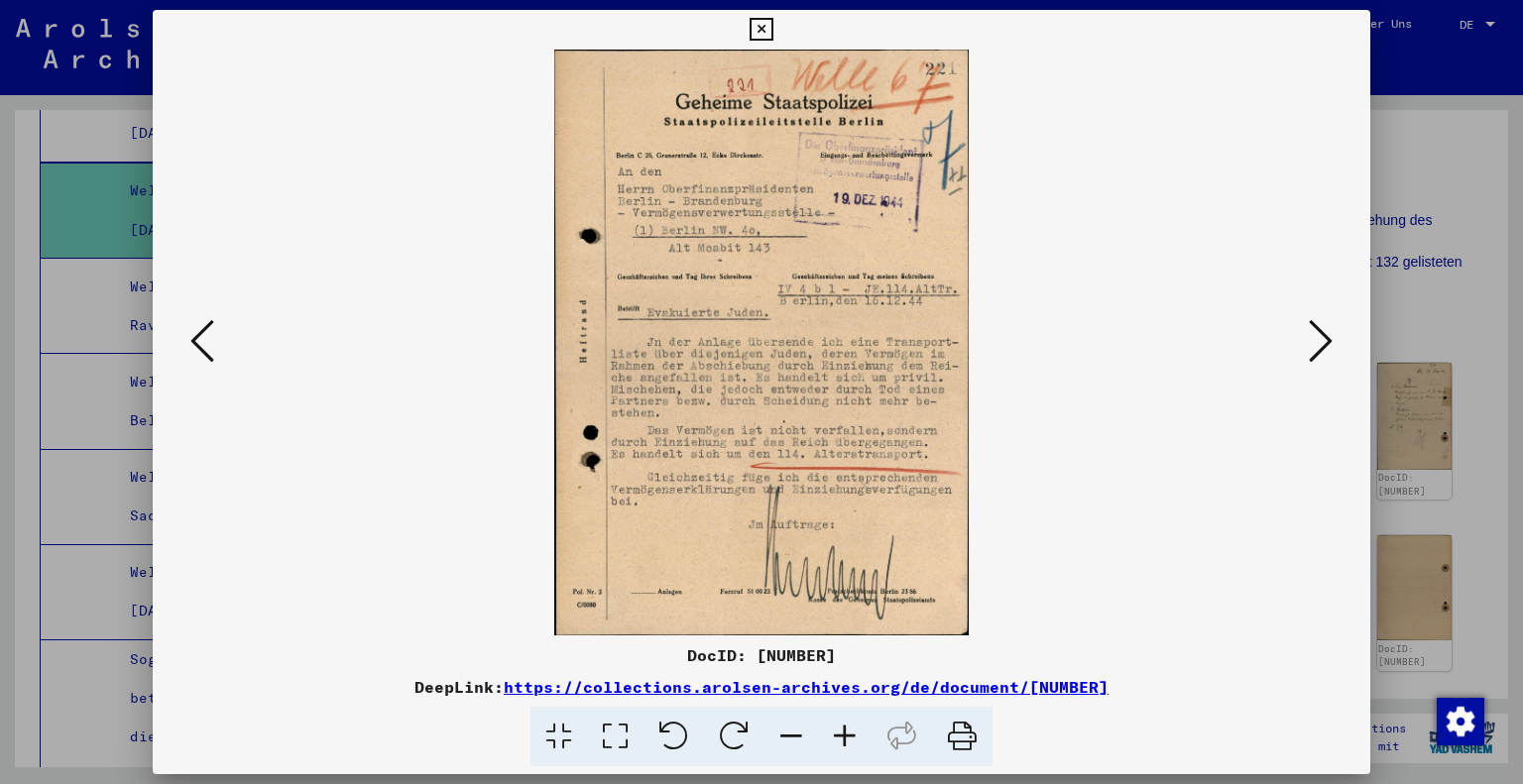 click at bounding box center [615, 736] 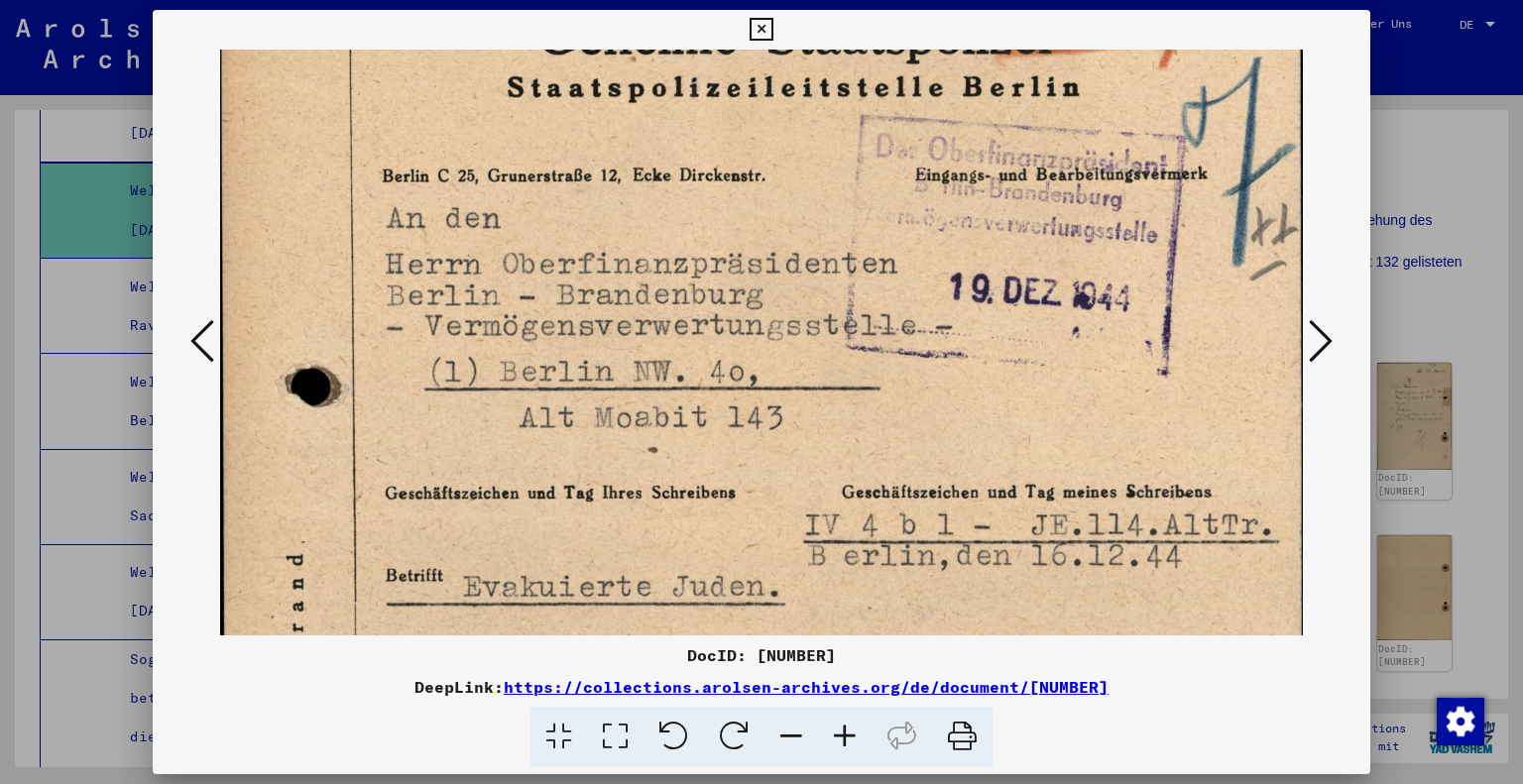 scroll, scrollTop: 156, scrollLeft: 0, axis: vertical 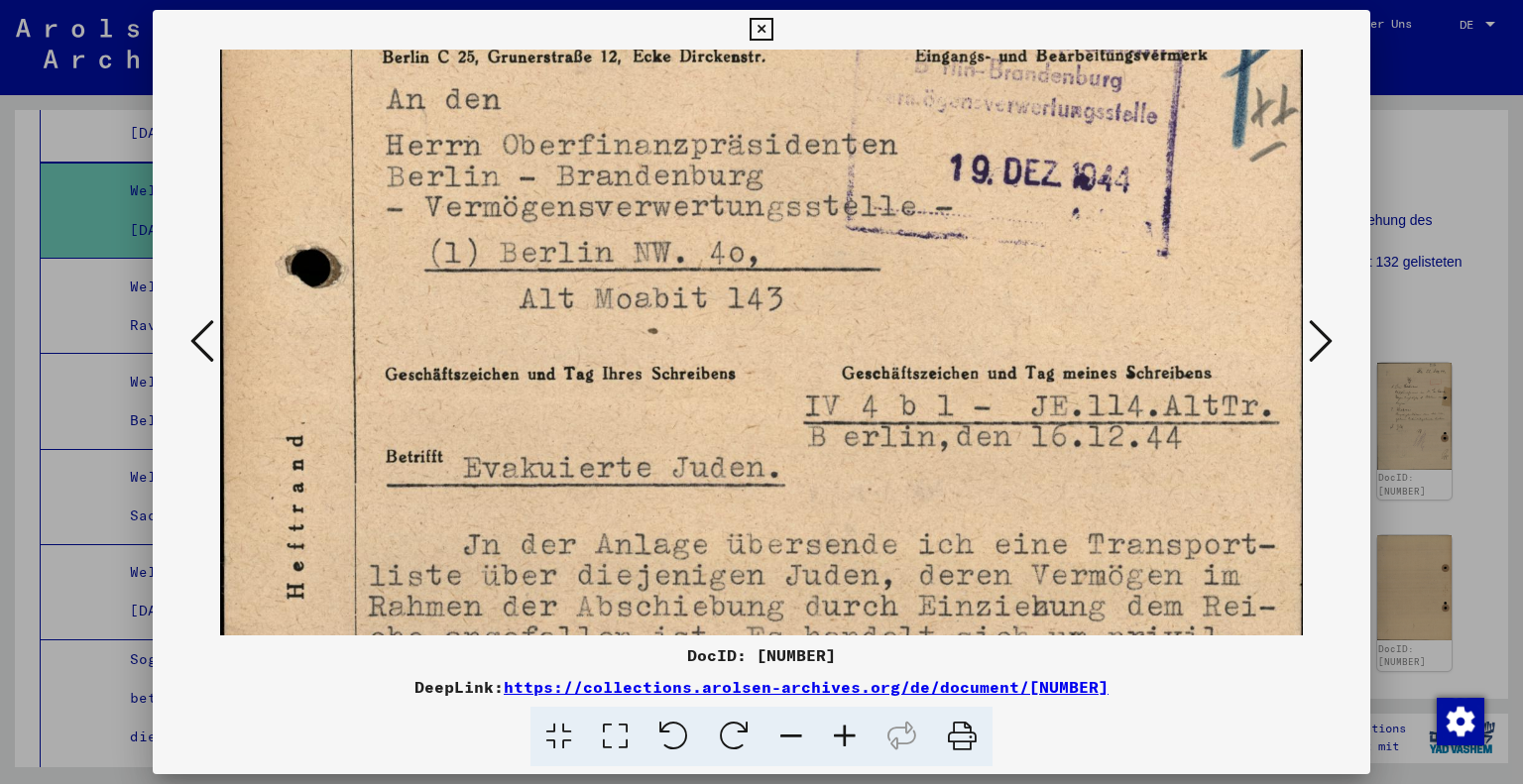 drag, startPoint x: 754, startPoint y: 421, endPoint x: 503, endPoint y: 152, distance: 367.9158 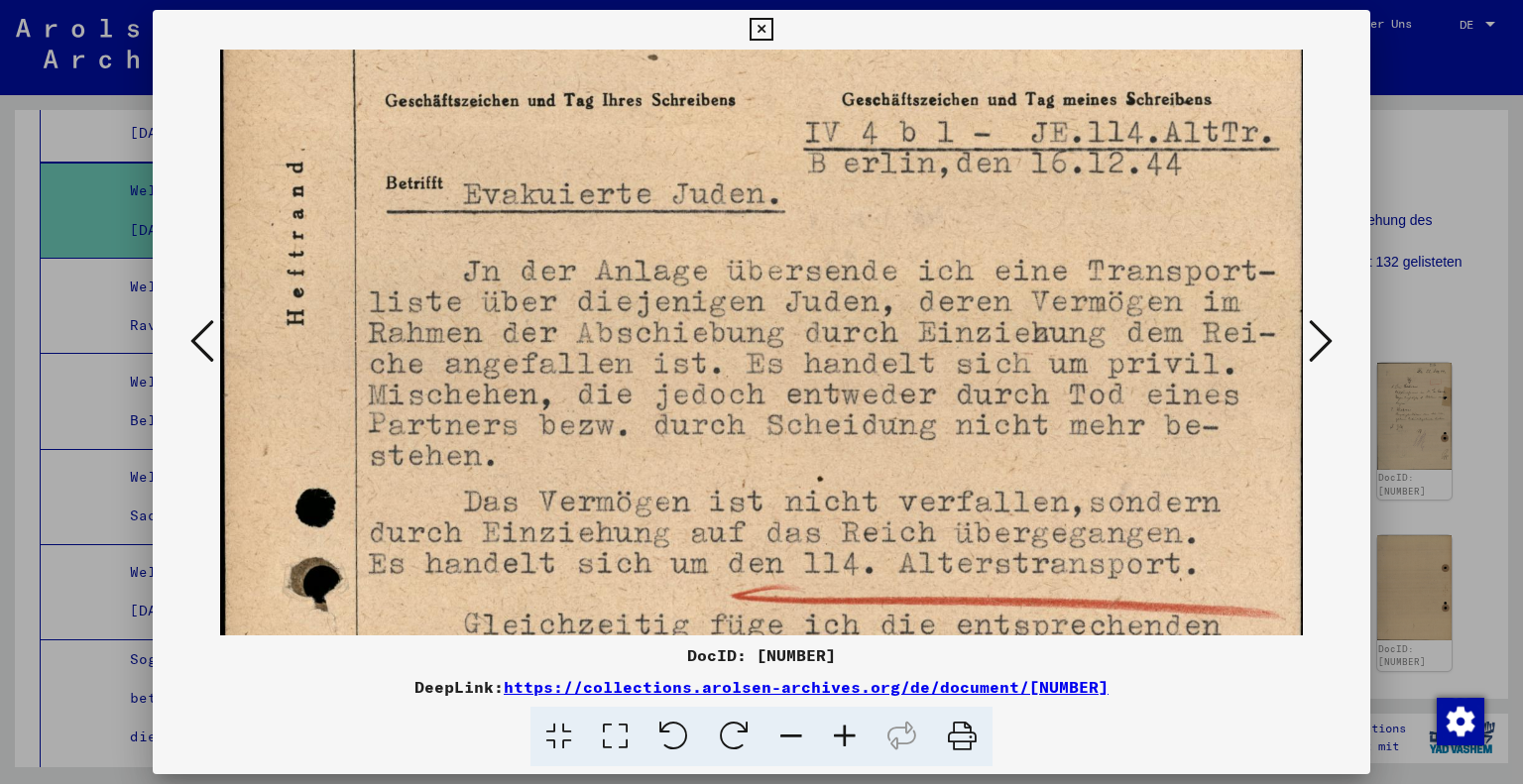 drag, startPoint x: 787, startPoint y: 534, endPoint x: 777, endPoint y: 260, distance: 274.18242 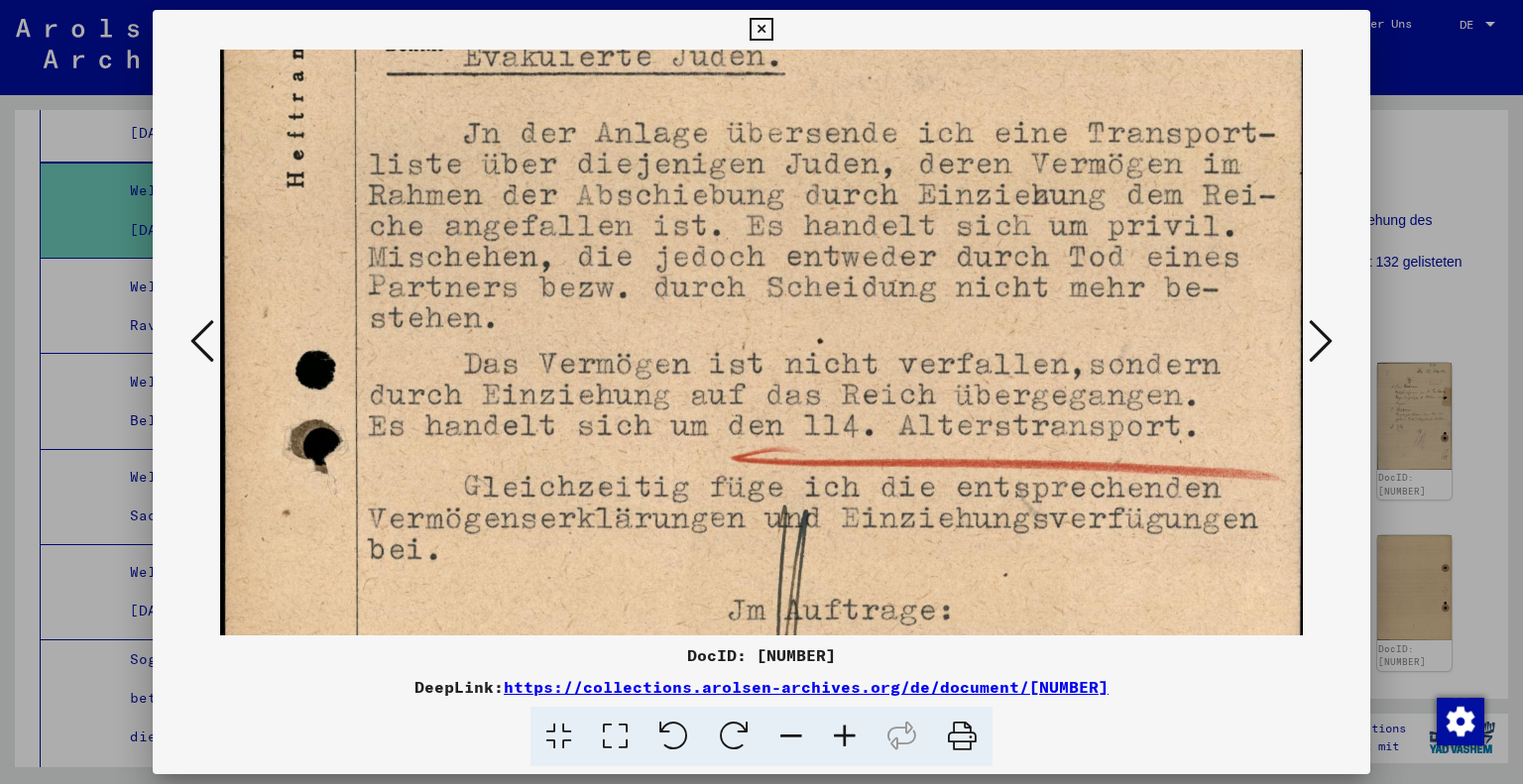 scroll, scrollTop: 697, scrollLeft: 0, axis: vertical 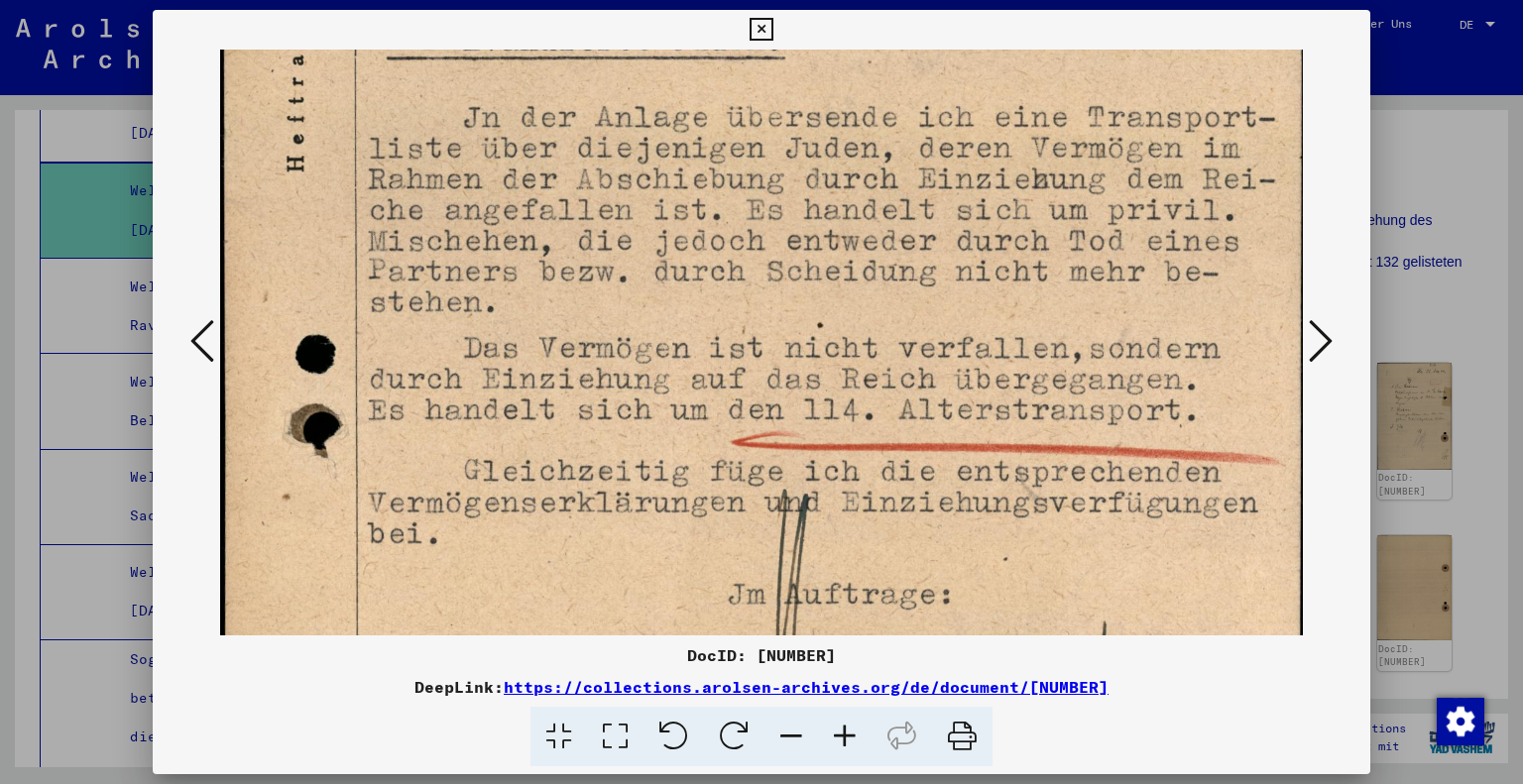 drag, startPoint x: 892, startPoint y: 358, endPoint x: 888, endPoint y: 209, distance: 149.05368 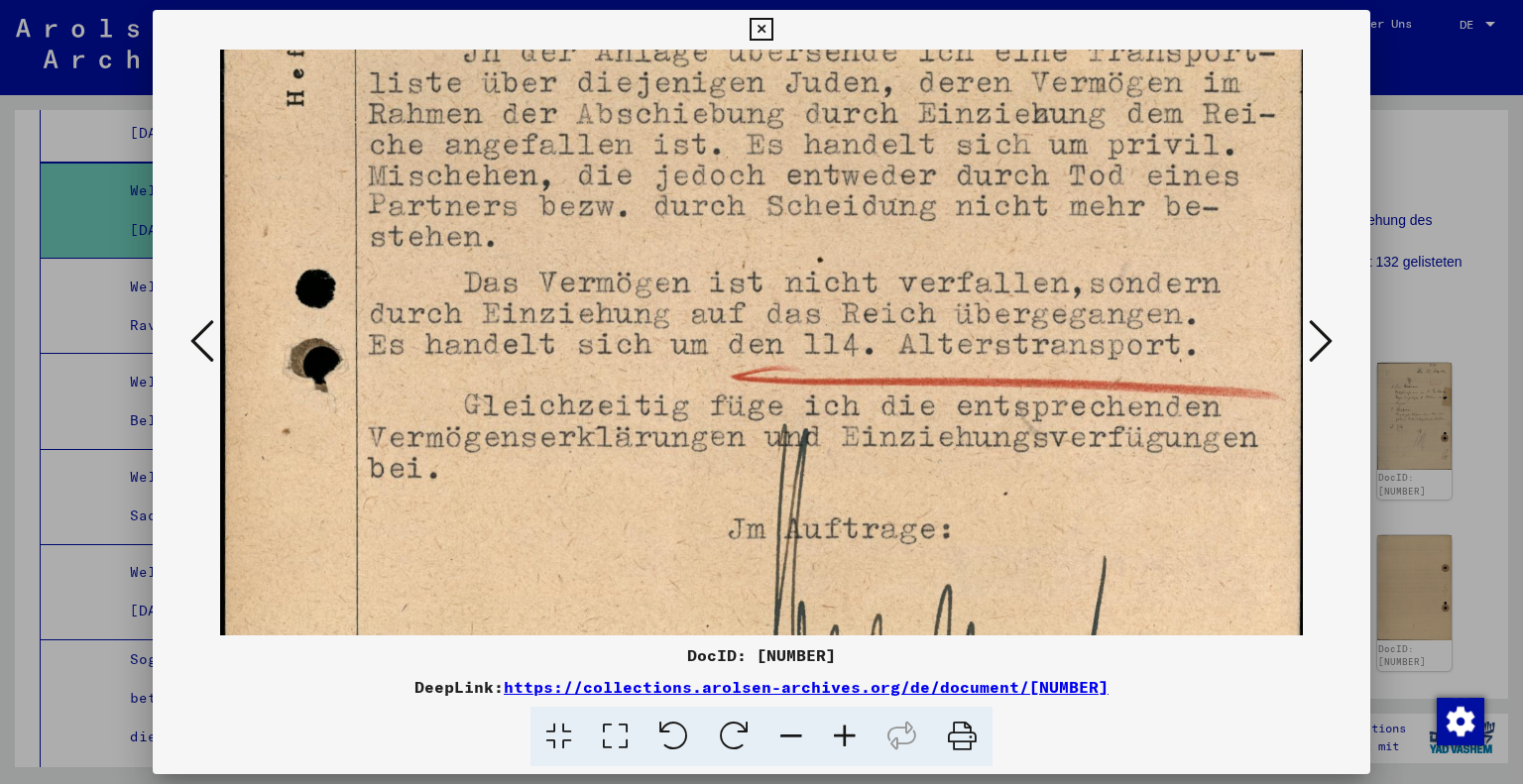 scroll, scrollTop: 781, scrollLeft: 0, axis: vertical 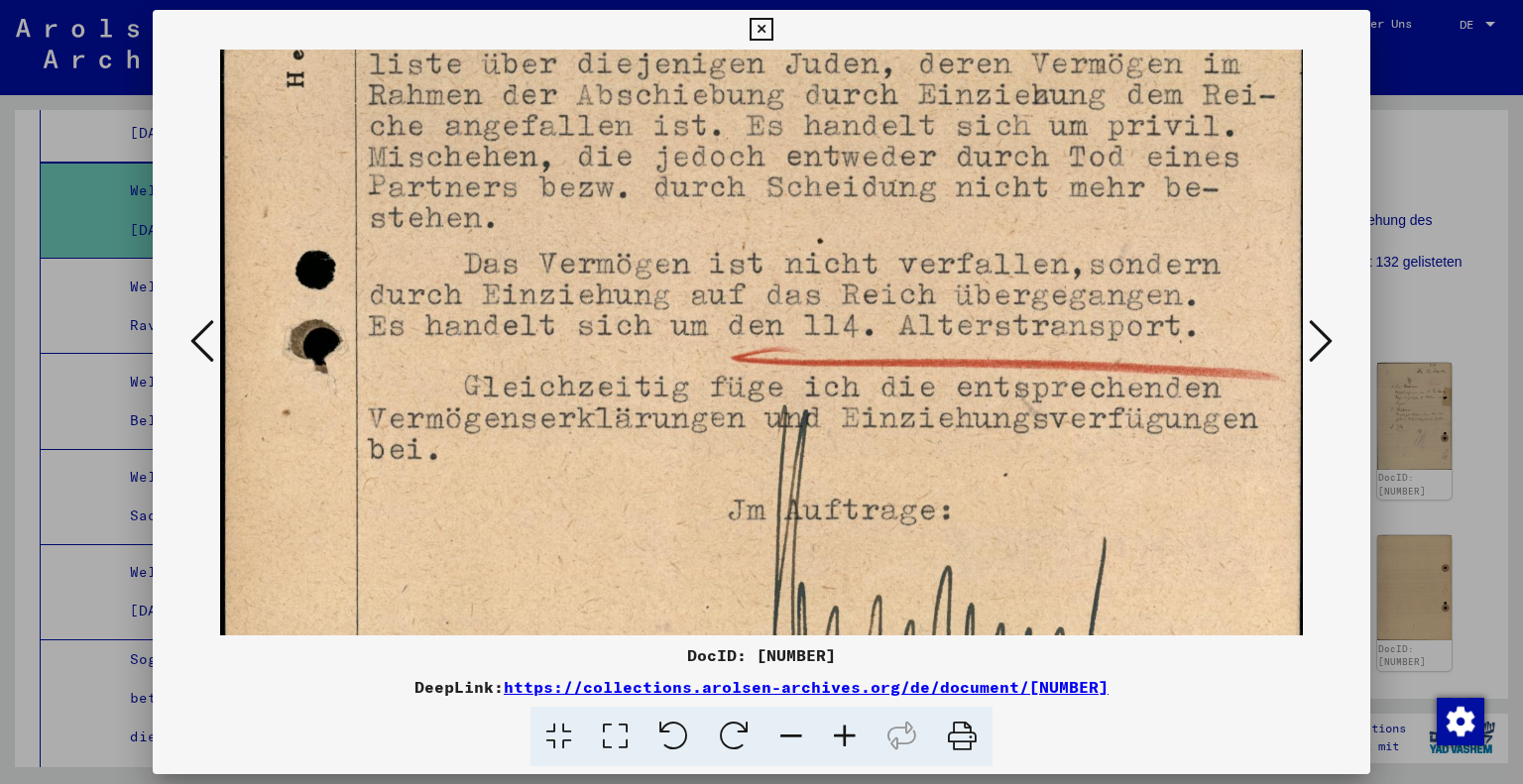 drag, startPoint x: 836, startPoint y: 304, endPoint x: 862, endPoint y: 222, distance: 86.023253 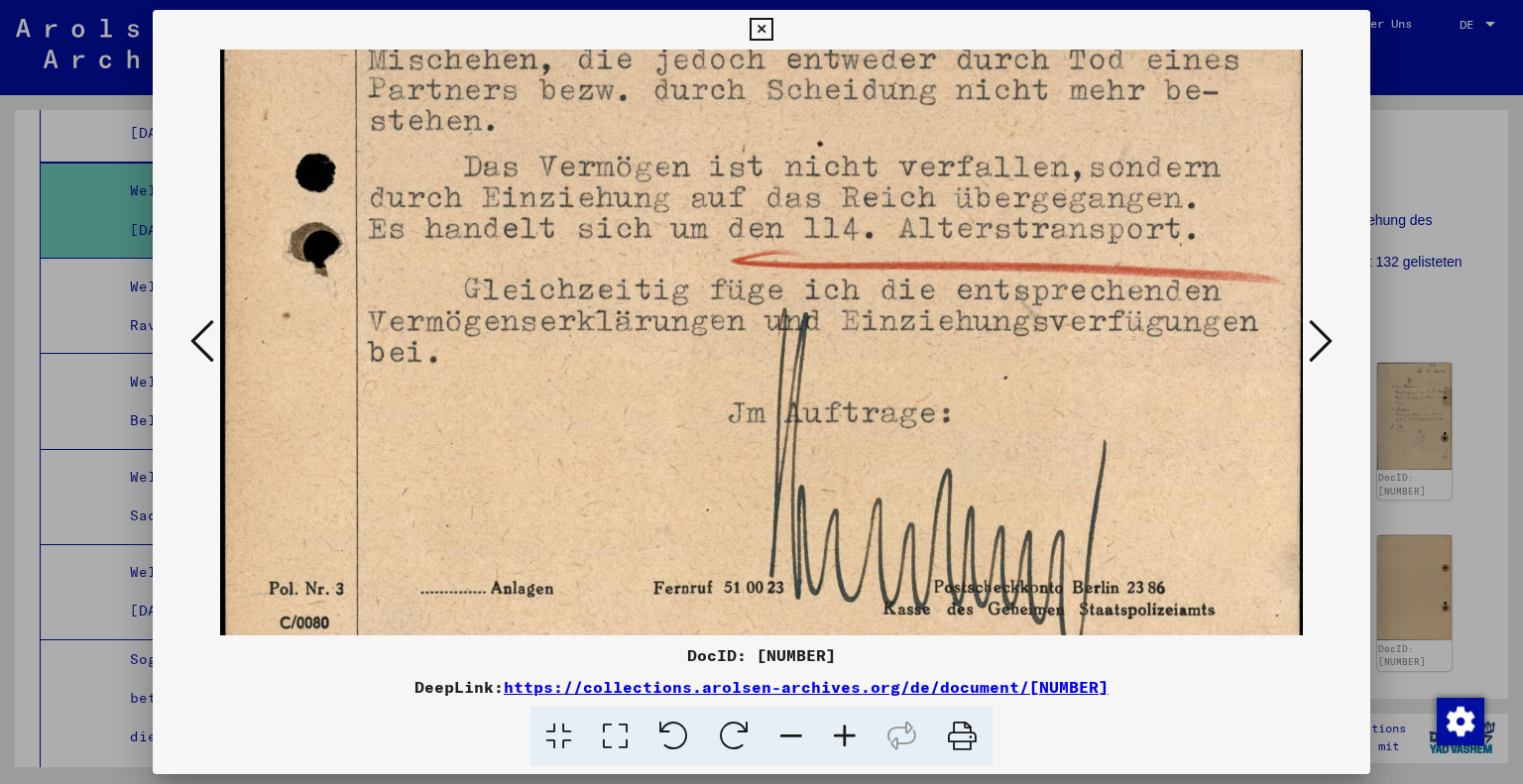 scroll, scrollTop: 881, scrollLeft: 0, axis: vertical 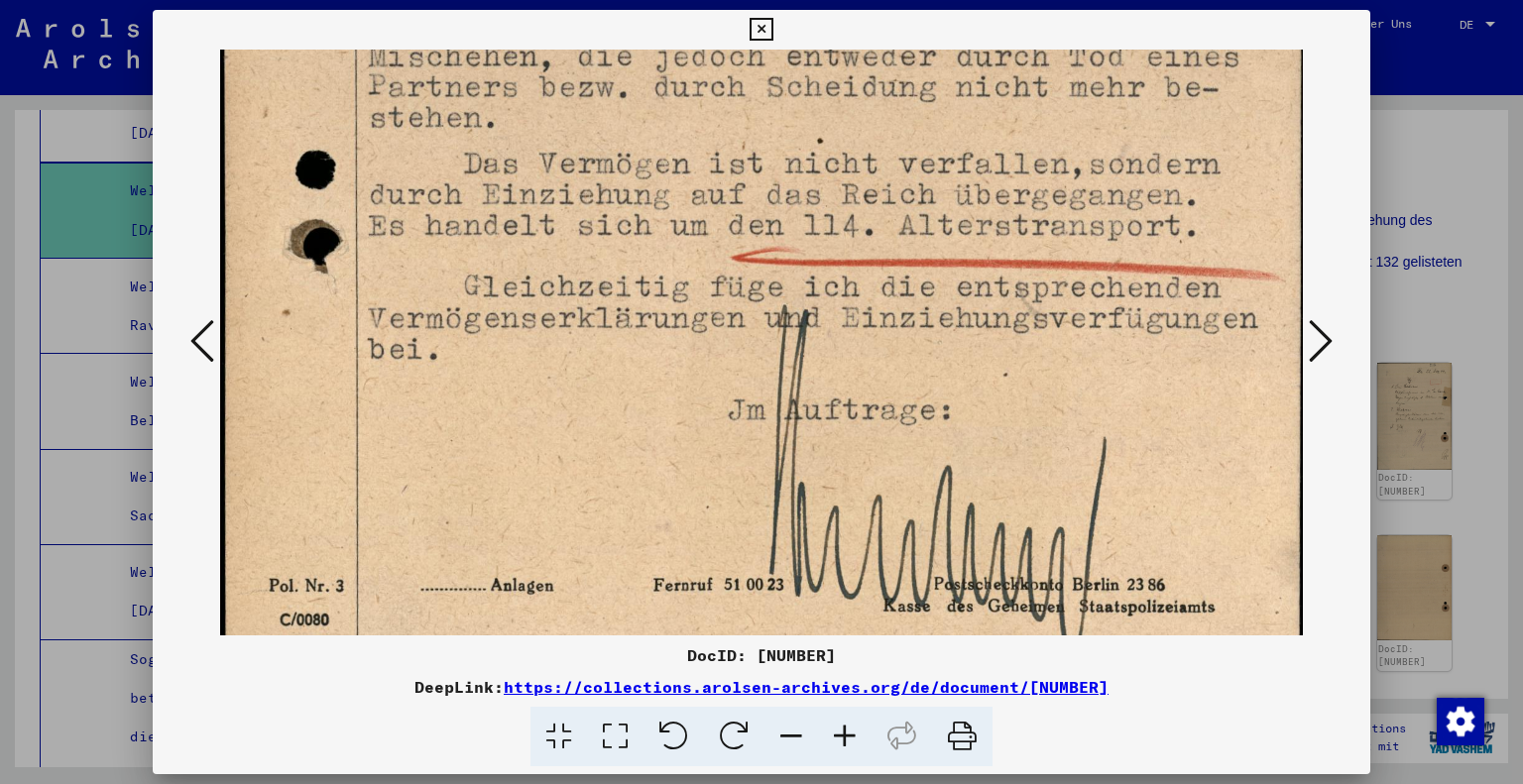 drag, startPoint x: 650, startPoint y: 495, endPoint x: 635, endPoint y: 395, distance: 101.11874 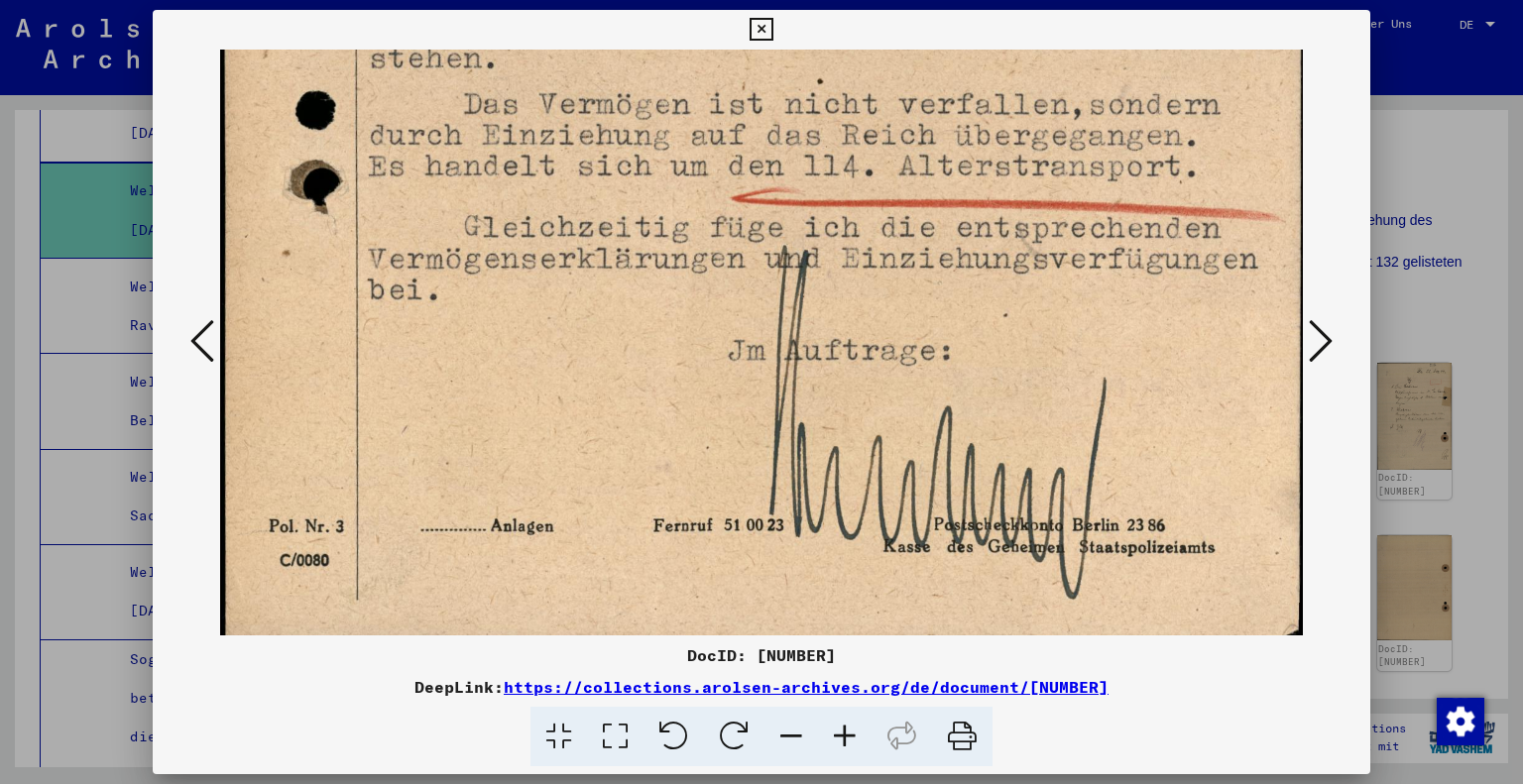 scroll, scrollTop: 945, scrollLeft: 0, axis: vertical 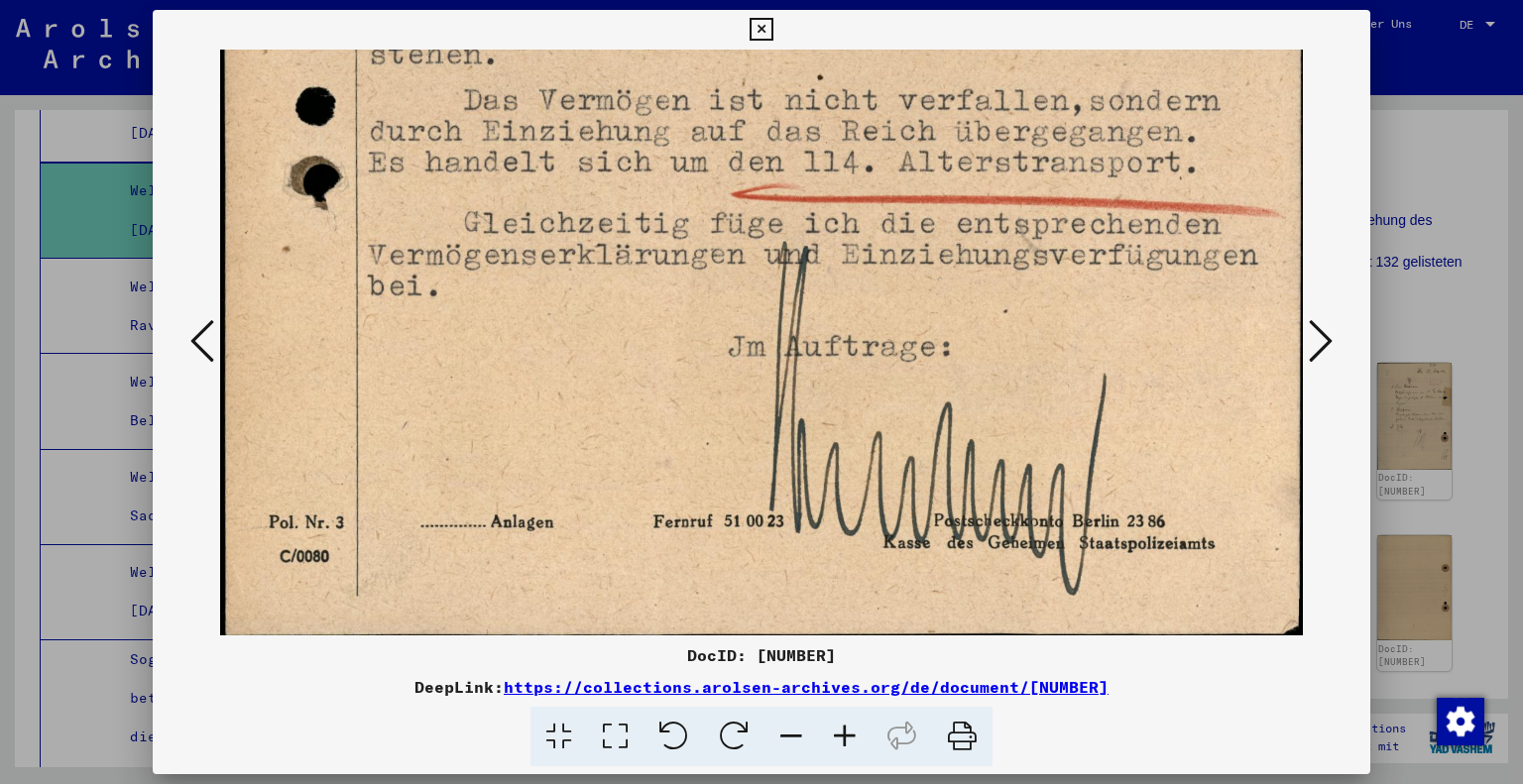 drag, startPoint x: 660, startPoint y: 431, endPoint x: 645, endPoint y: 323, distance: 109.03669 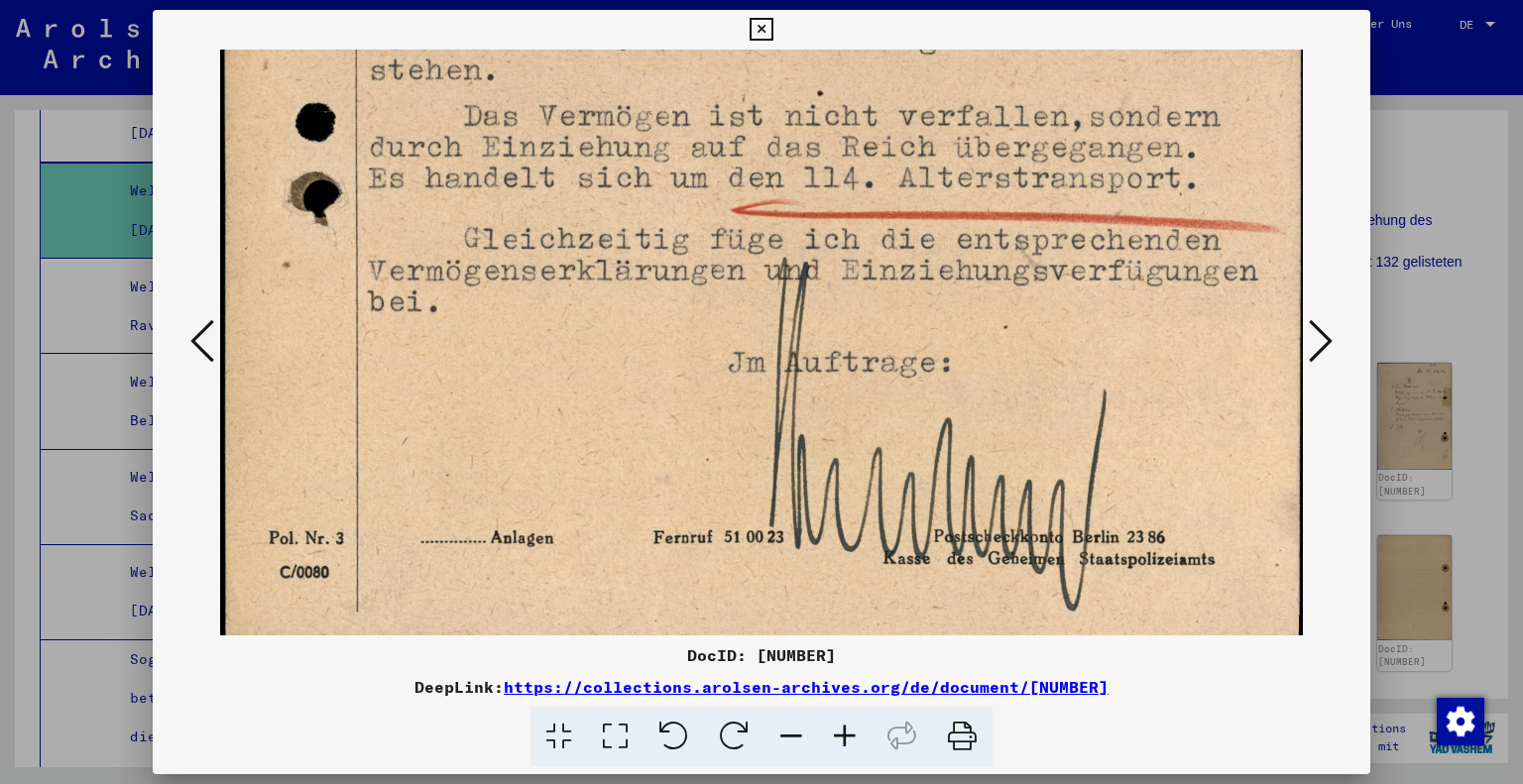 scroll, scrollTop: 928, scrollLeft: 0, axis: vertical 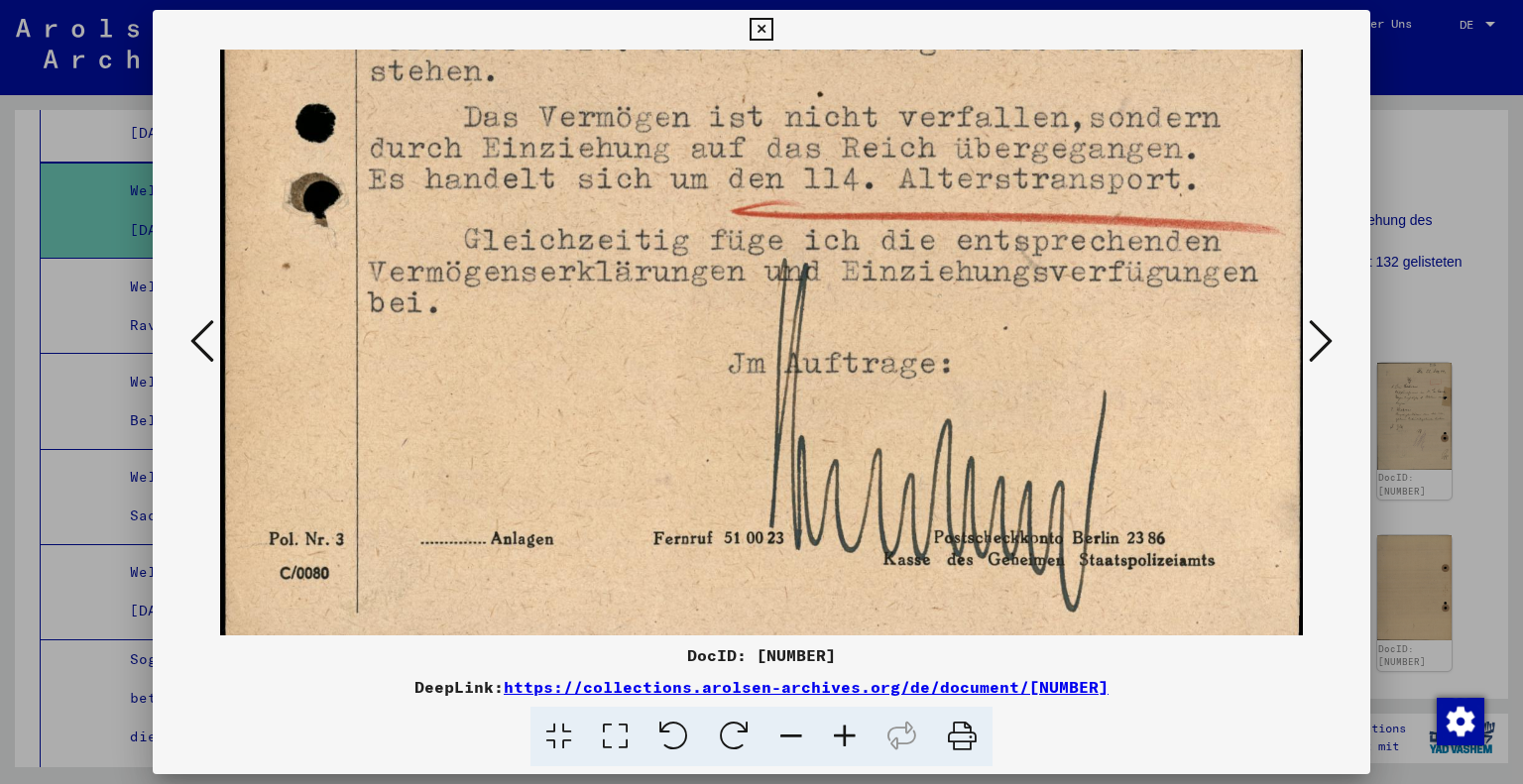 drag, startPoint x: 495, startPoint y: 309, endPoint x: 488, endPoint y: 328, distance: 20.248457 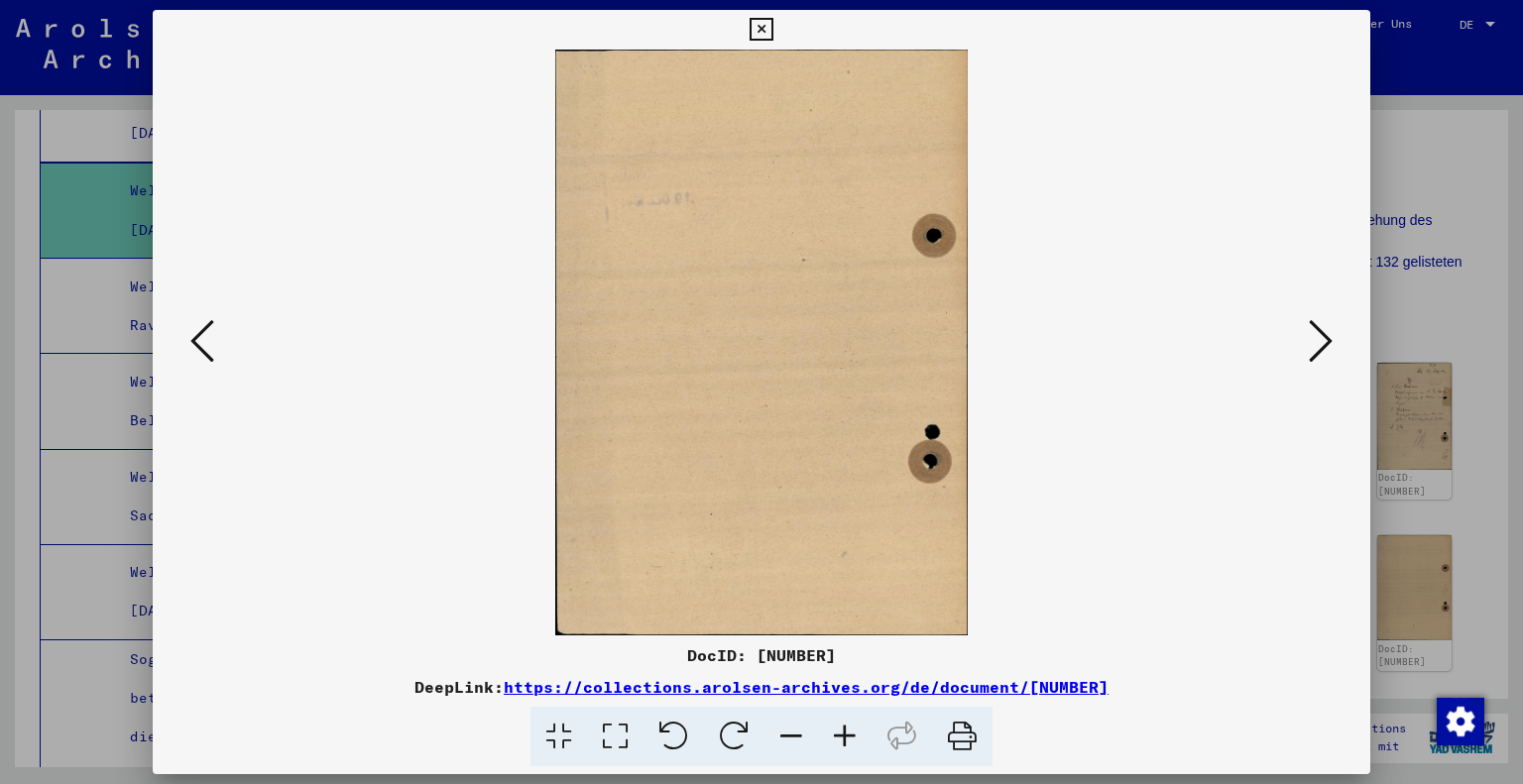 click at bounding box center (1321, 341) 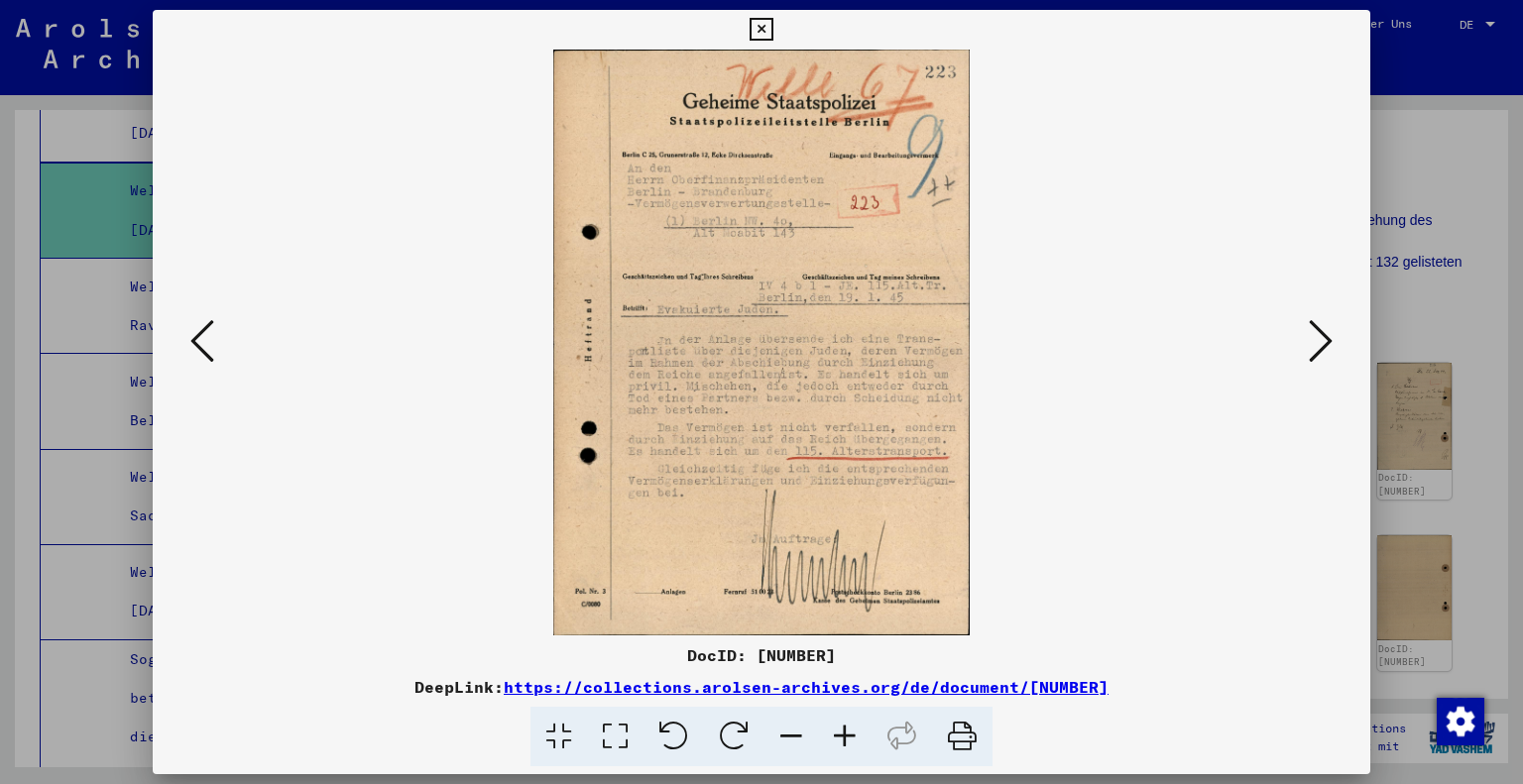 click at bounding box center [1321, 341] 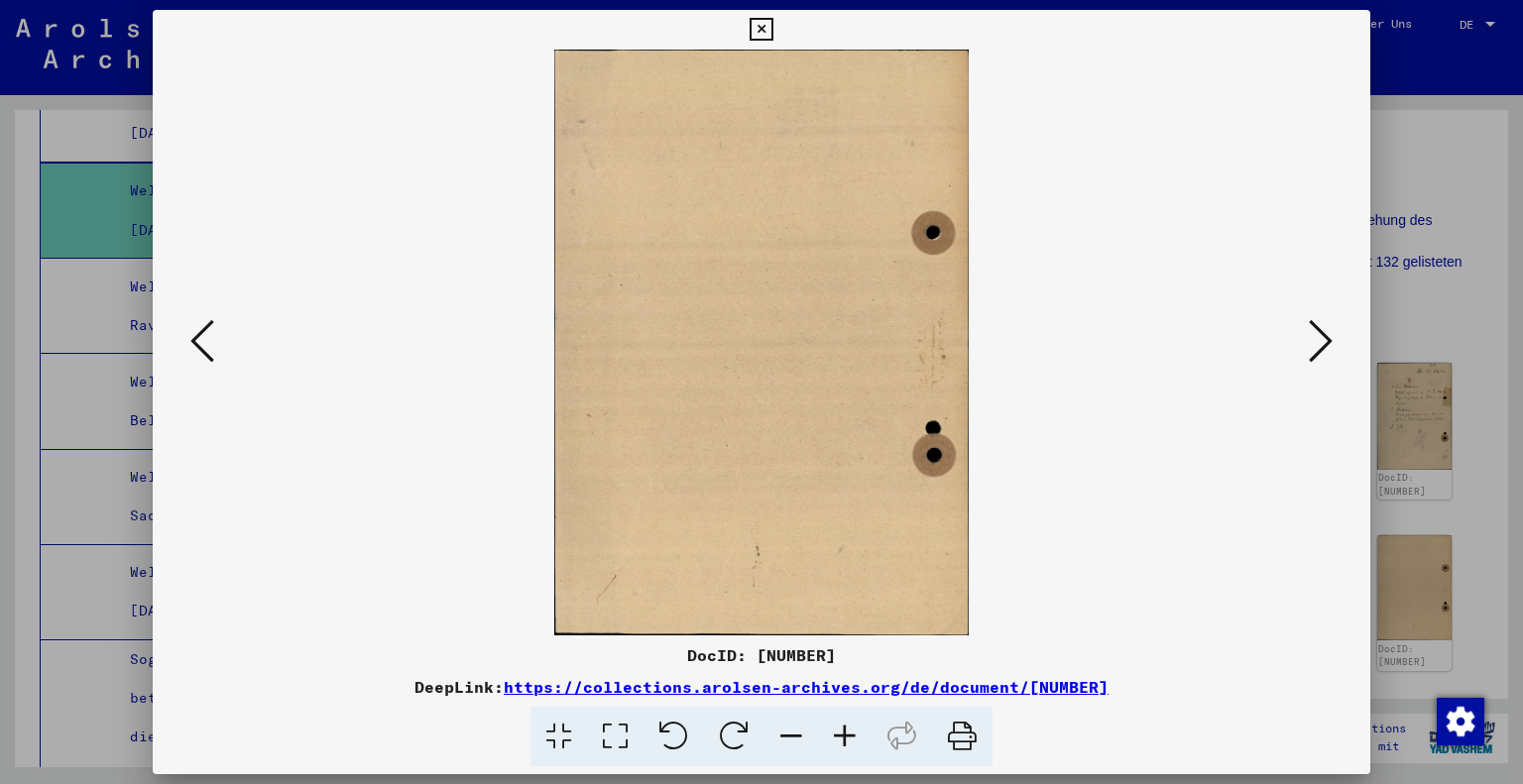click at bounding box center [1321, 341] 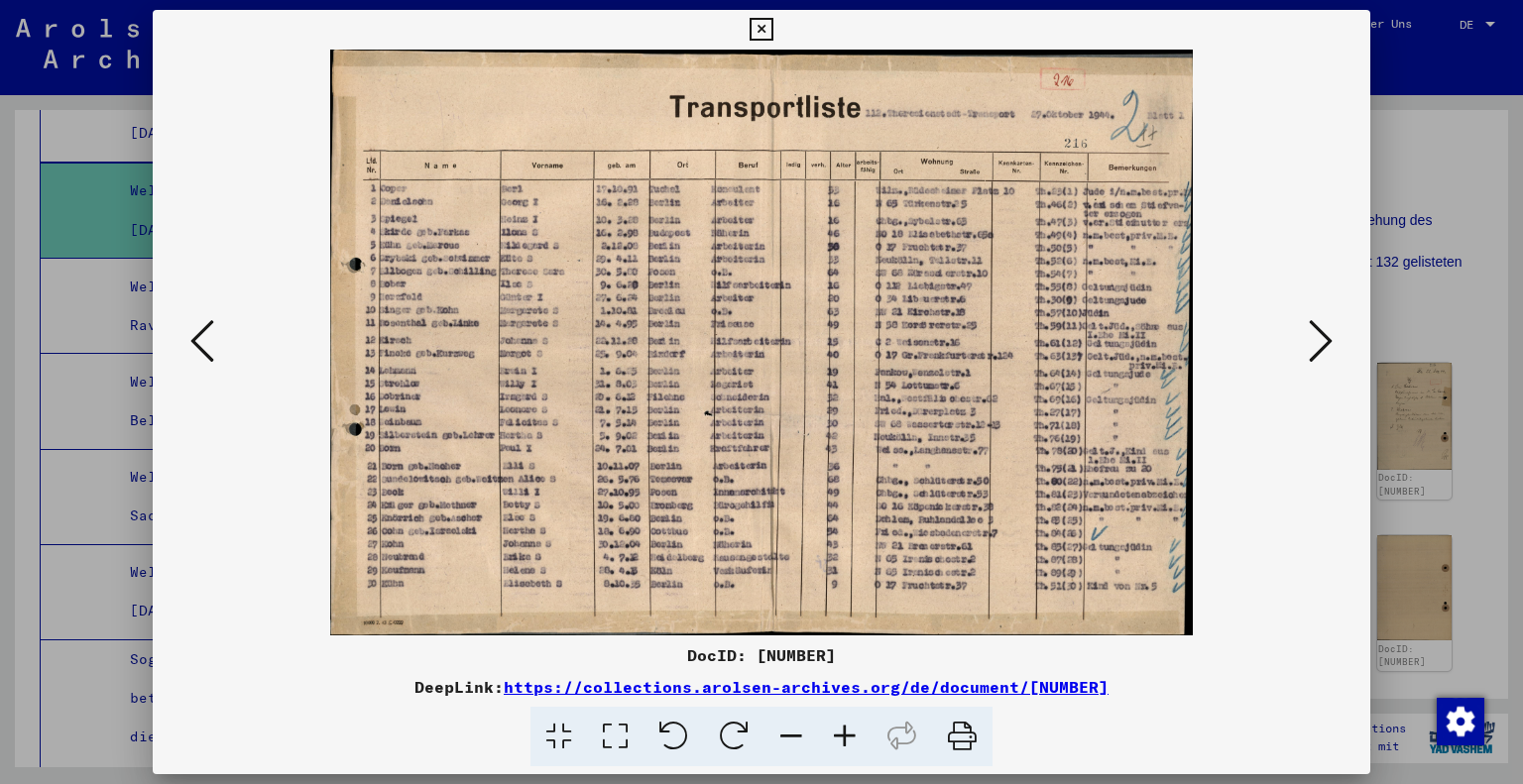 click at bounding box center [1321, 341] 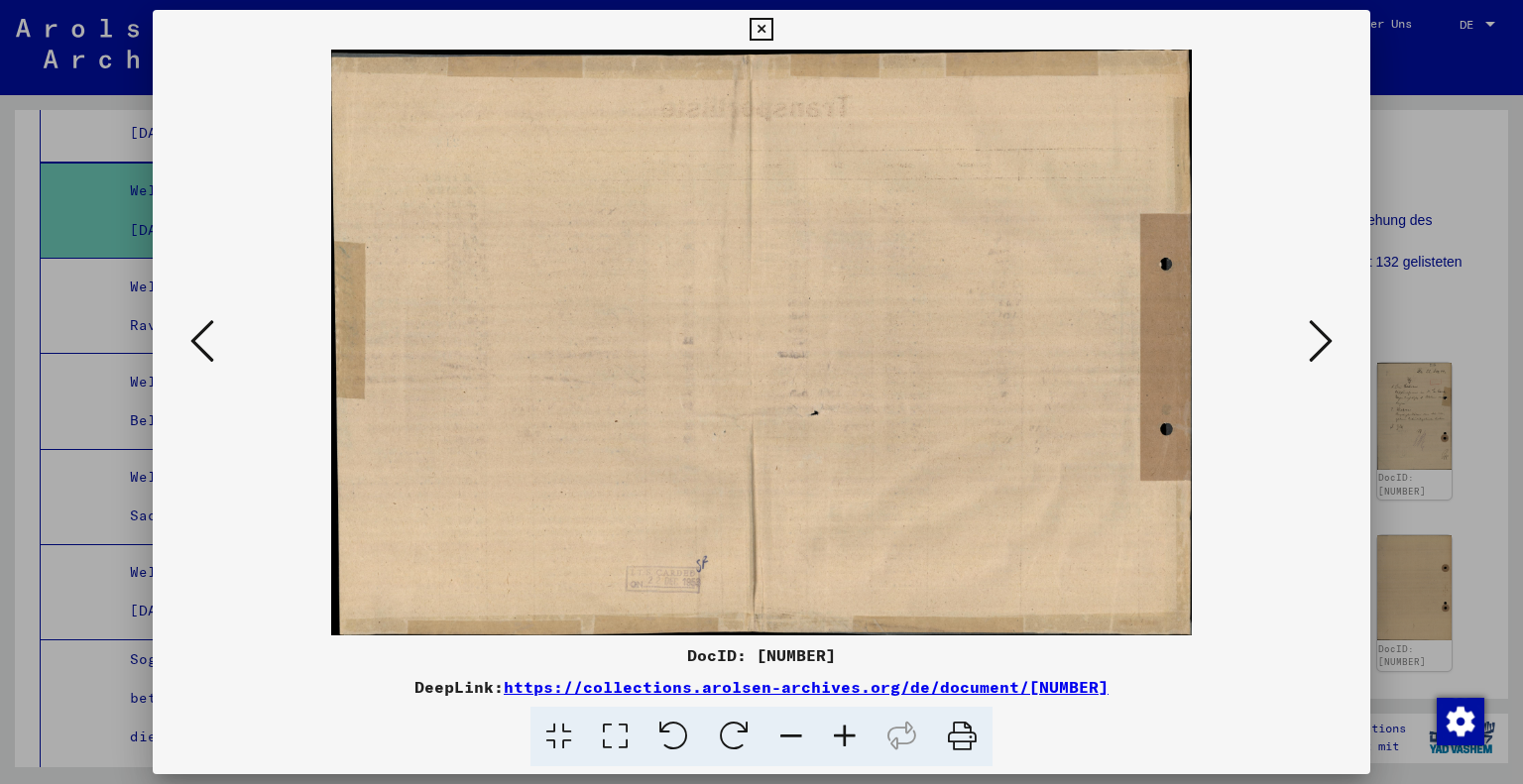 click at bounding box center [1321, 341] 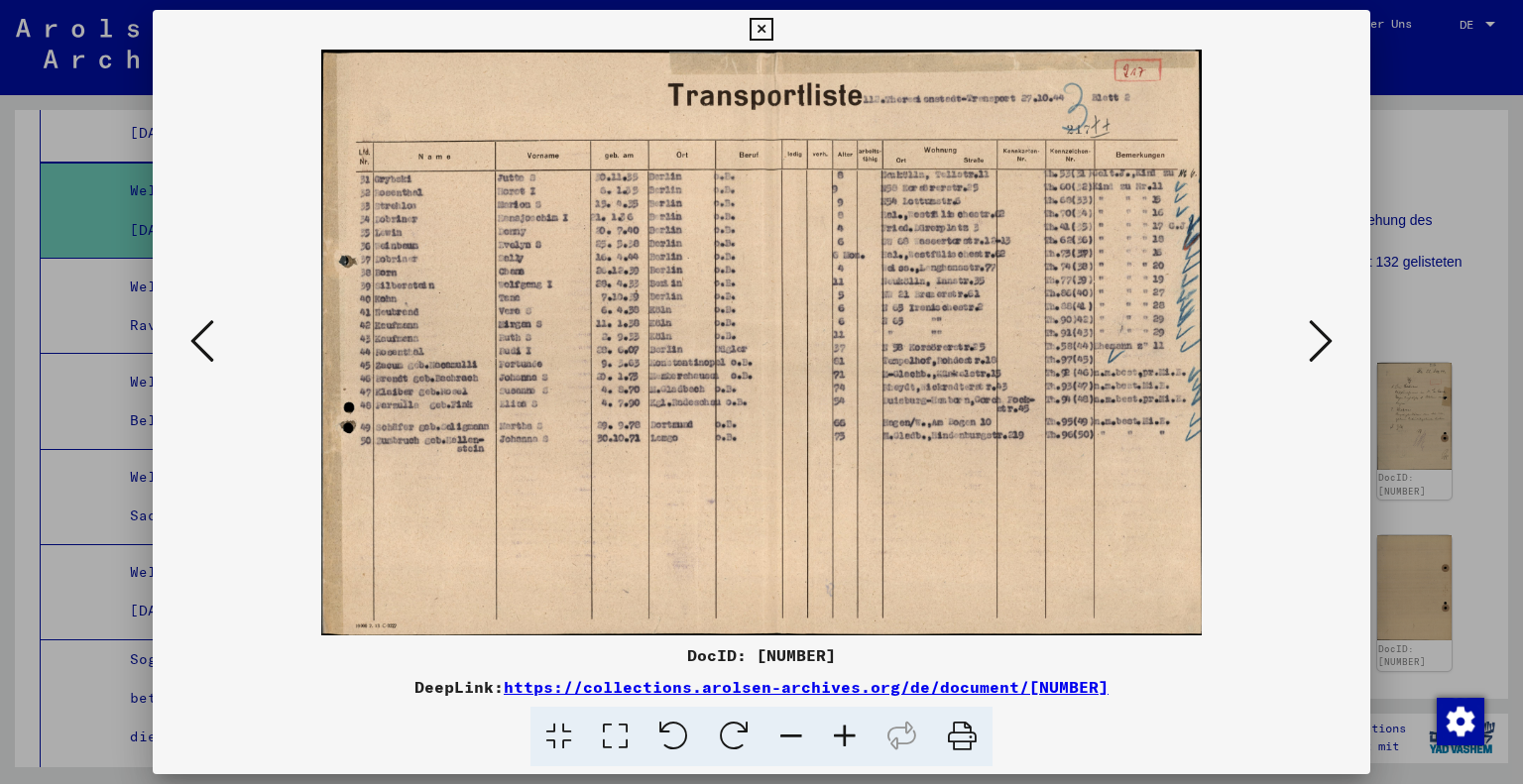click at bounding box center (762, 342) 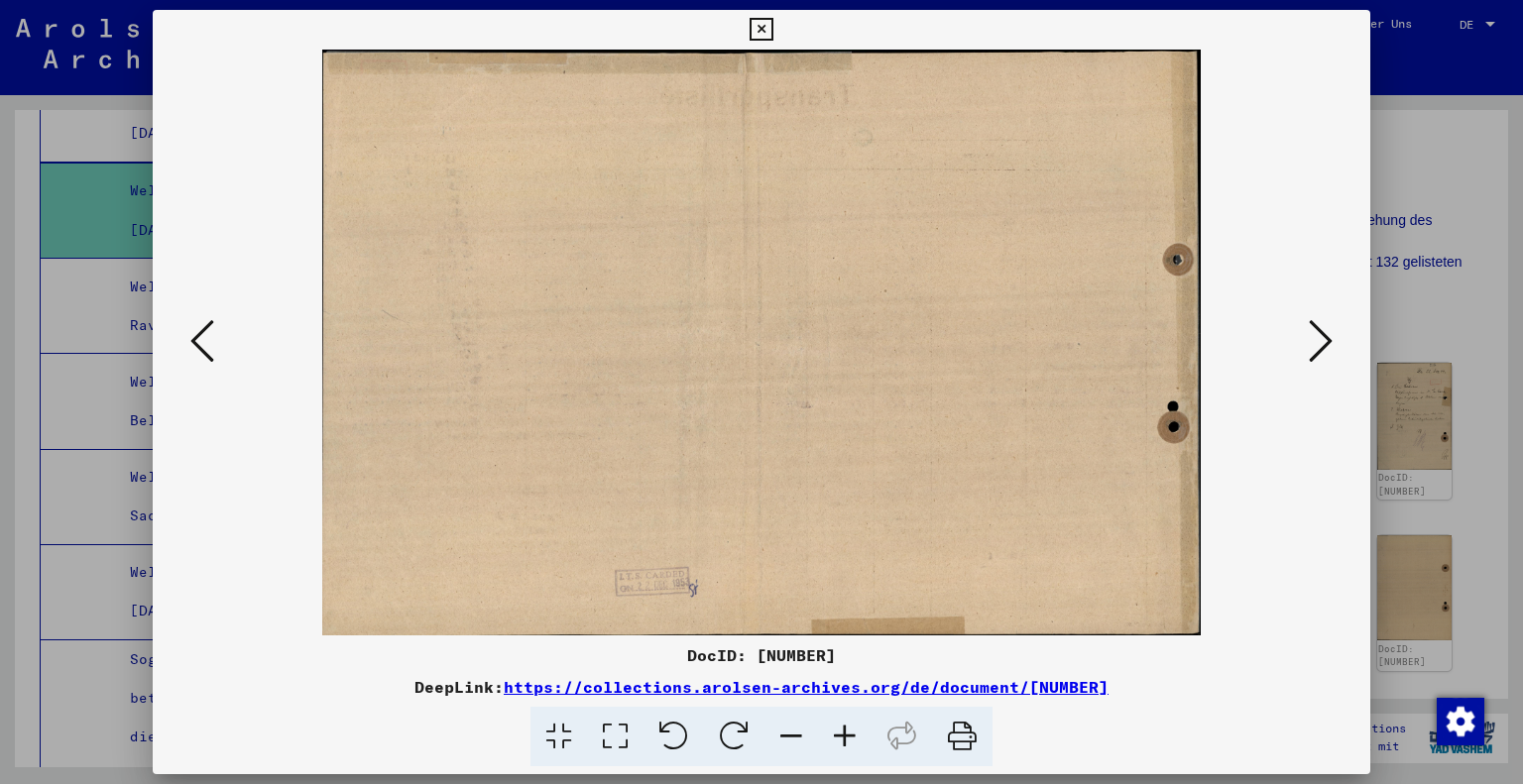 click at bounding box center [1321, 341] 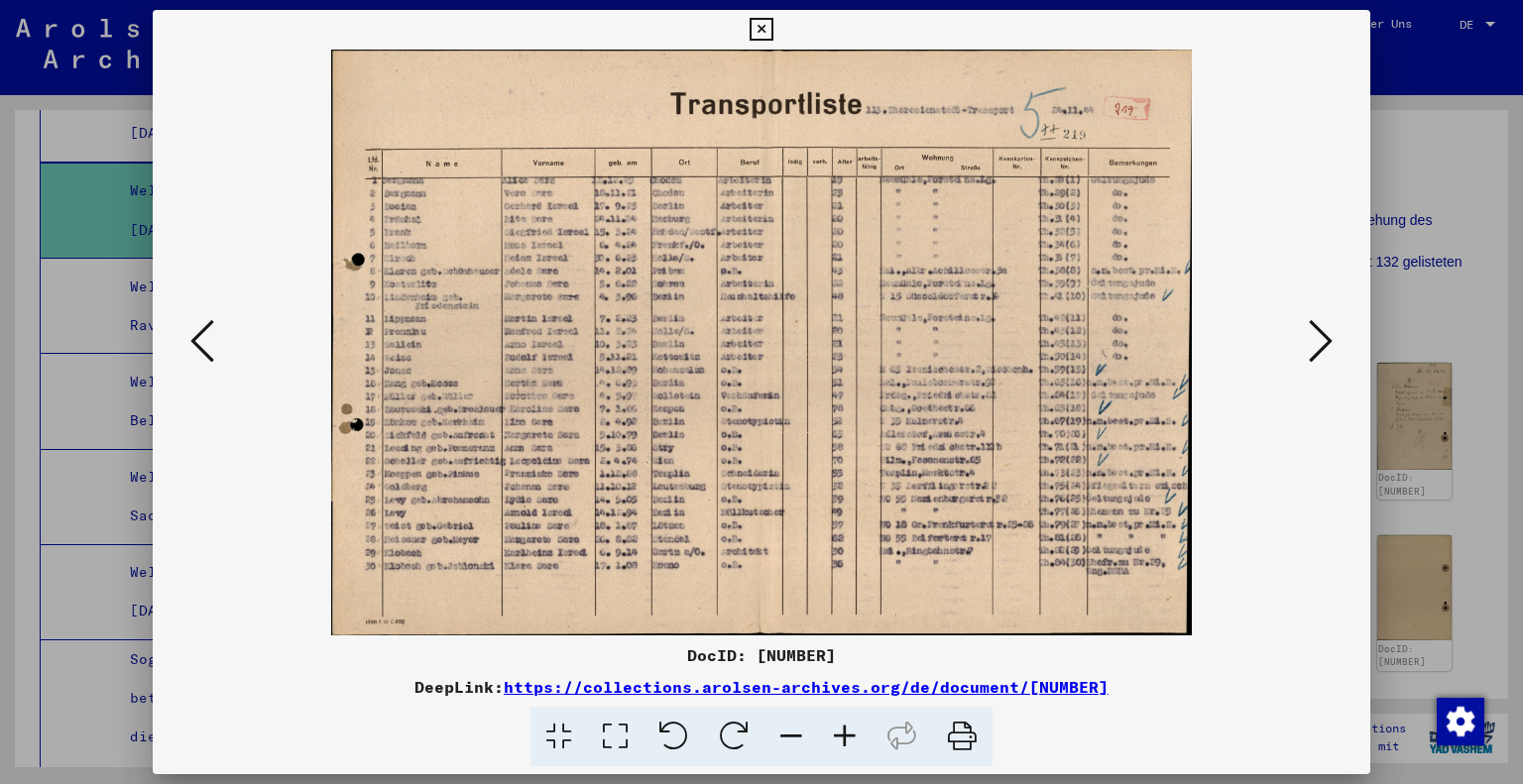 click at bounding box center (1321, 341) 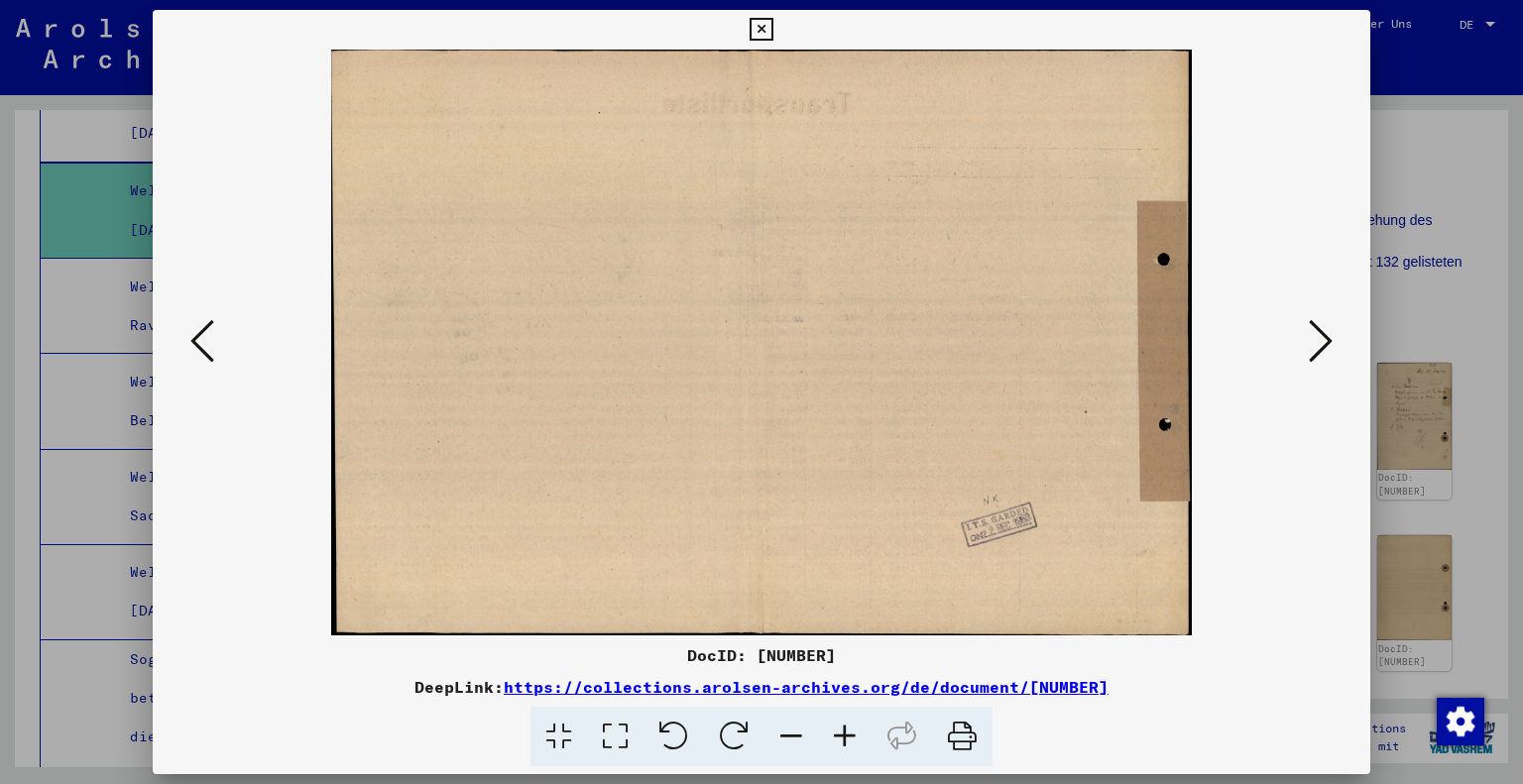 click at bounding box center [1321, 341] 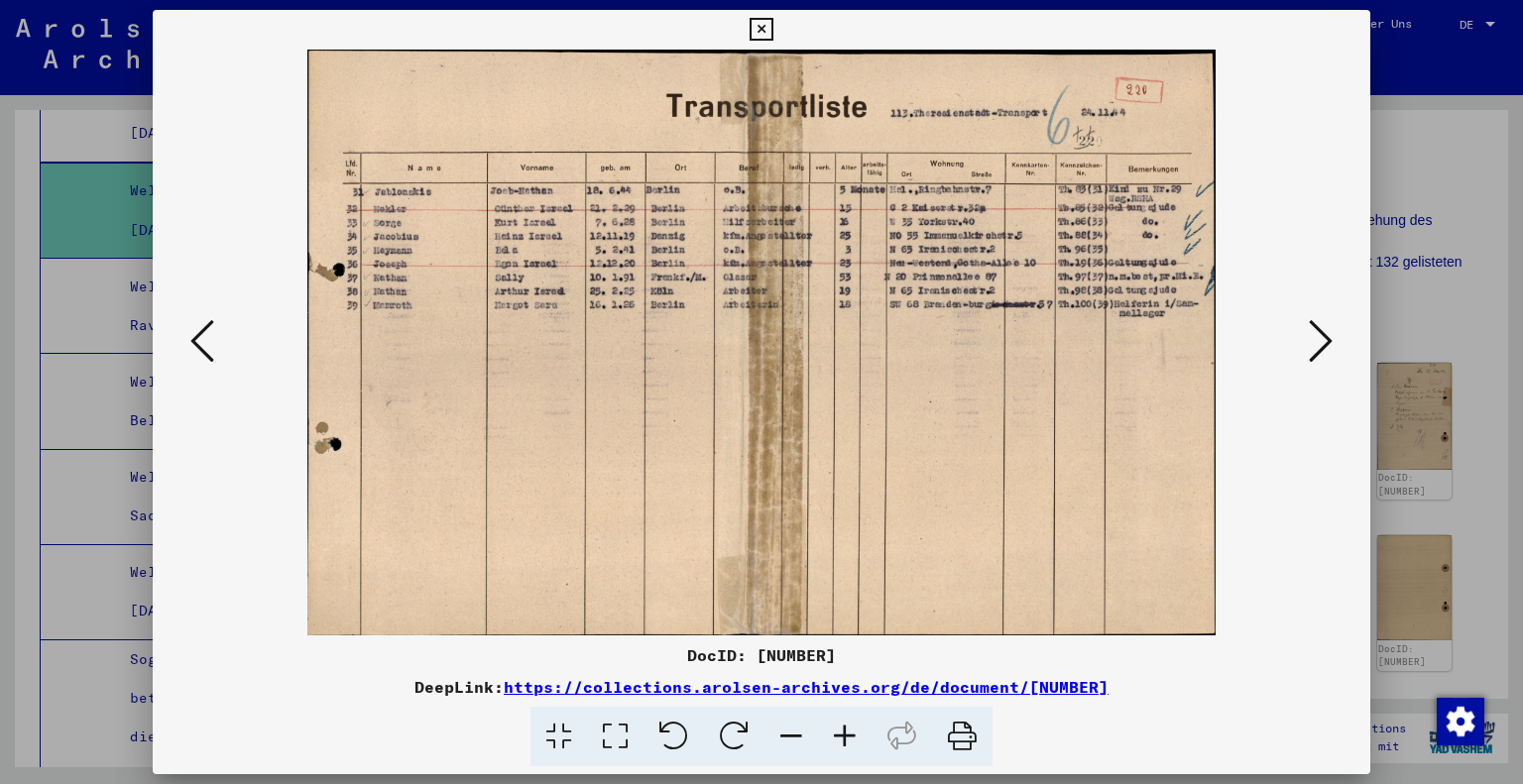 click at bounding box center (1321, 341) 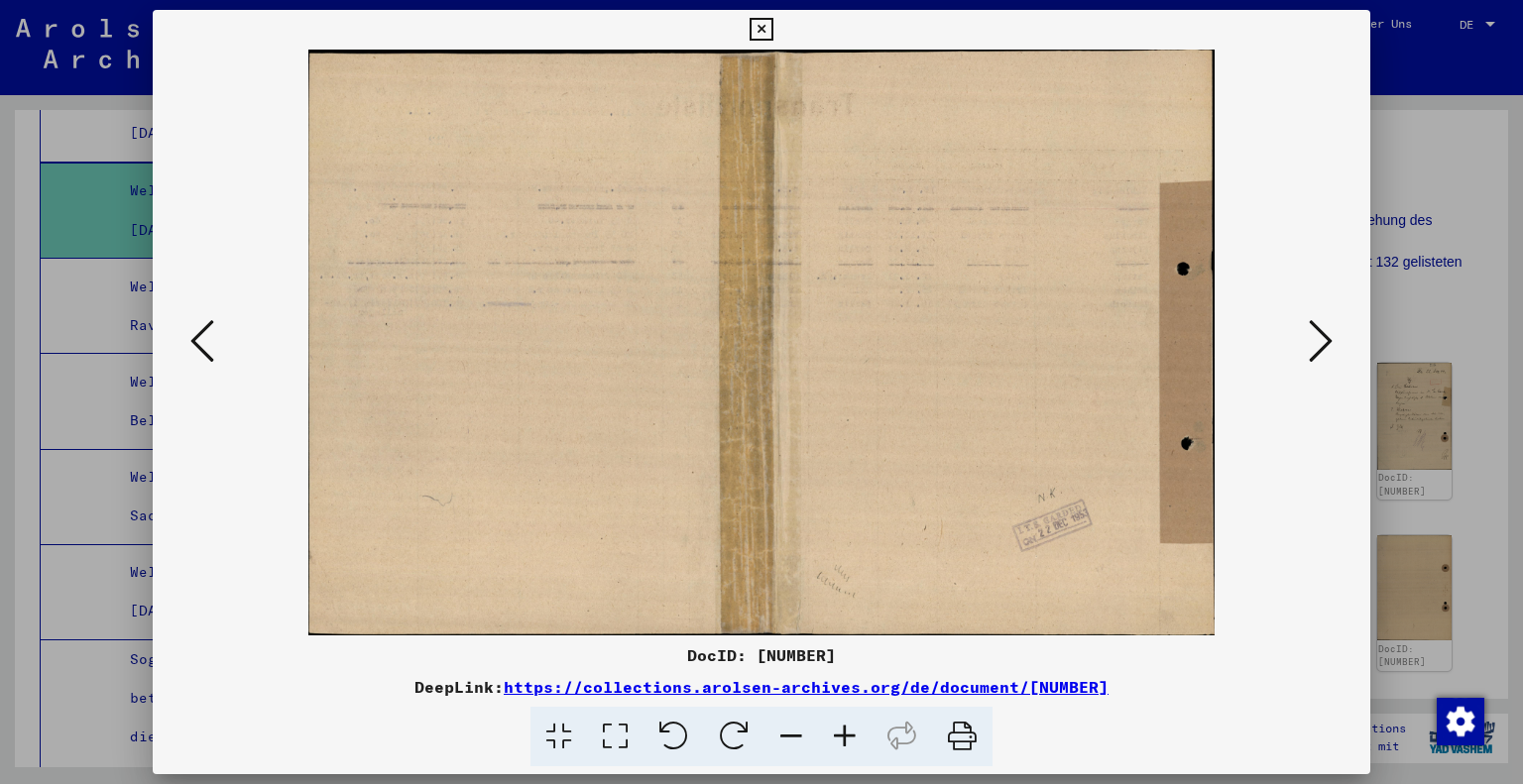 click at bounding box center (1321, 341) 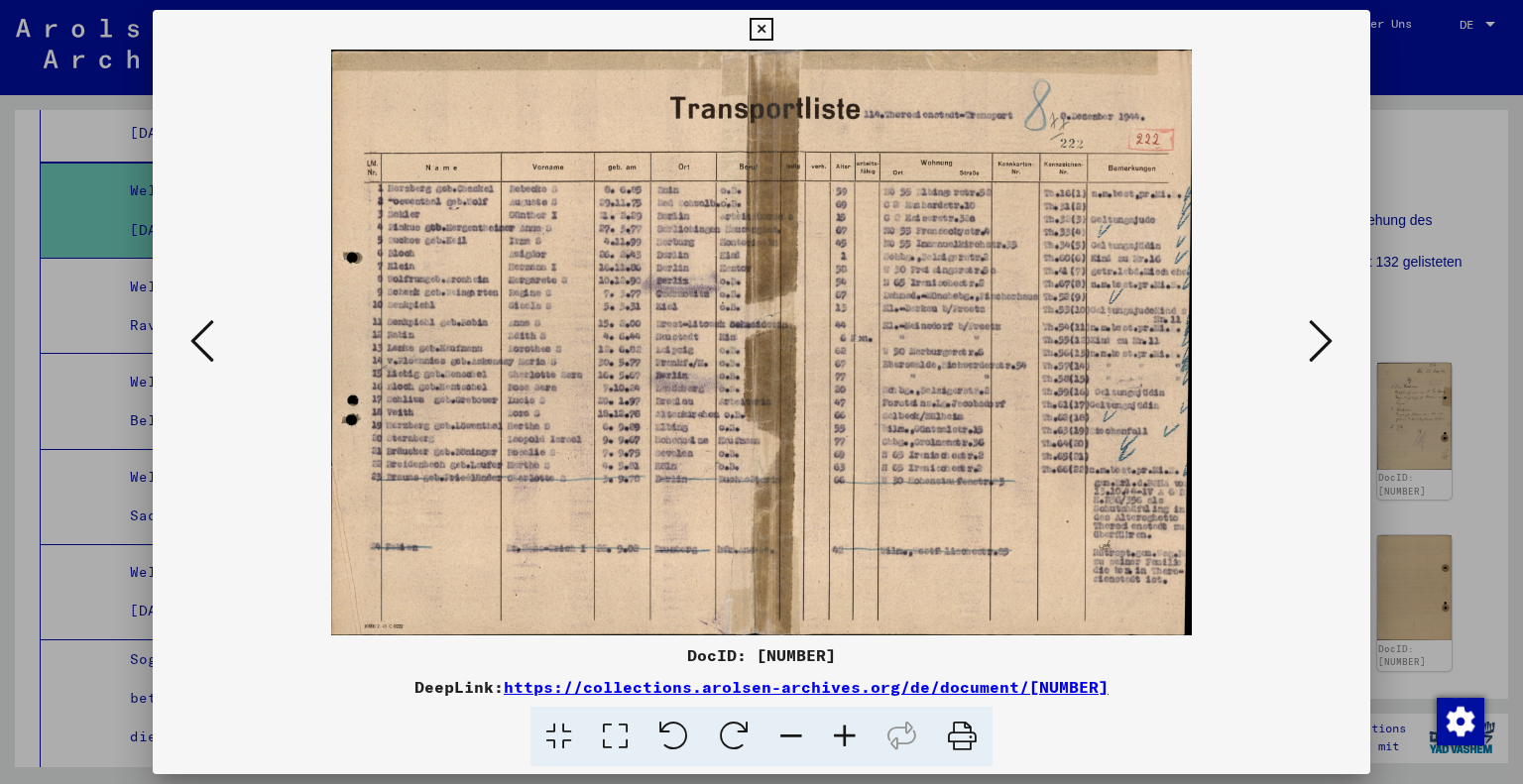 click at bounding box center [202, 341] 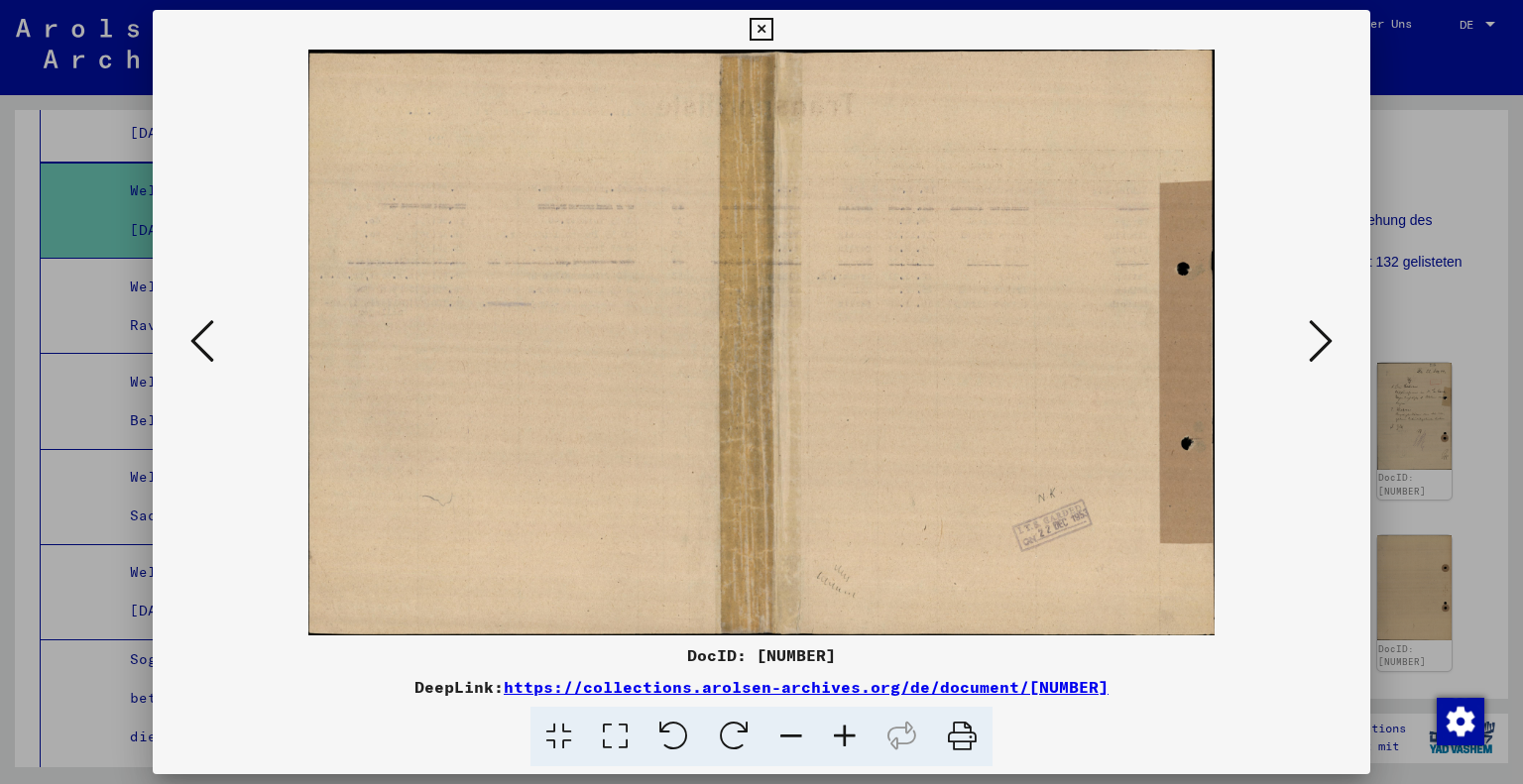 click at bounding box center [202, 341] 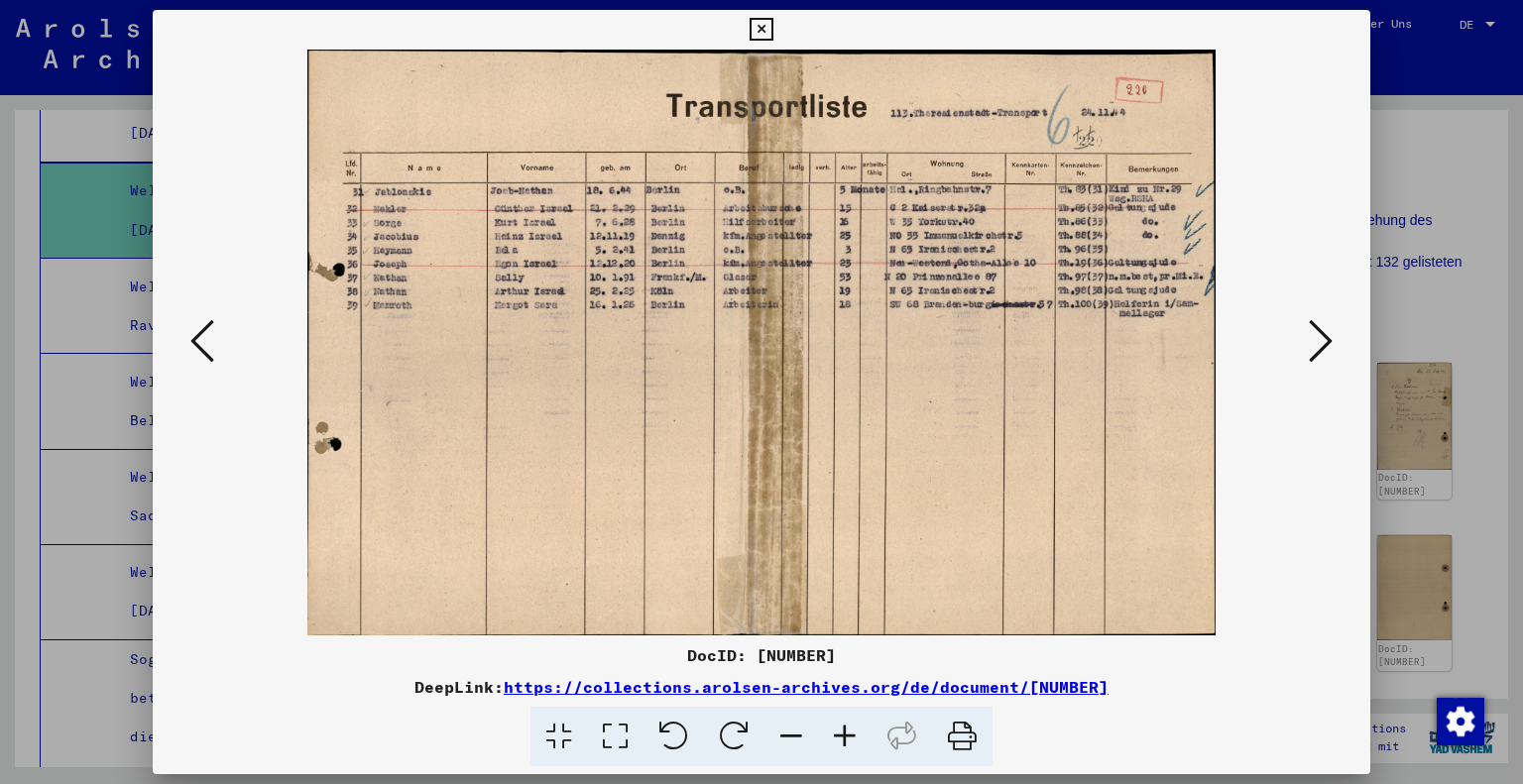click at bounding box center (202, 341) 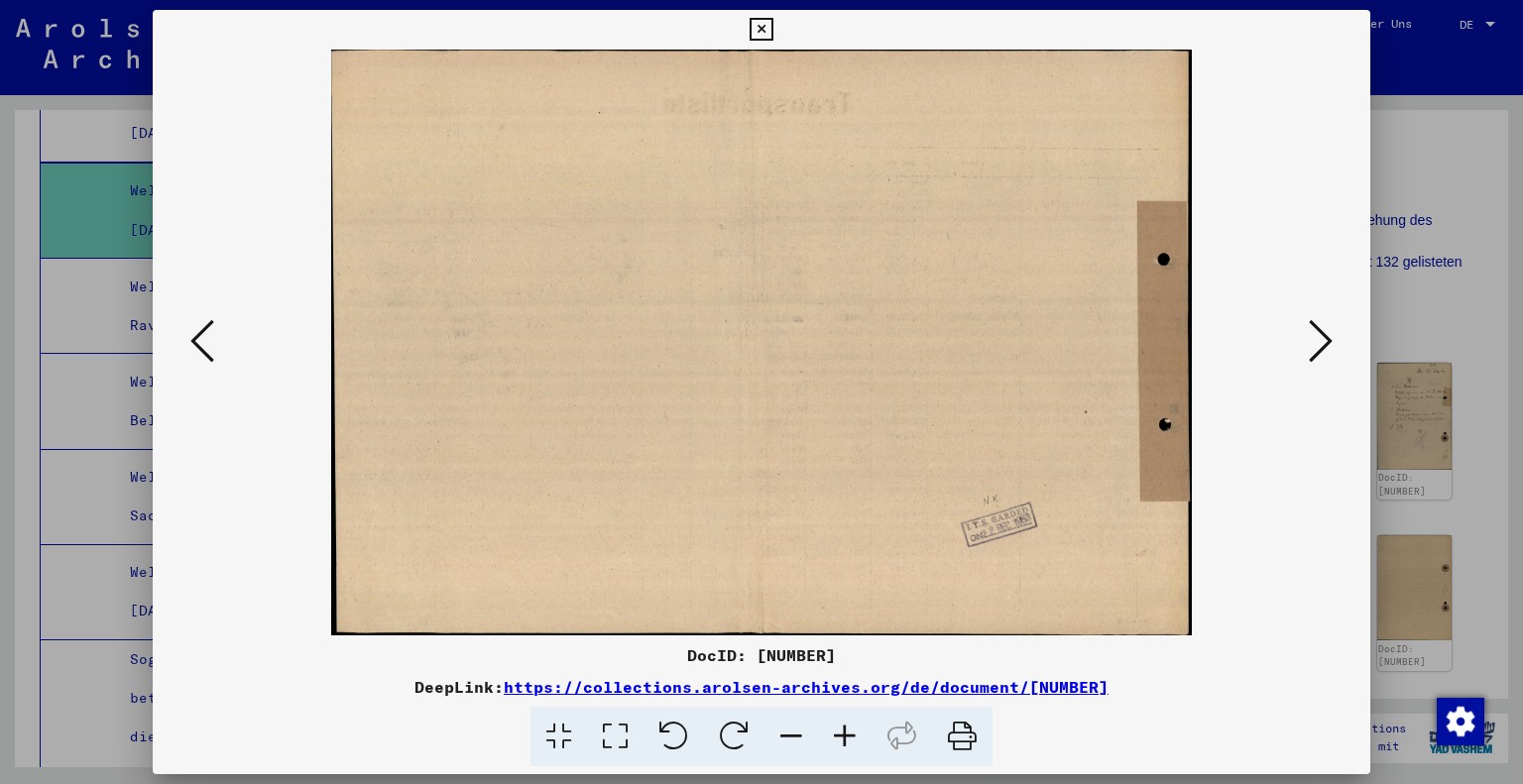click at bounding box center [202, 341] 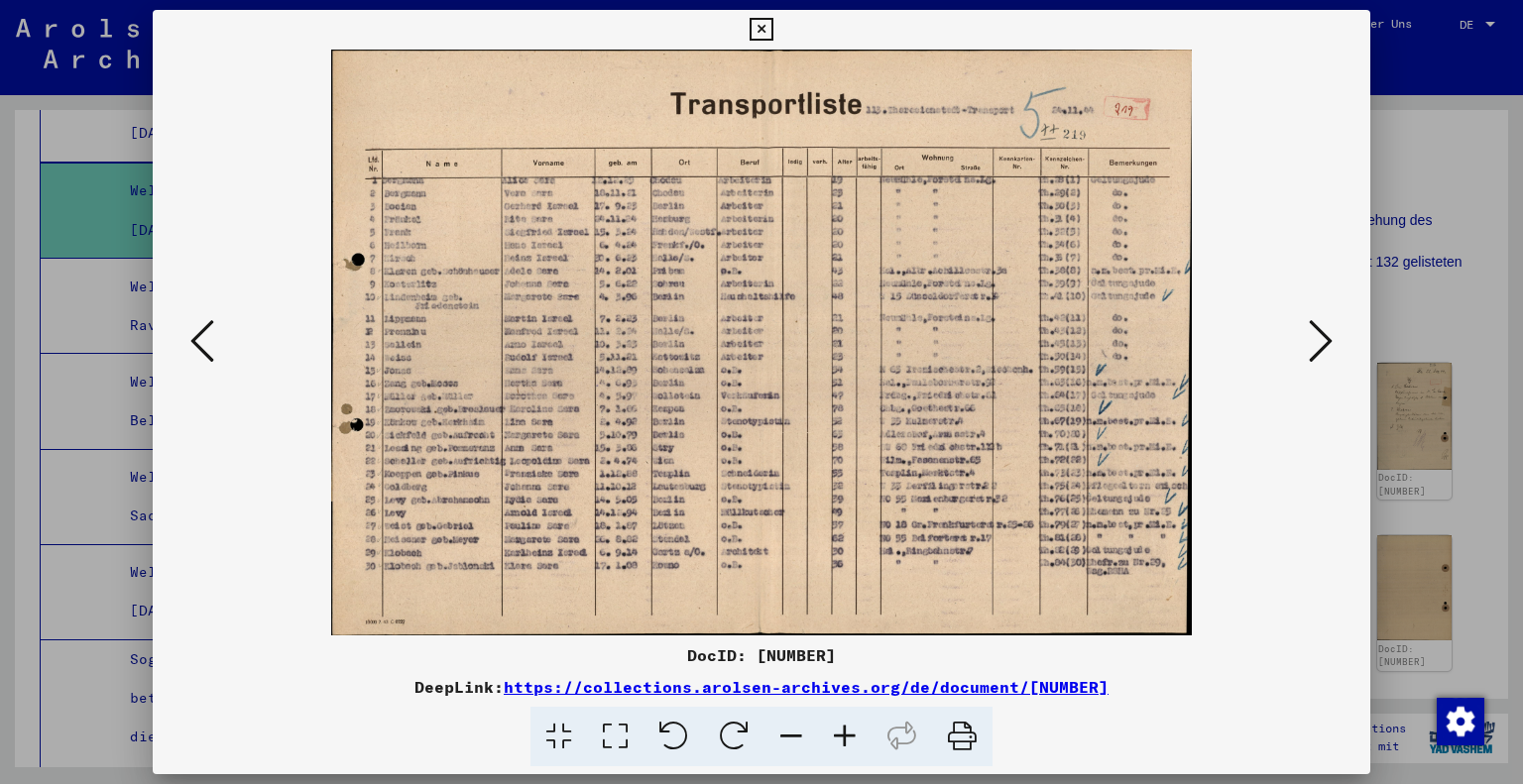 click at bounding box center [202, 341] 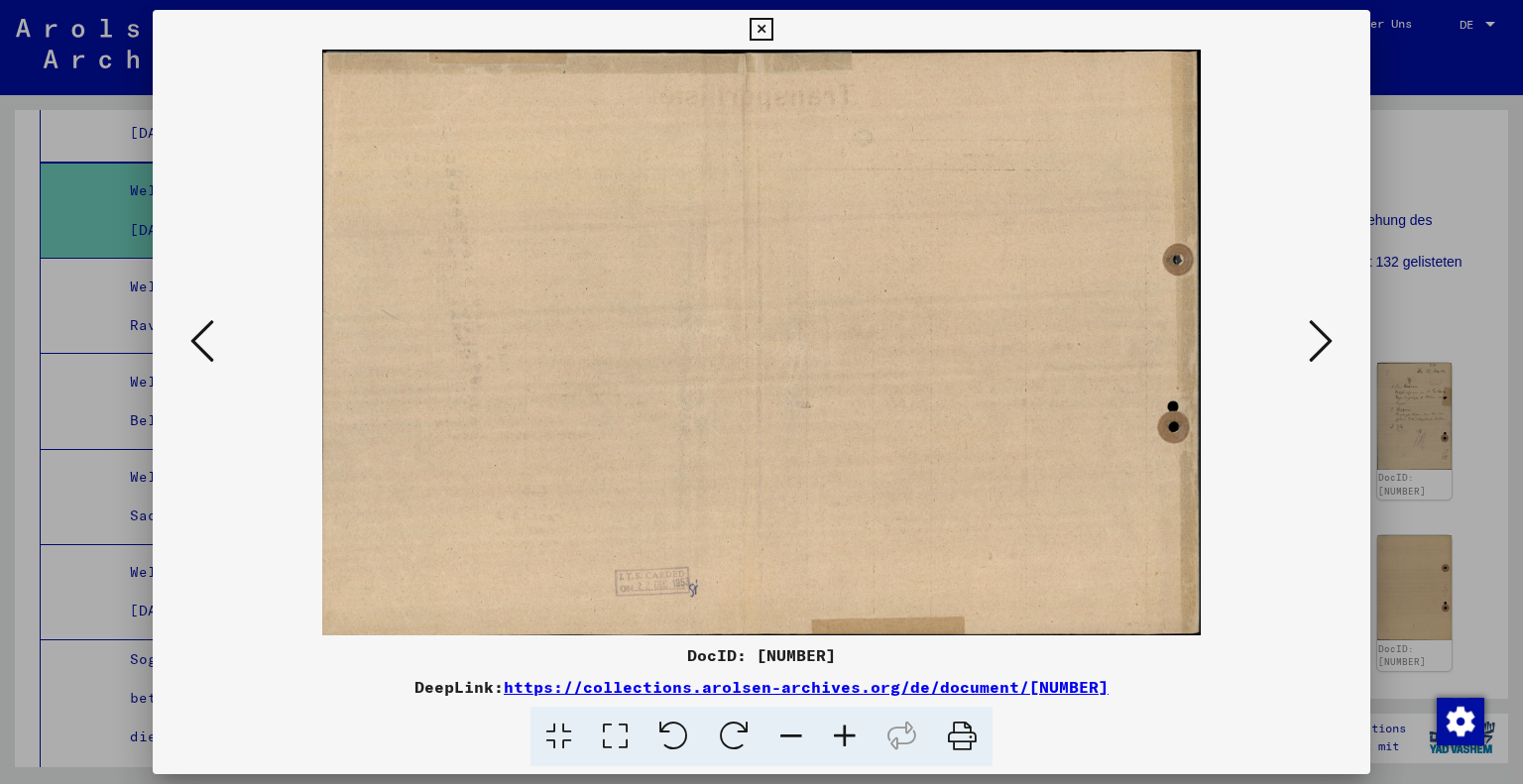 click at bounding box center [202, 341] 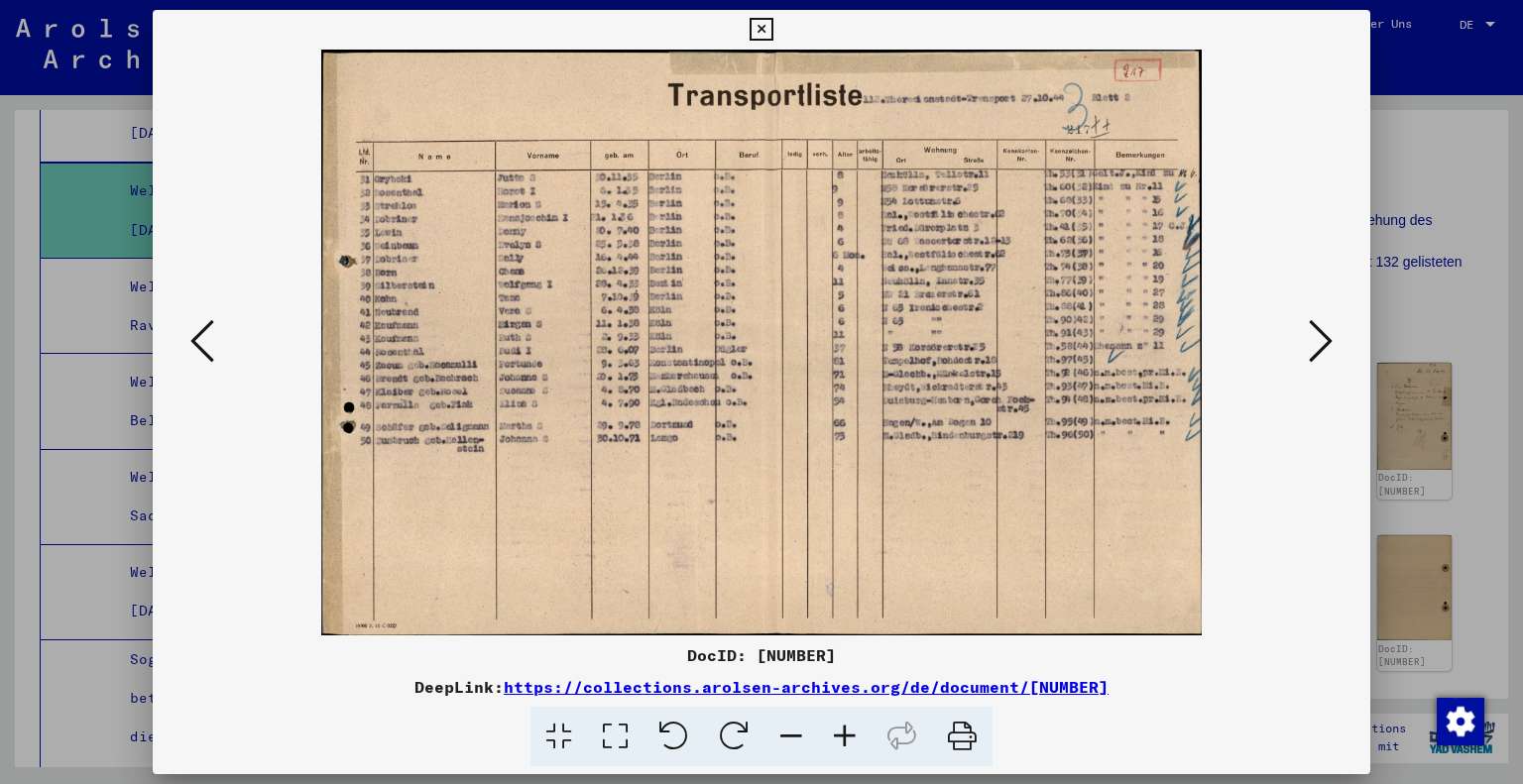 click at bounding box center [202, 341] 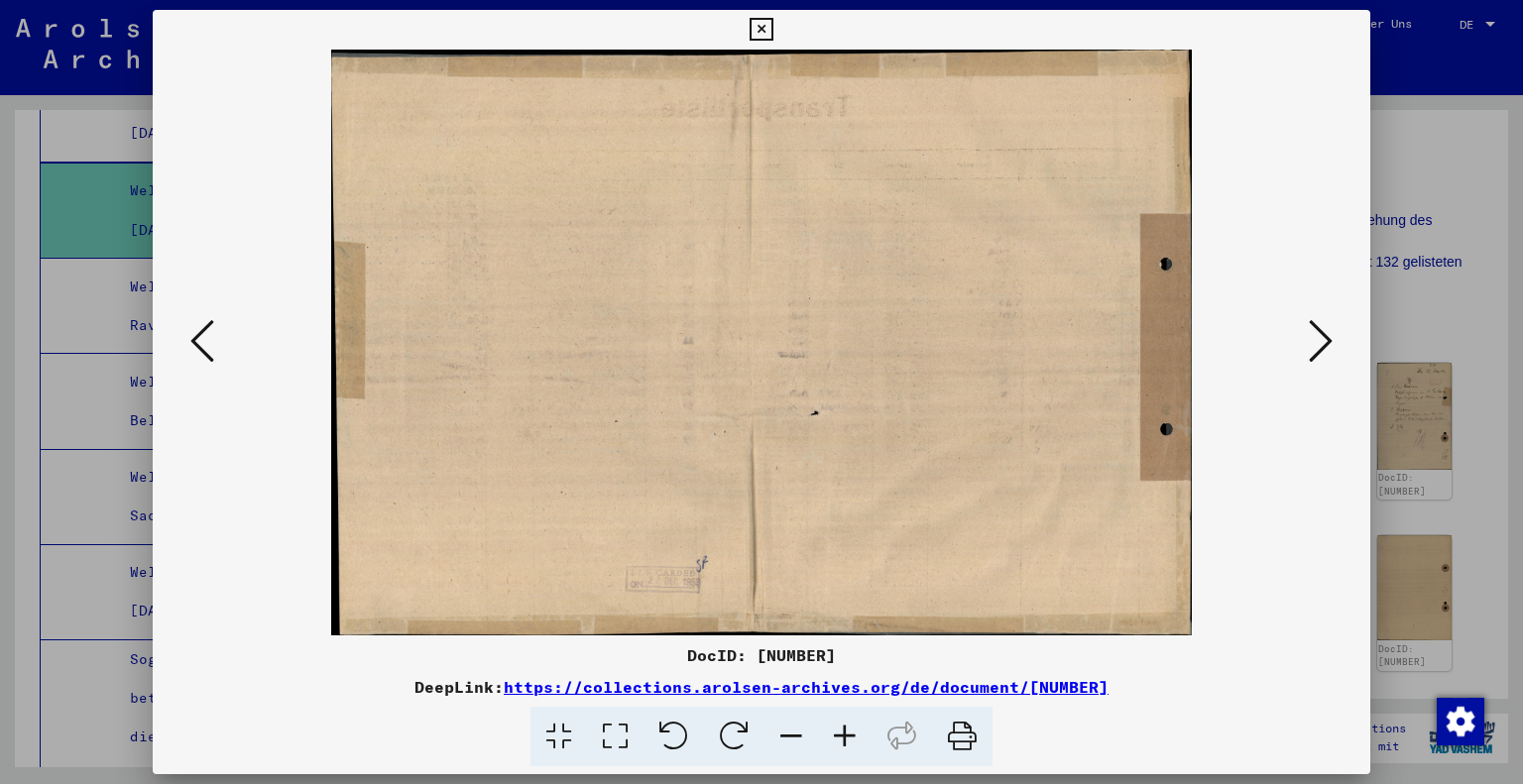 click at bounding box center [202, 341] 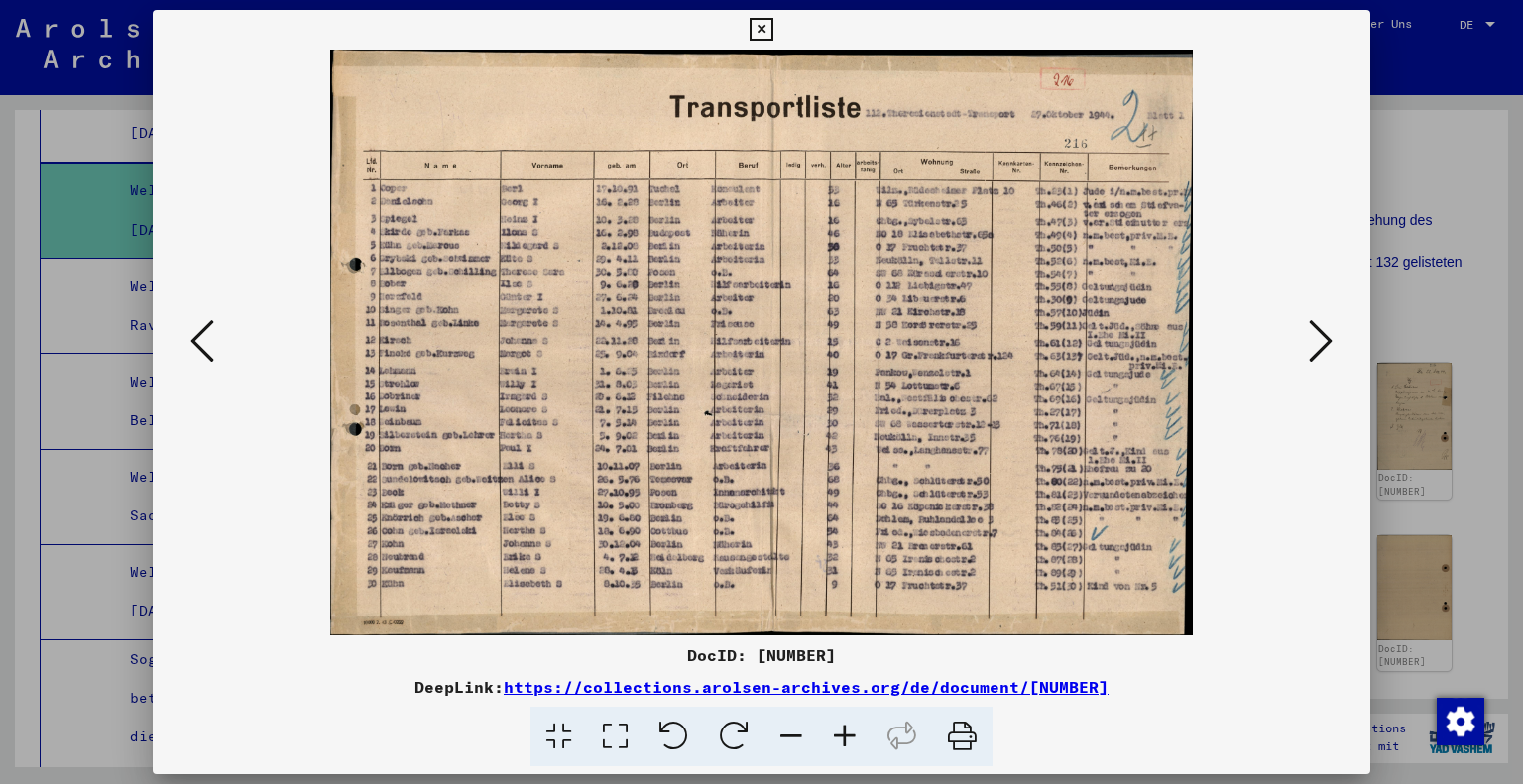 click at bounding box center [202, 341] 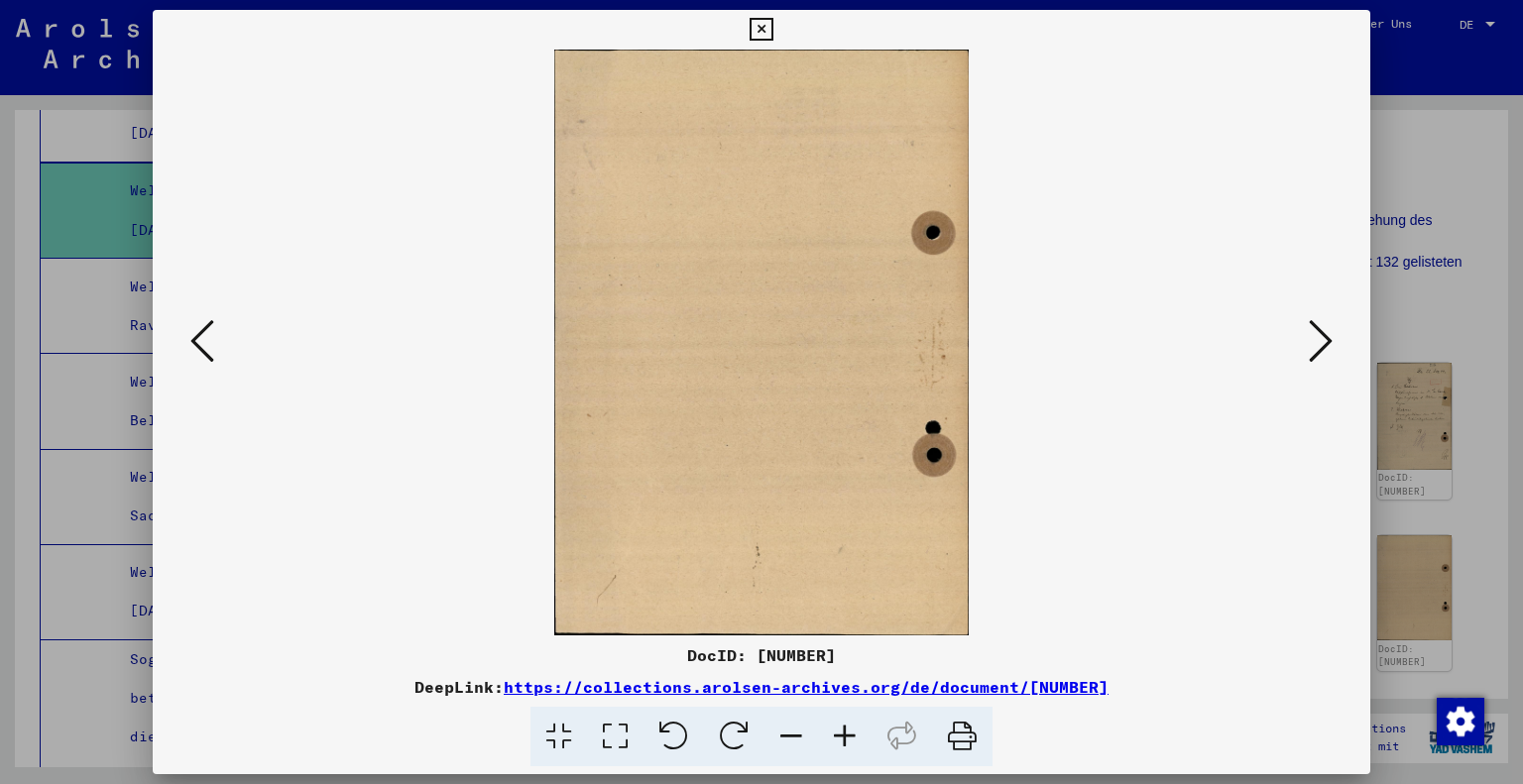 click at bounding box center (202, 341) 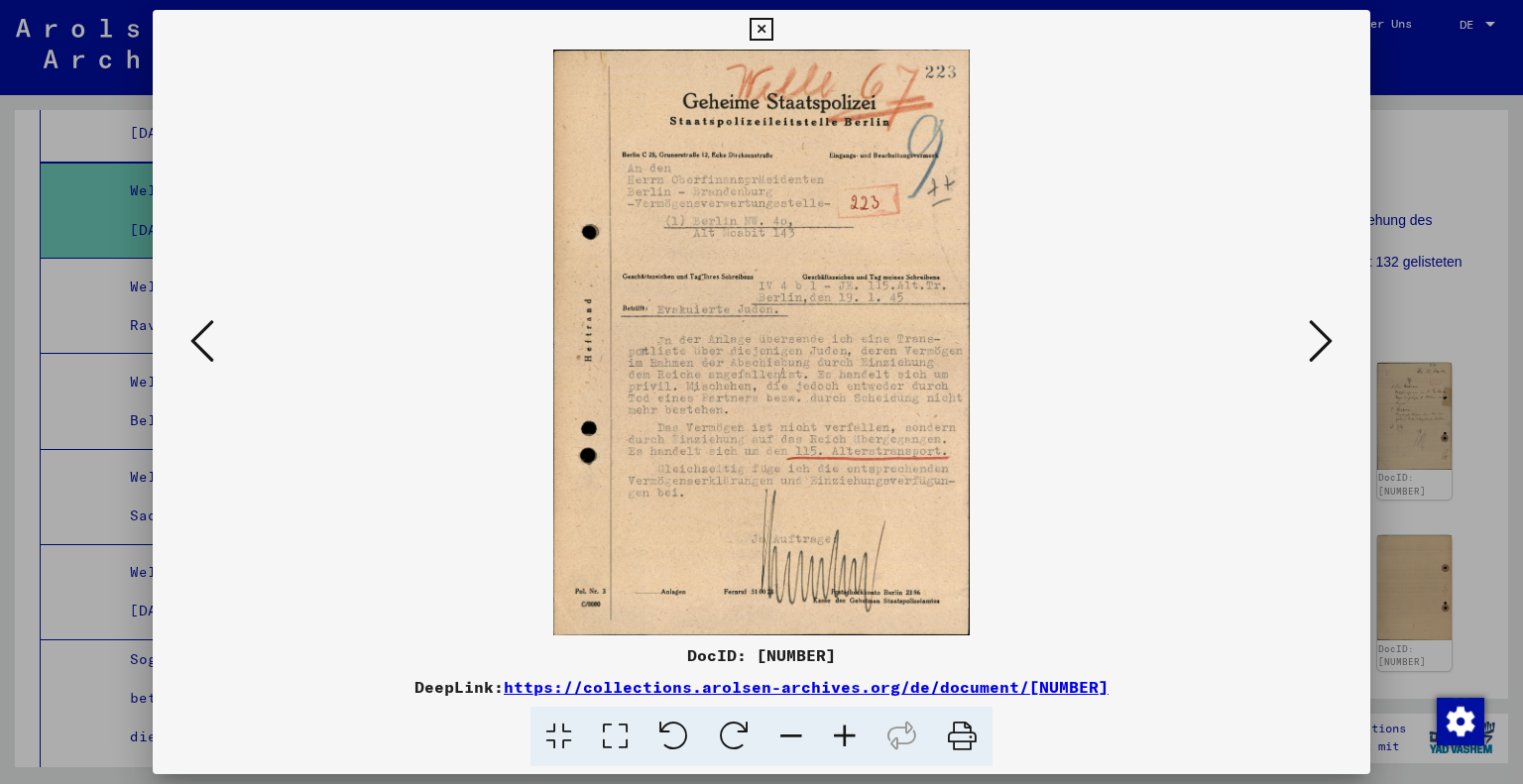 click at bounding box center [202, 341] 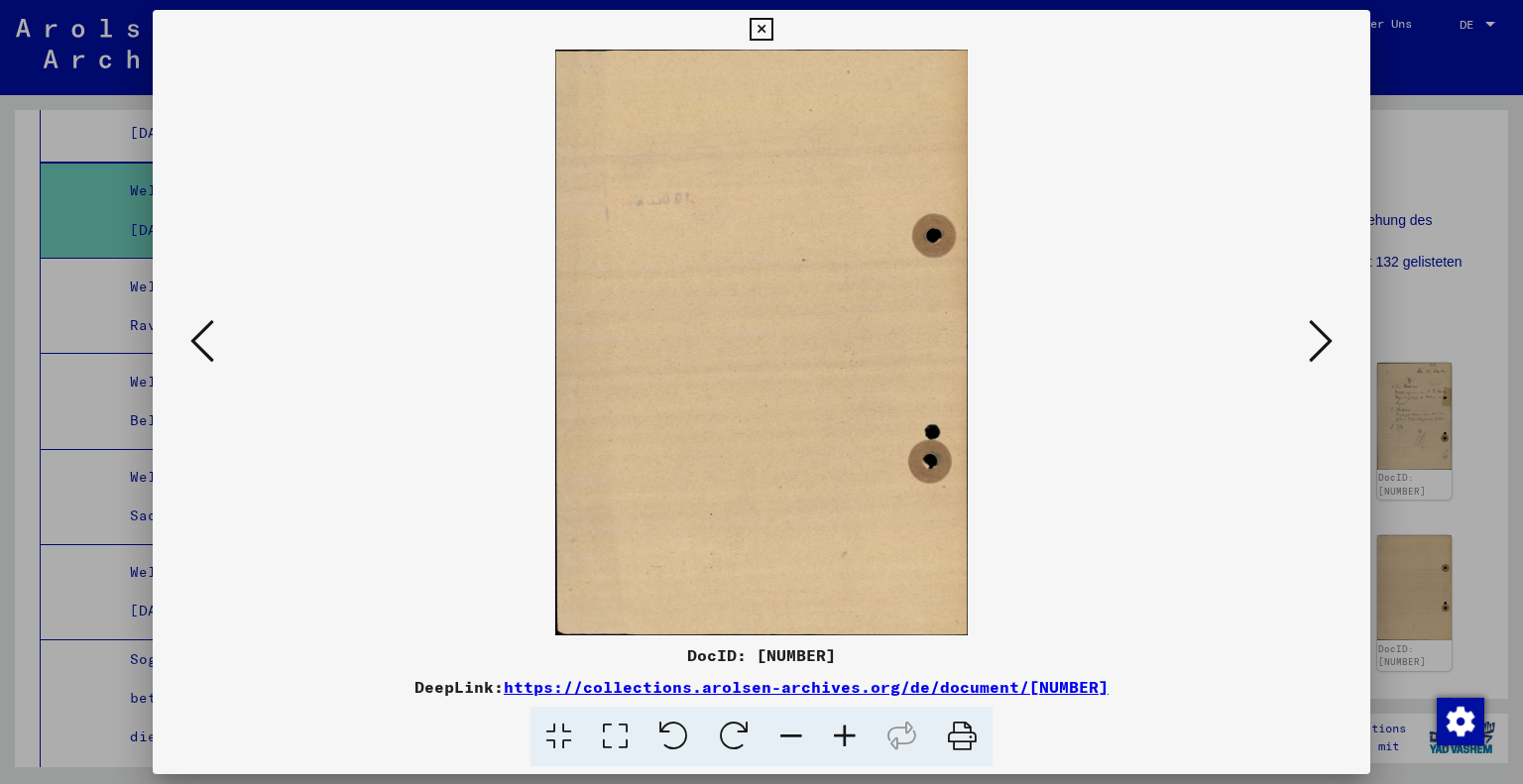 click at bounding box center [202, 341] 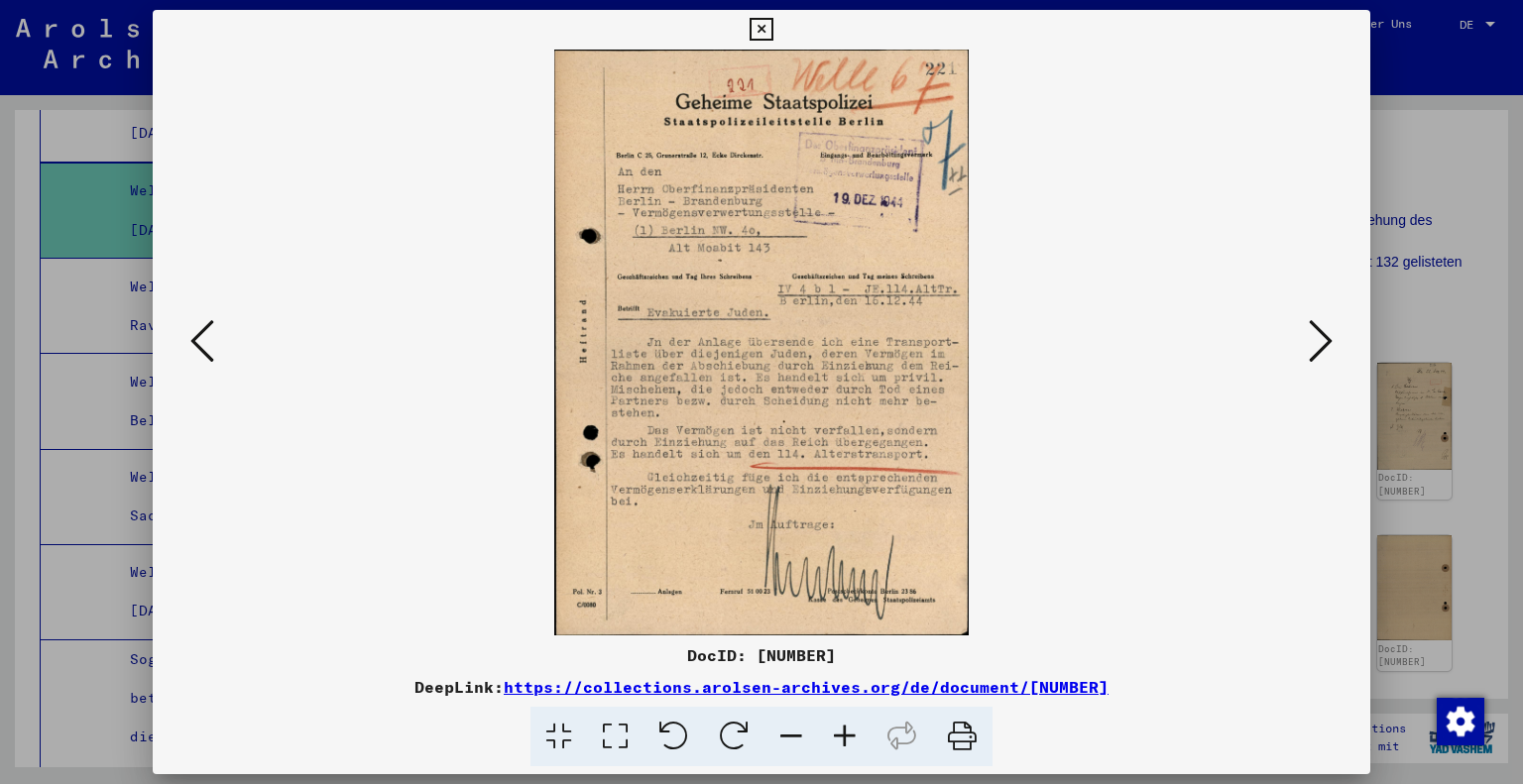 click at bounding box center (1321, 341) 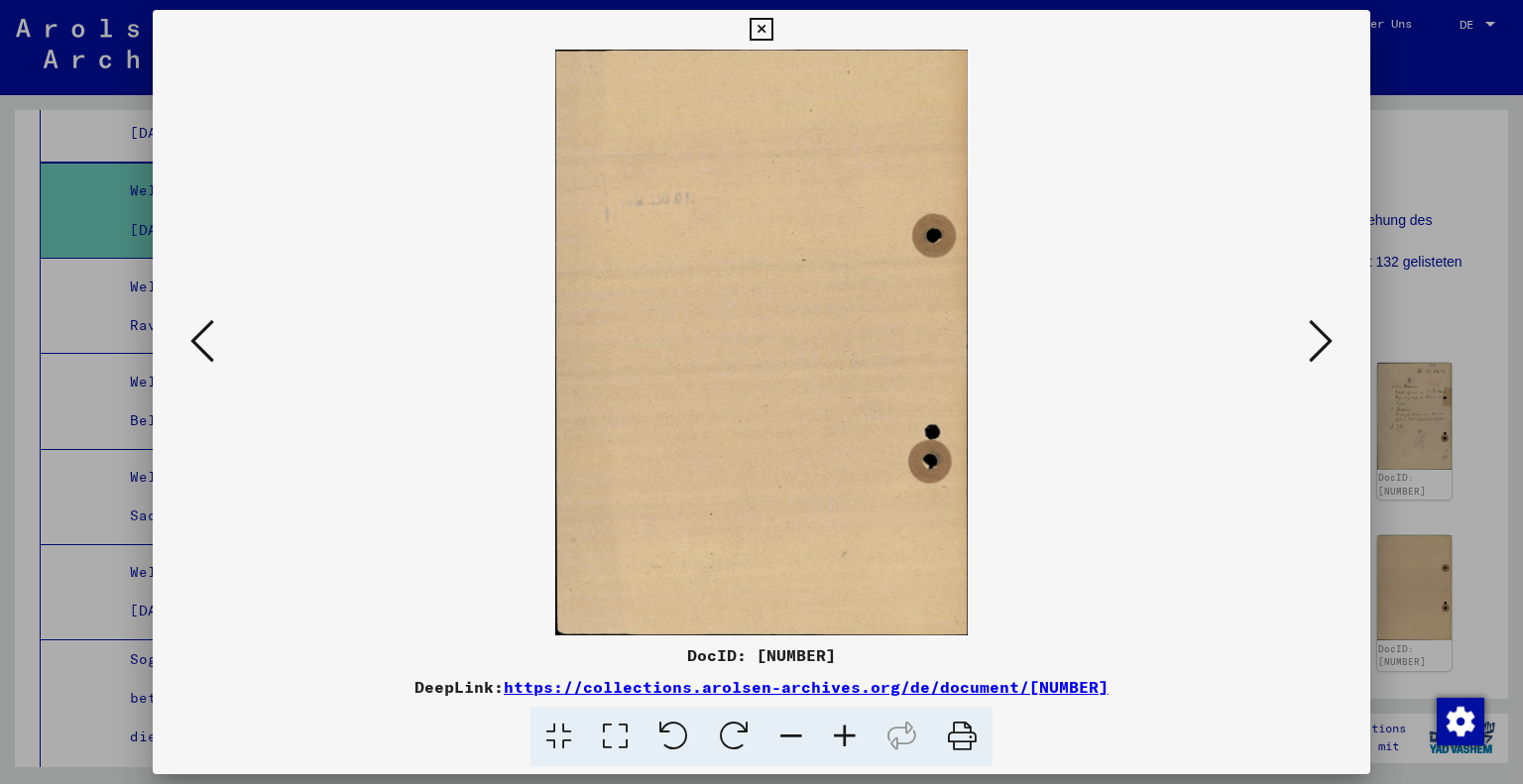 click at bounding box center (202, 341) 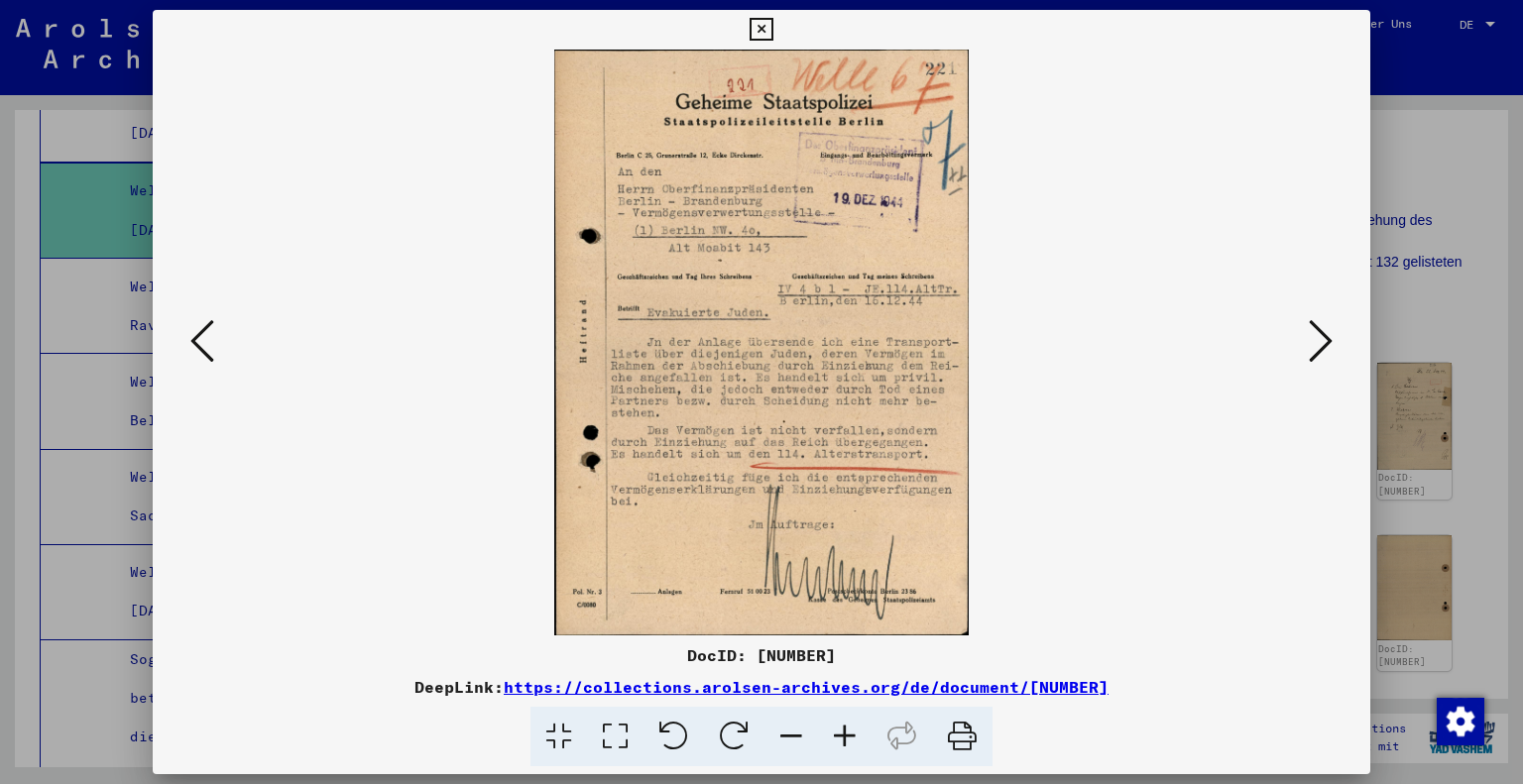 click at bounding box center (962, 736) 